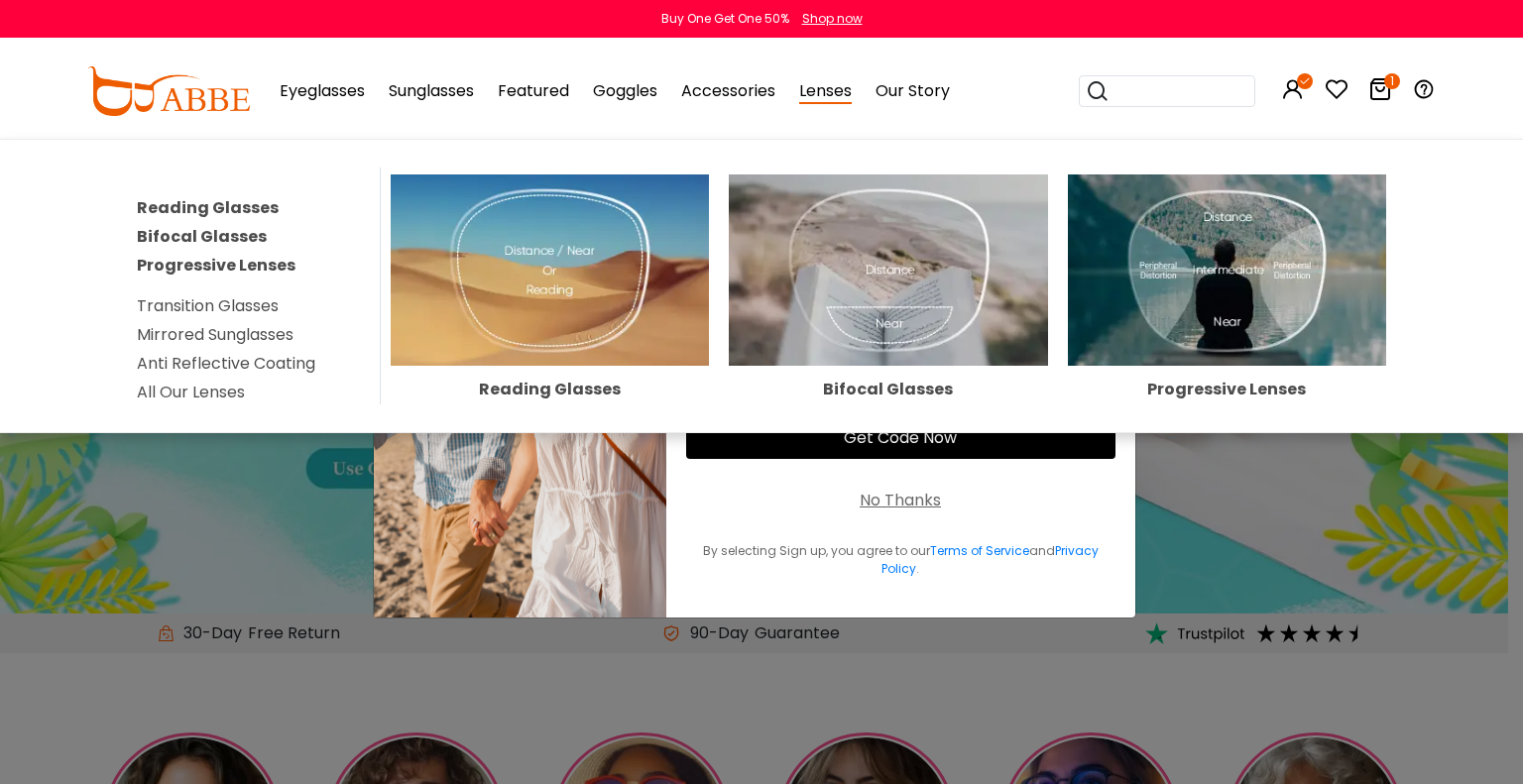scroll, scrollTop: 0, scrollLeft: 0, axis: both 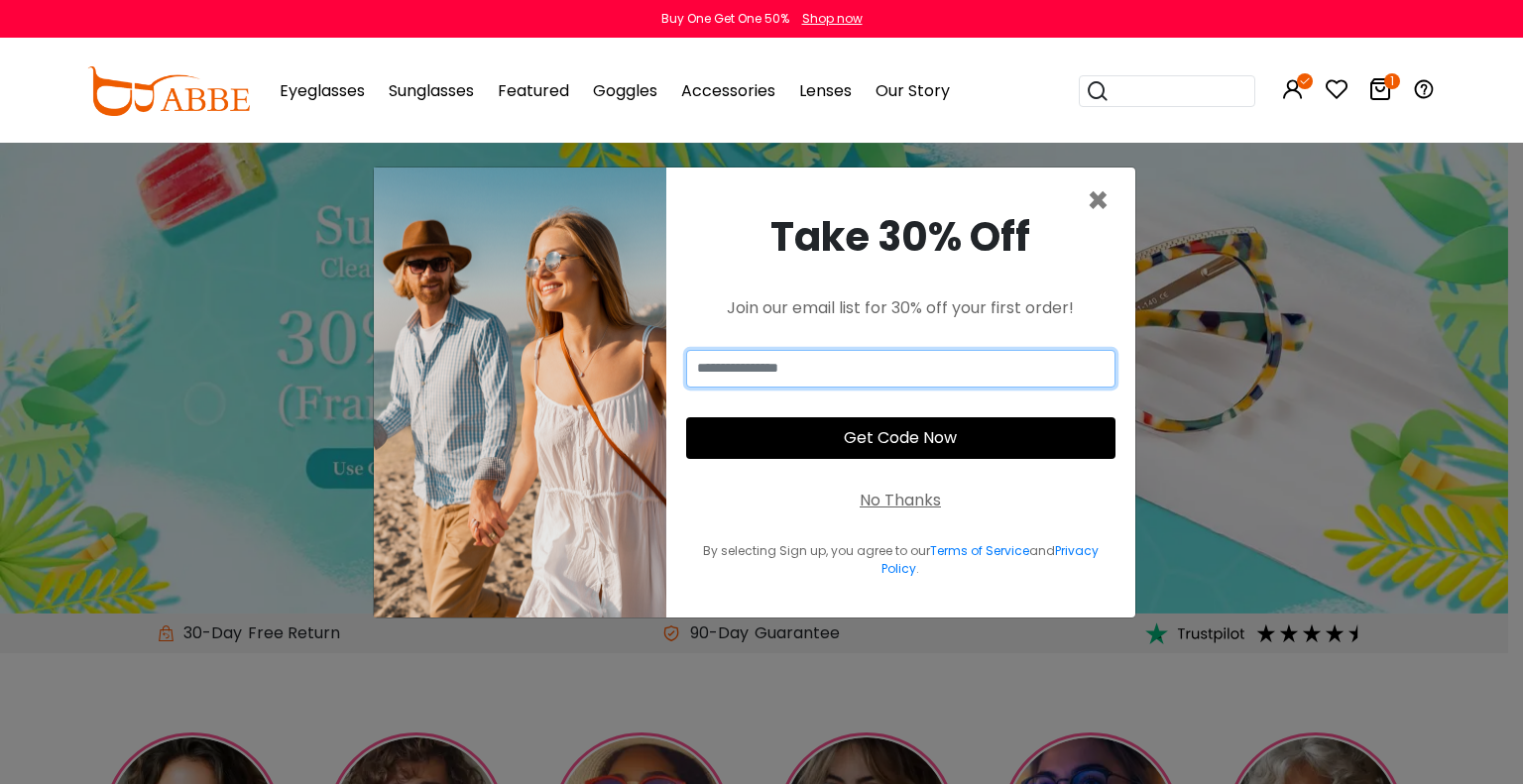 click at bounding box center [900, 369] 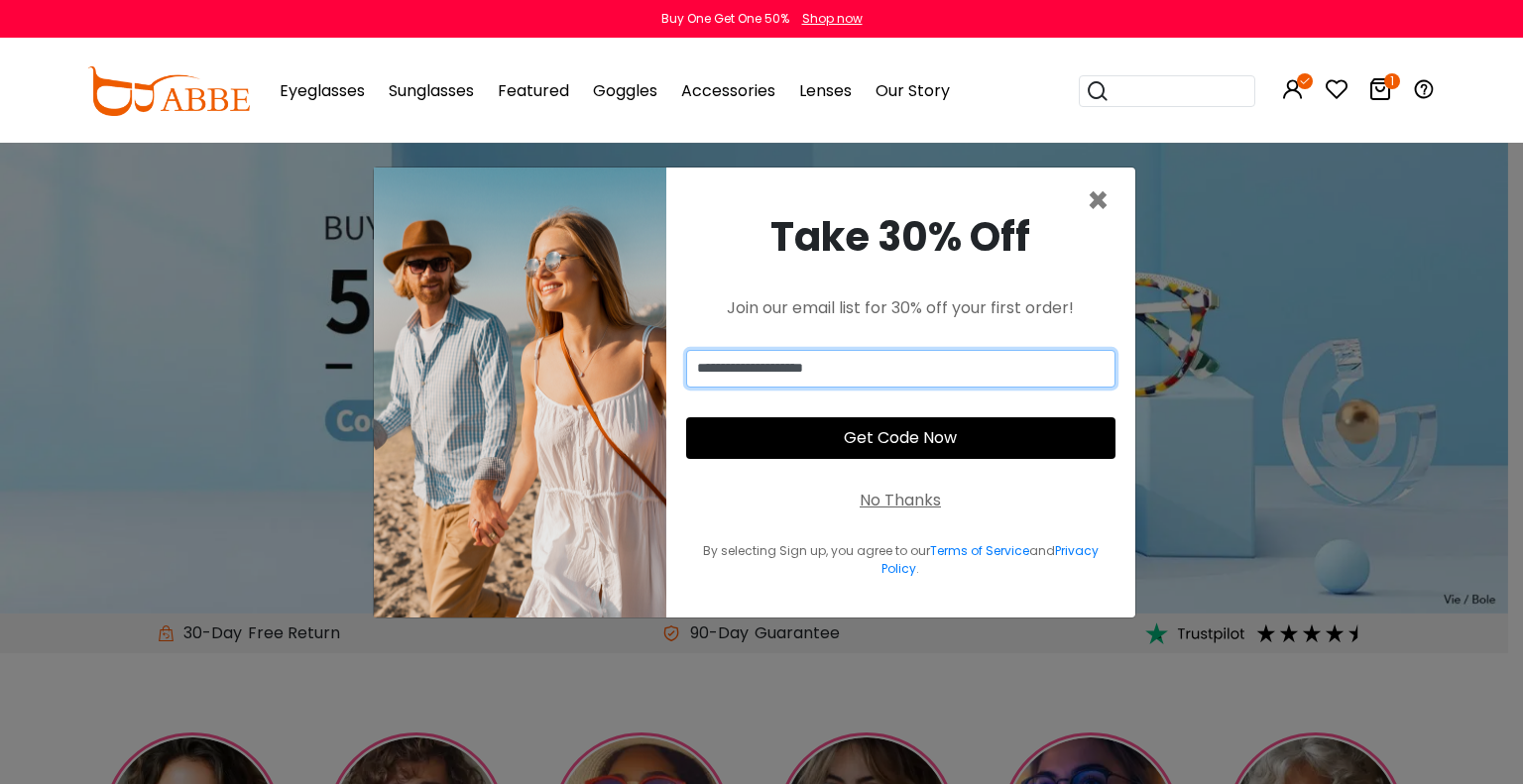 type on "**********" 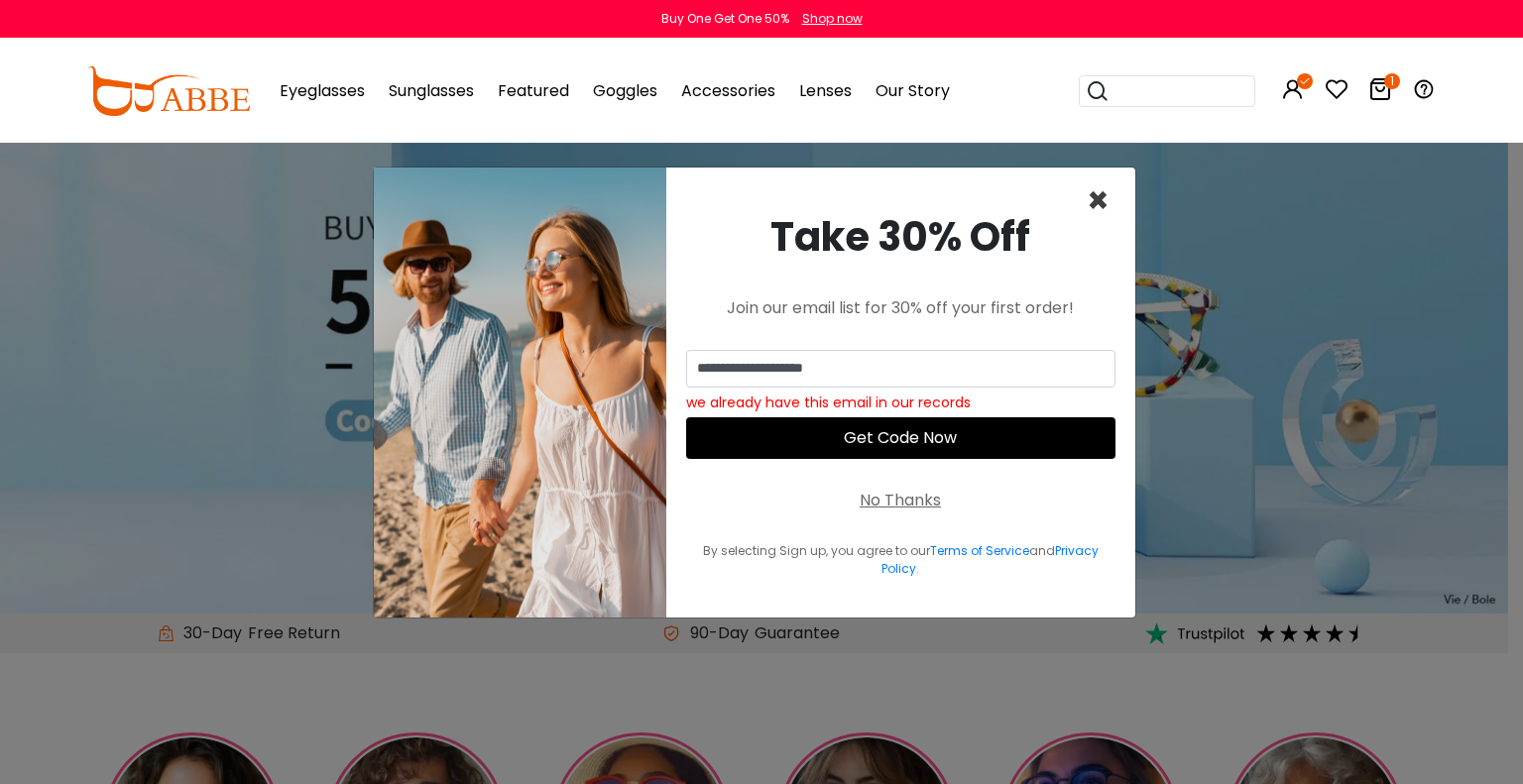 click on "×" at bounding box center [1098, 200] 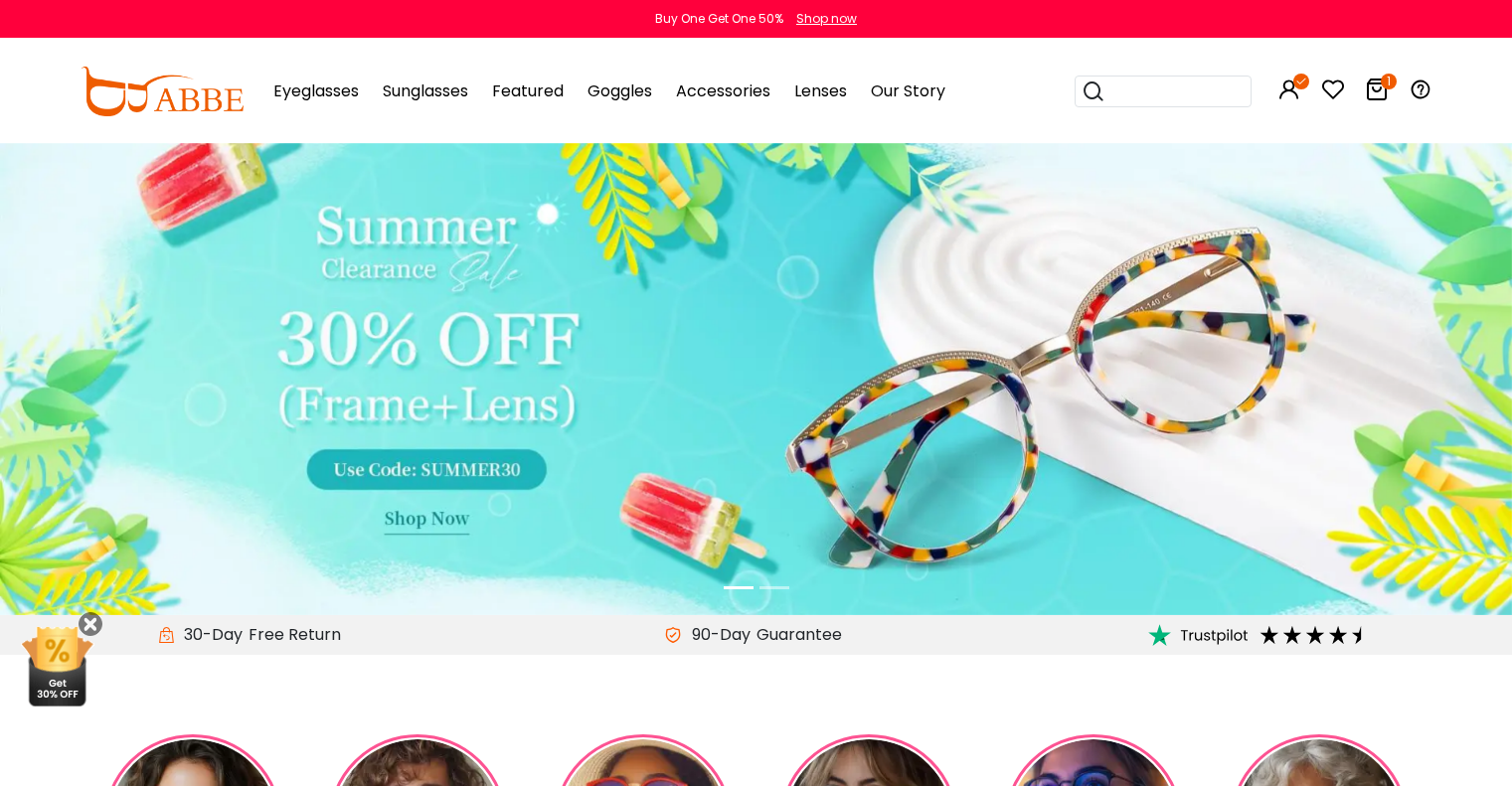 click on "Eyeglasses" at bounding box center (316, 90) 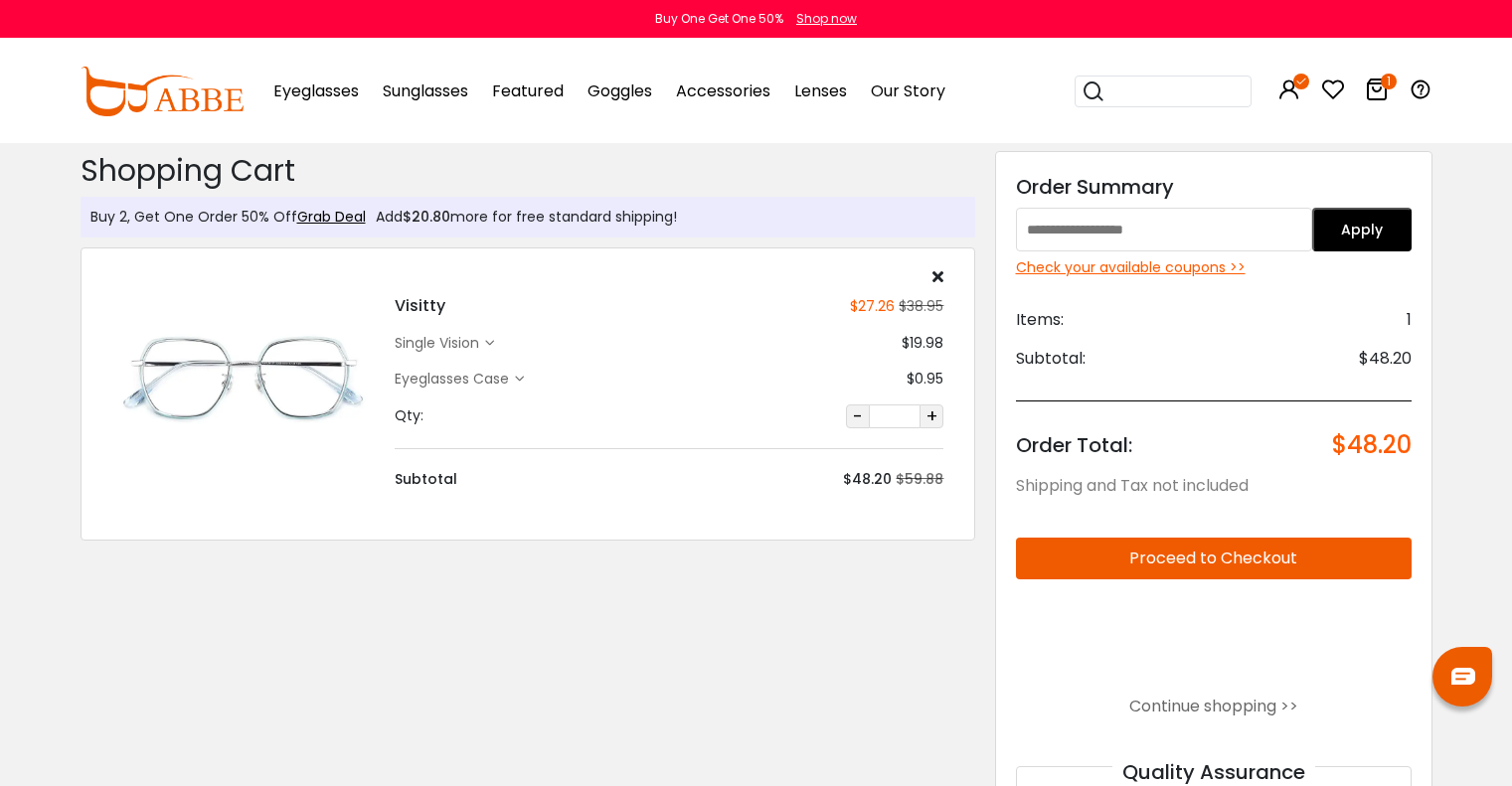 scroll, scrollTop: 0, scrollLeft: 0, axis: both 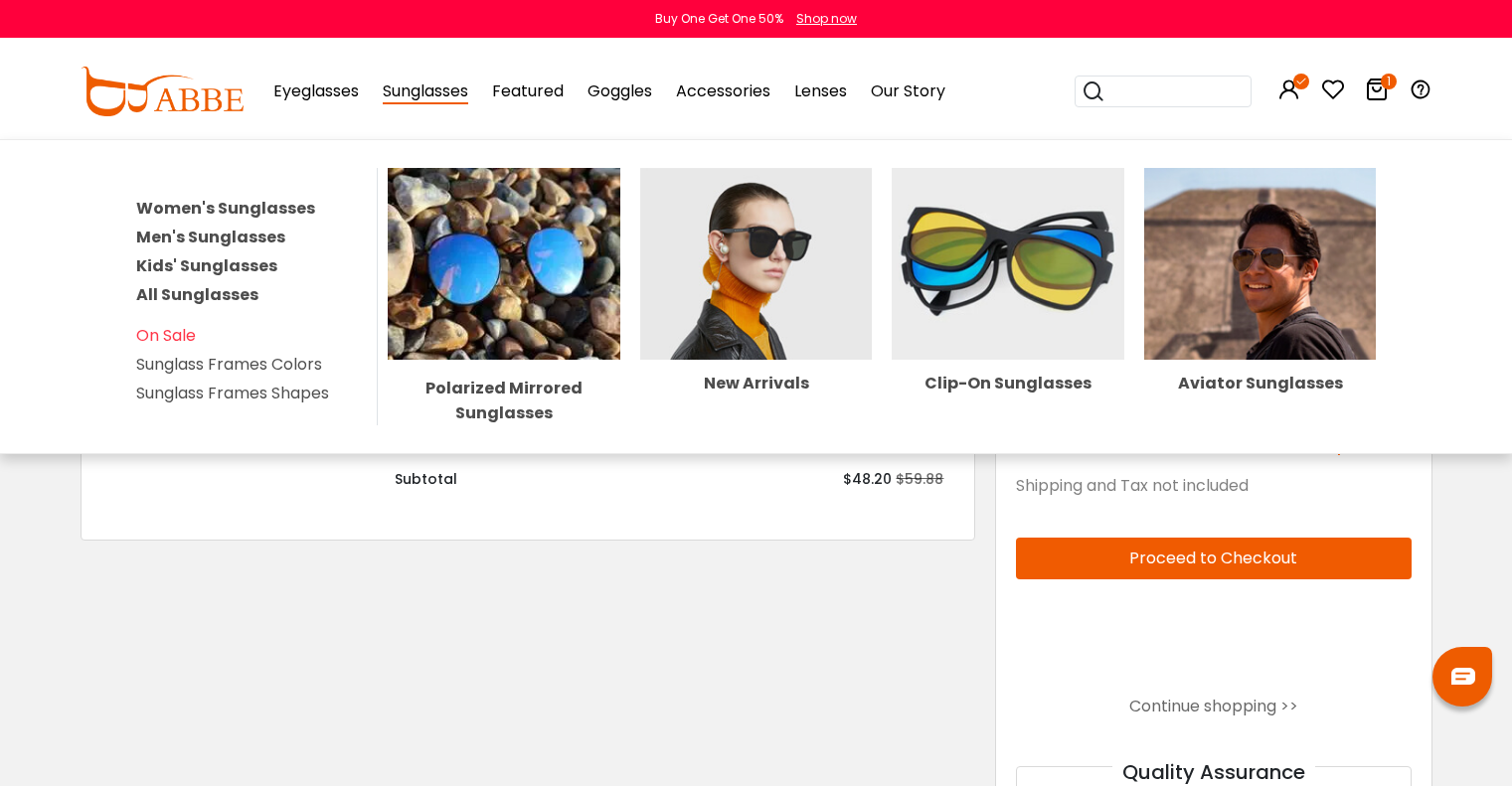 click on "Sunglasses" at bounding box center [425, 91] 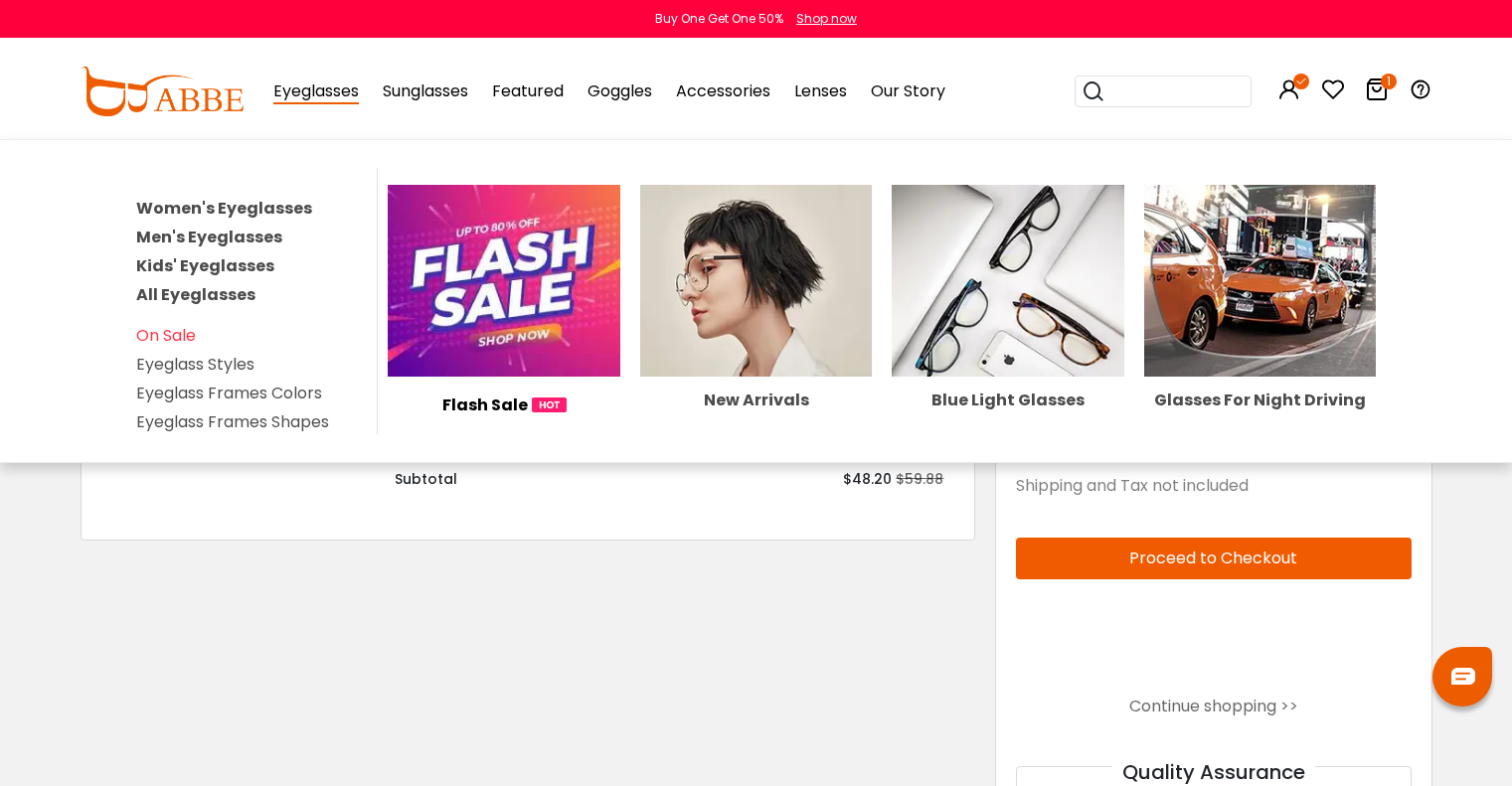 click on "Eyeglasses" at bounding box center (316, 91) 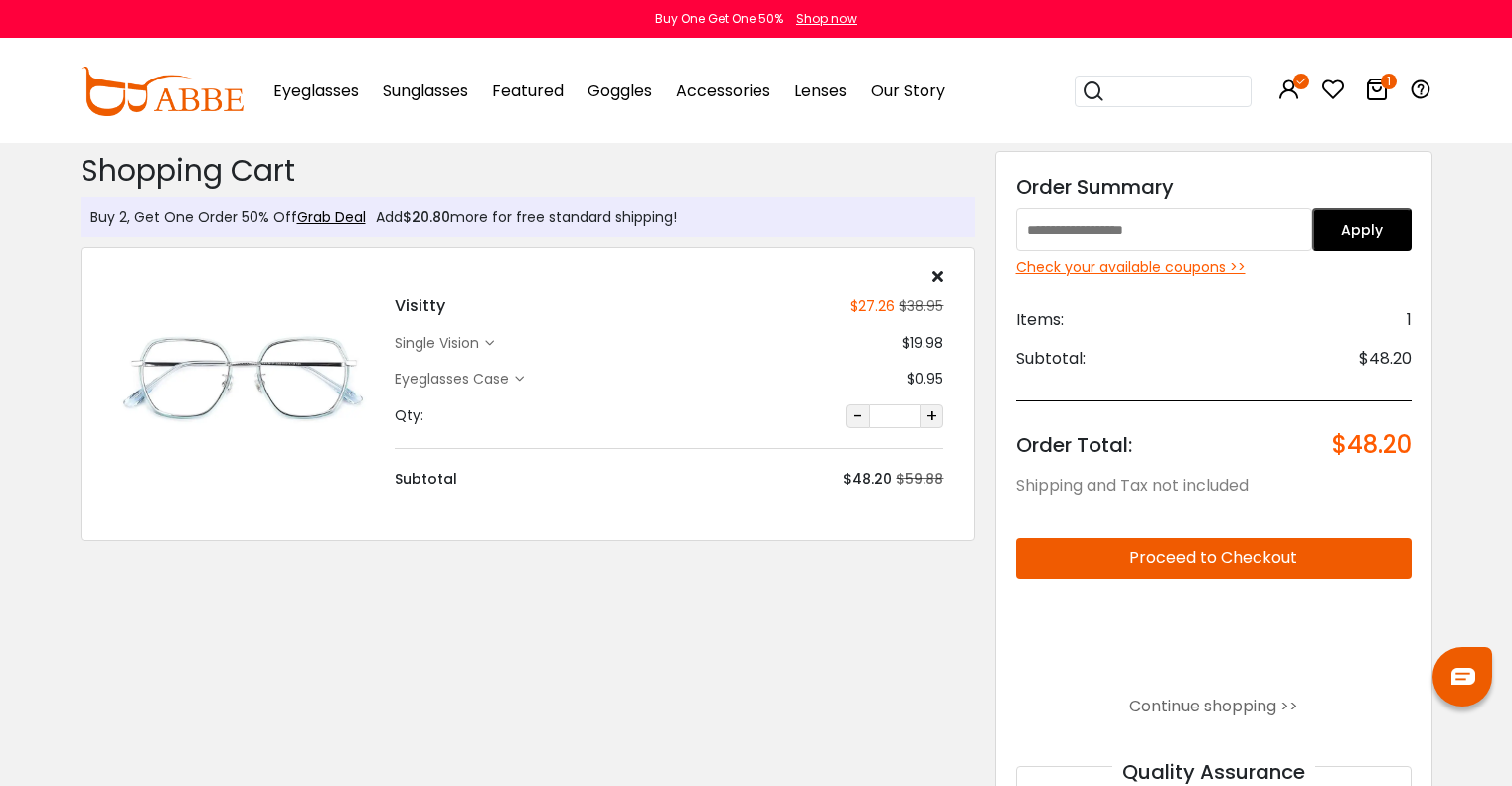 click on "Eyeglasses
Women's Eyeglasses
Men's Eyeglasses
Kids' Eyeglasses
All Eyeglasses
On Sale
Eyeglass Styles
Eyeglass Frames Colors
Eyeglass Frames Shapes
Flash Sale
New Arrivals
Blue Light Glasses
Glasses For Night Driving" at bounding box center (316, 91) 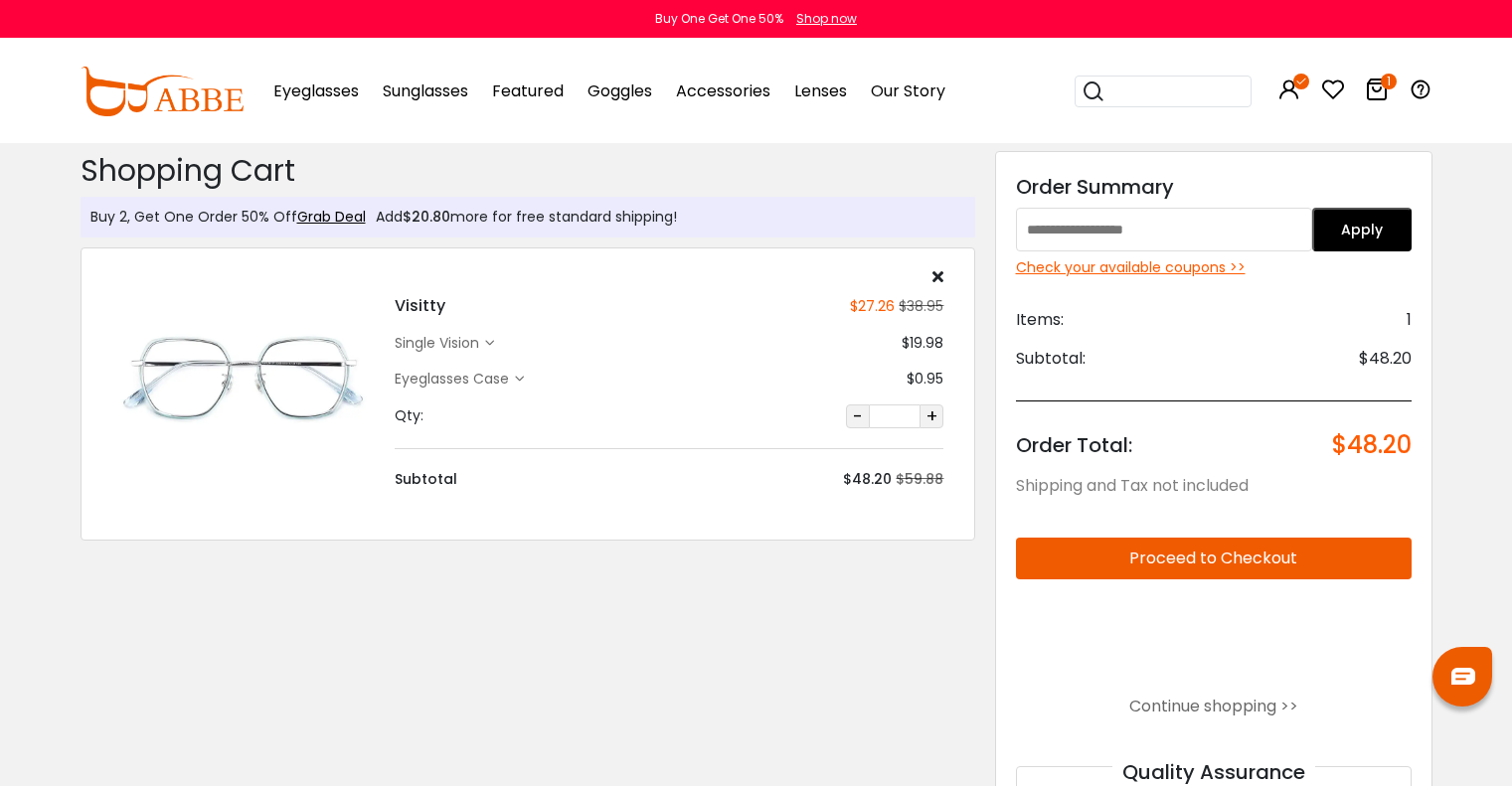 click on "Eyeglasses
Women's Eyeglasses
Men's Eyeglasses
Kids' Eyeglasses
All Eyeglasses
On Sale
Eyeglass Styles
Eyeglass Frames Colors
Eyeglass Frames Shapes
Flash Sale
New Arrivals
Blue Light Glasses
Glasses For Night Driving" at bounding box center (316, 91) 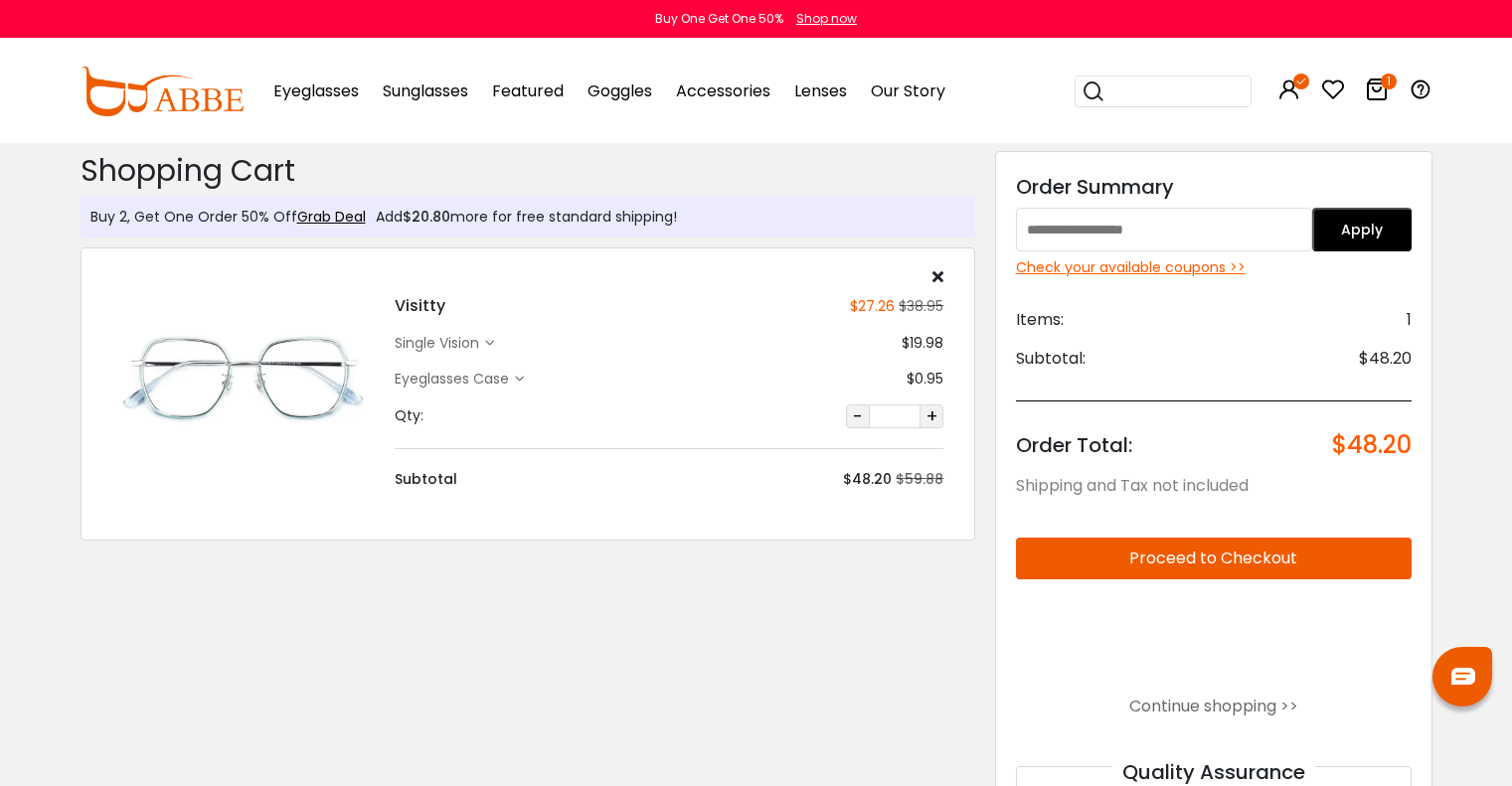 scroll, scrollTop: 0, scrollLeft: 0, axis: both 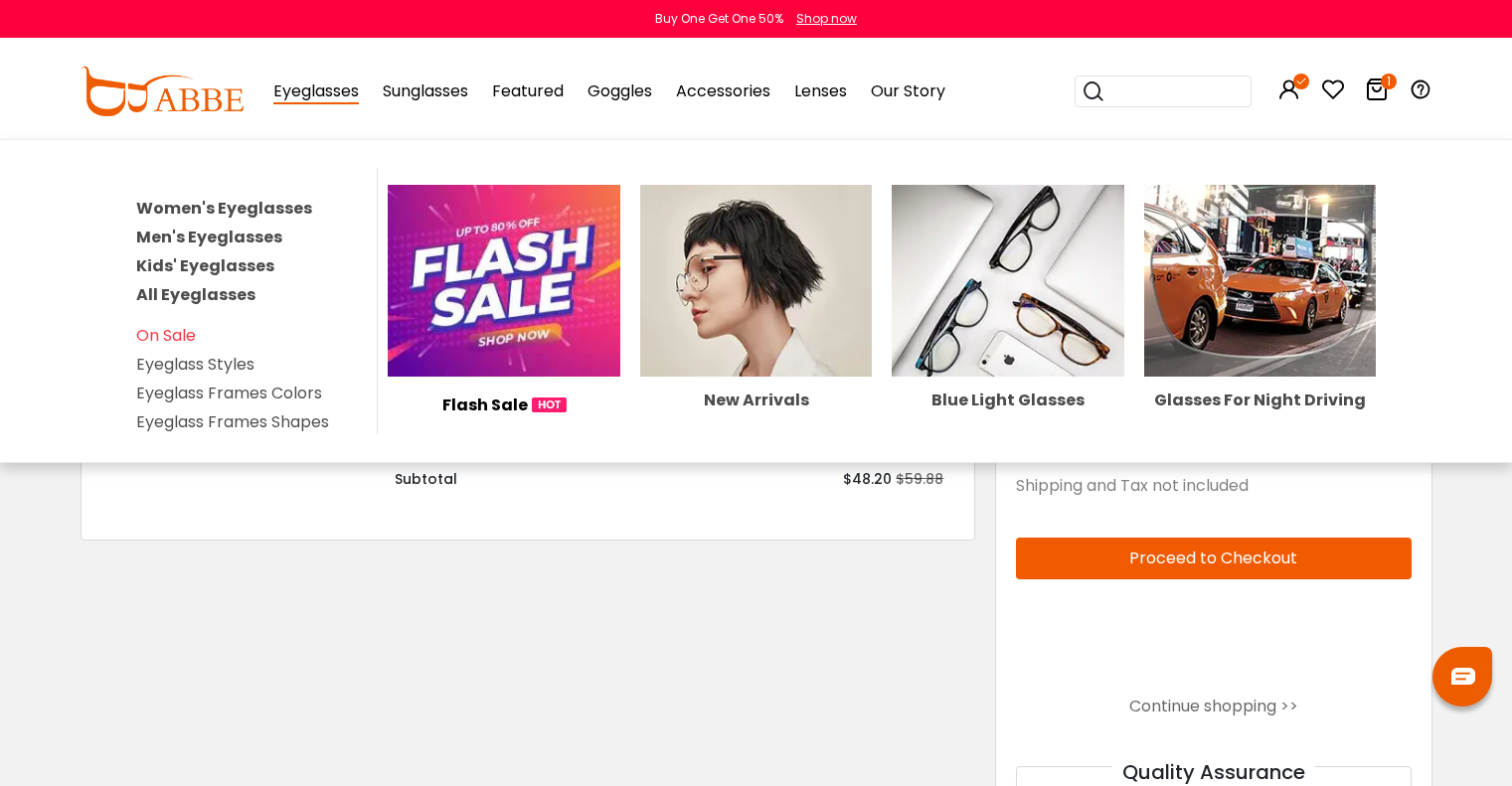 click on "Women's Eyeglasses" at bounding box center [224, 208] 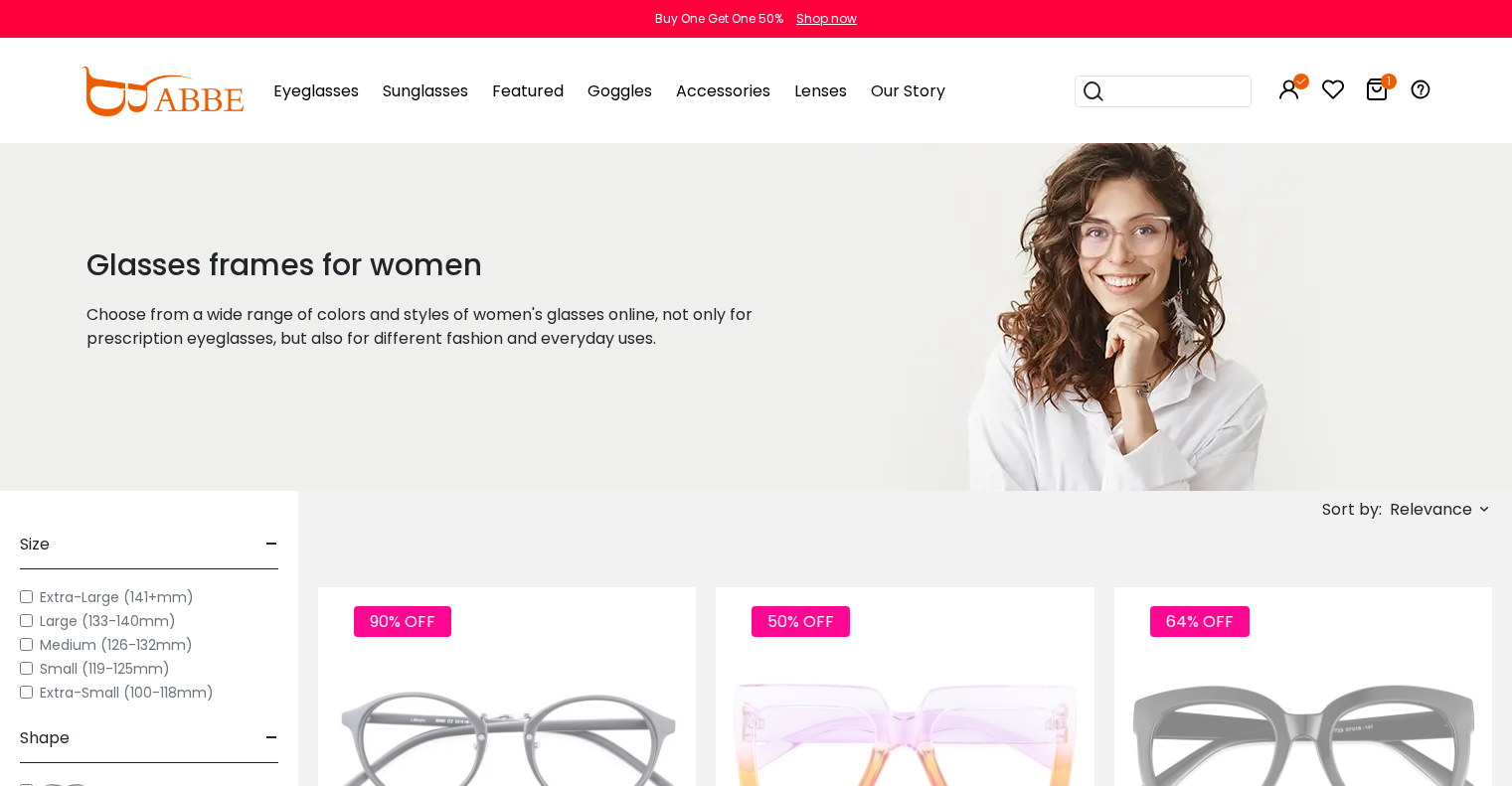 scroll, scrollTop: 0, scrollLeft: 0, axis: both 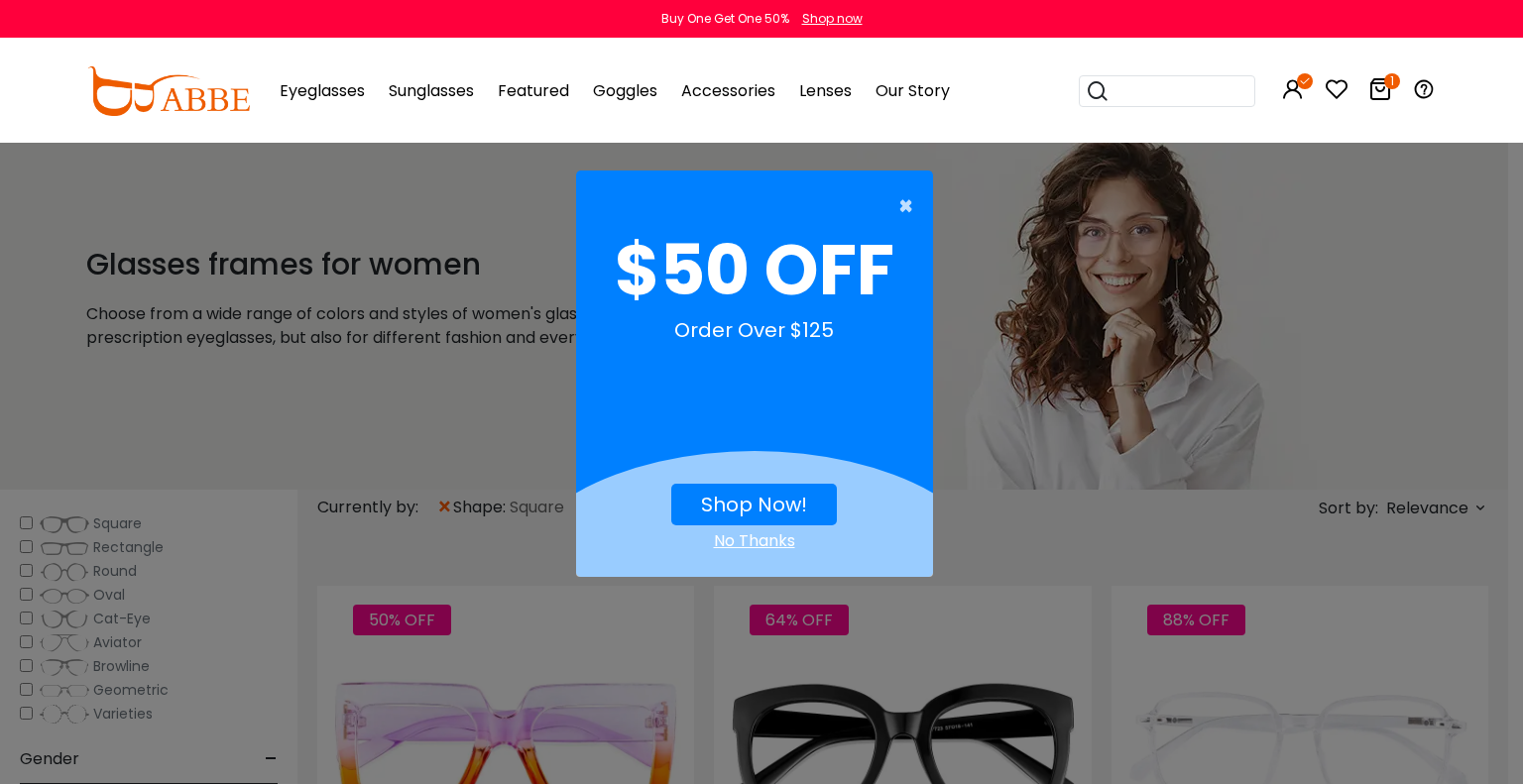 click on "×" at bounding box center (910, 206) 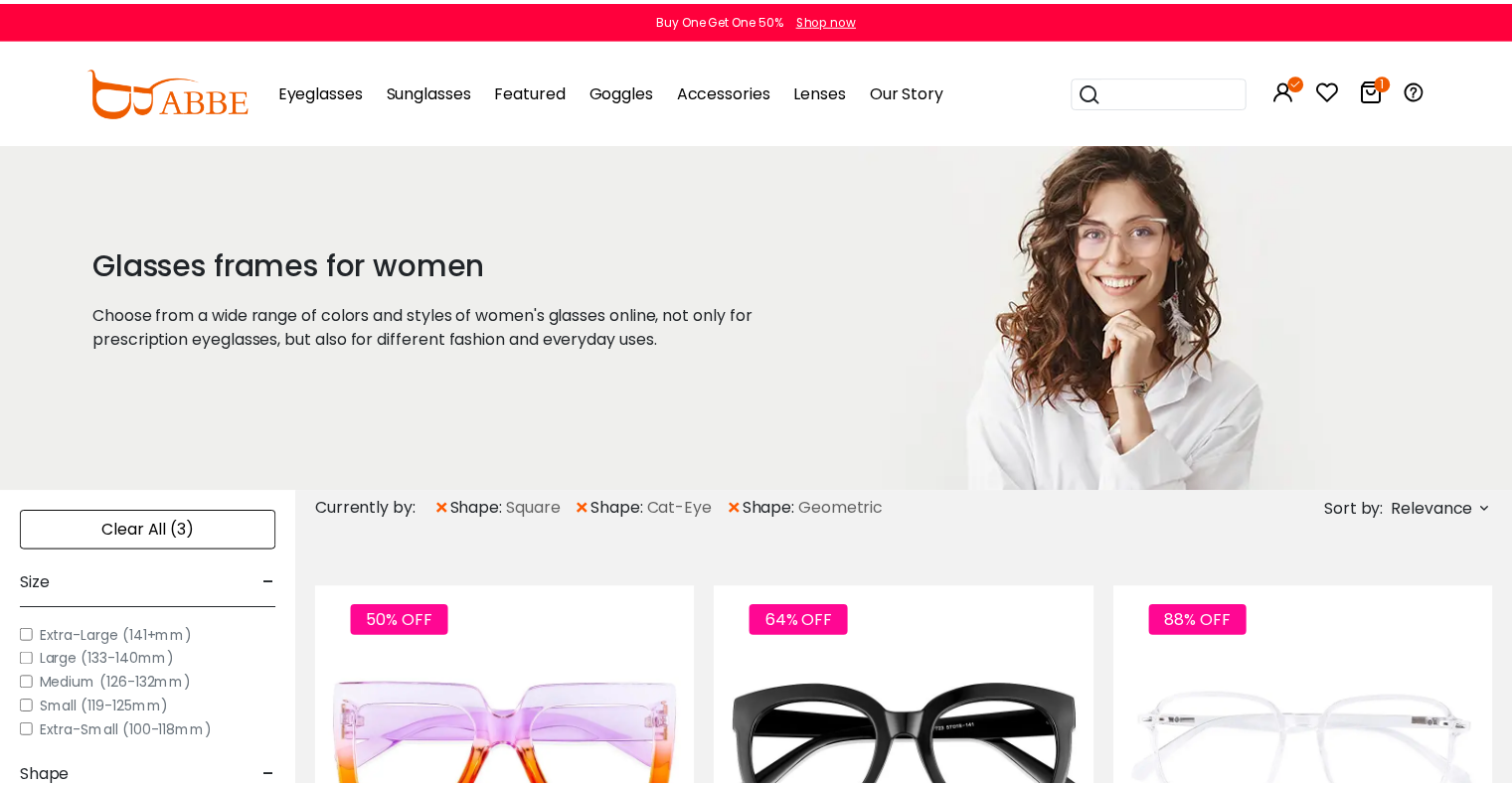 scroll, scrollTop: 0, scrollLeft: 0, axis: both 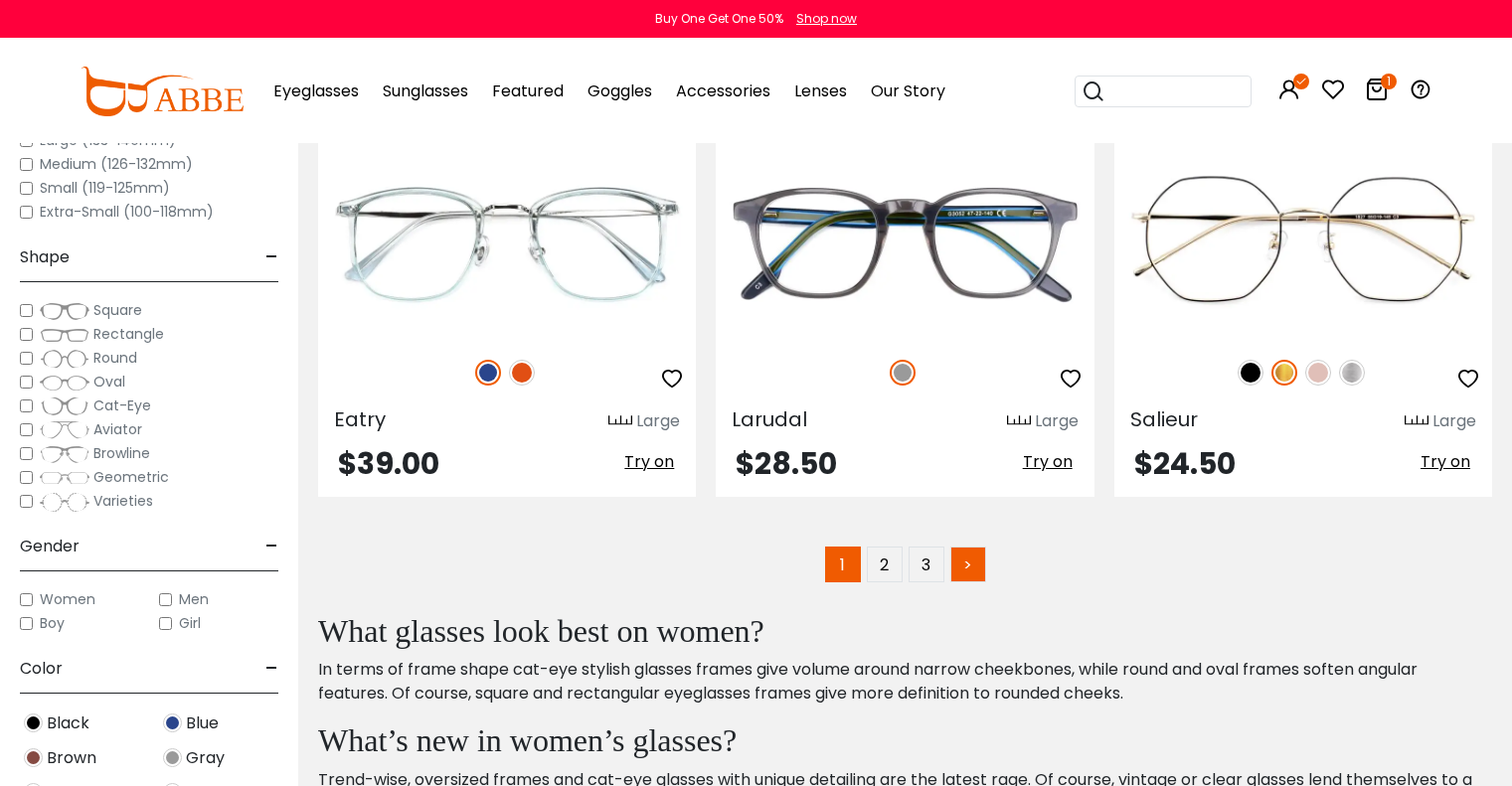 click on ">" at bounding box center [968, 564] 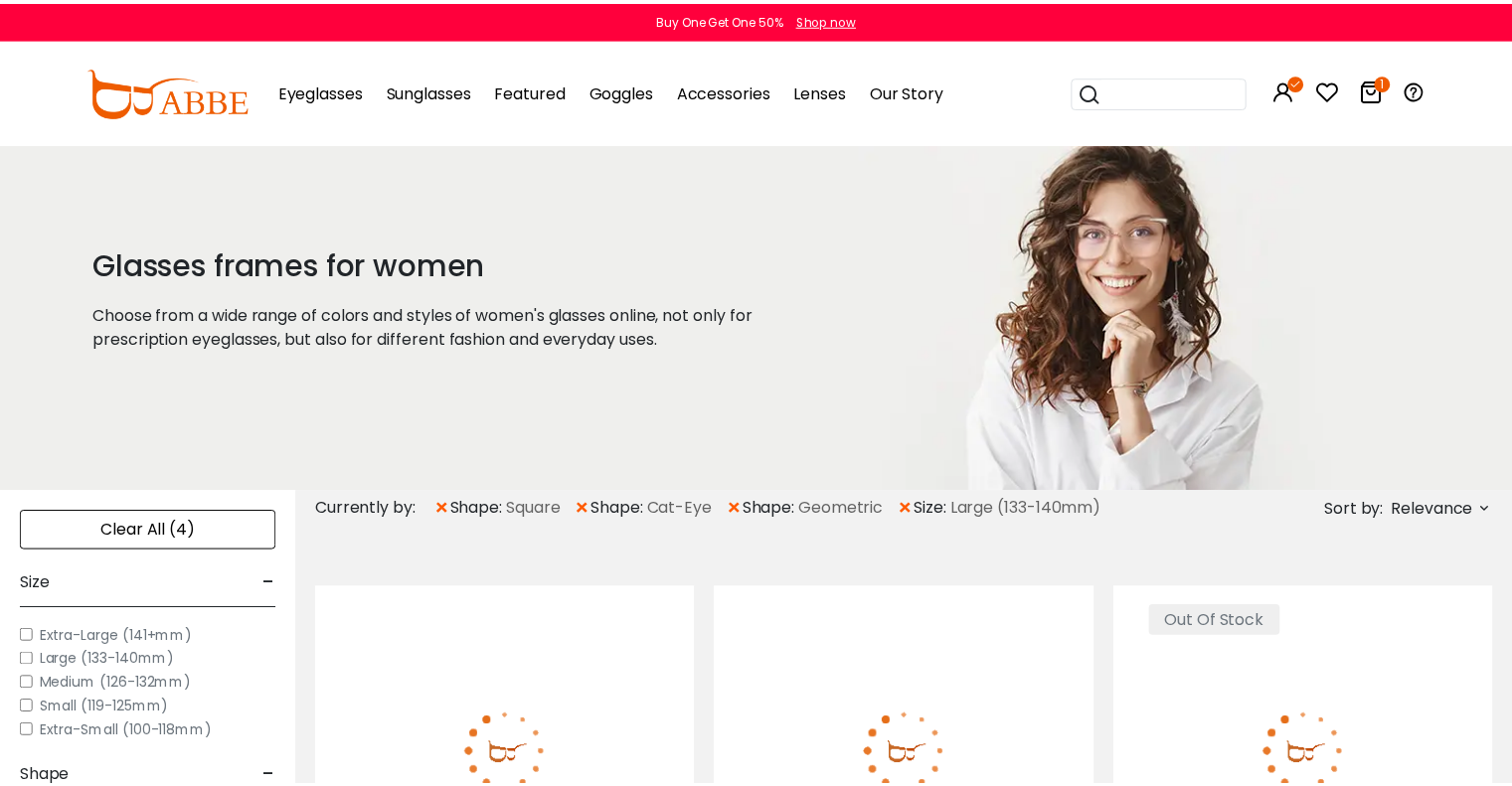 scroll, scrollTop: 0, scrollLeft: 0, axis: both 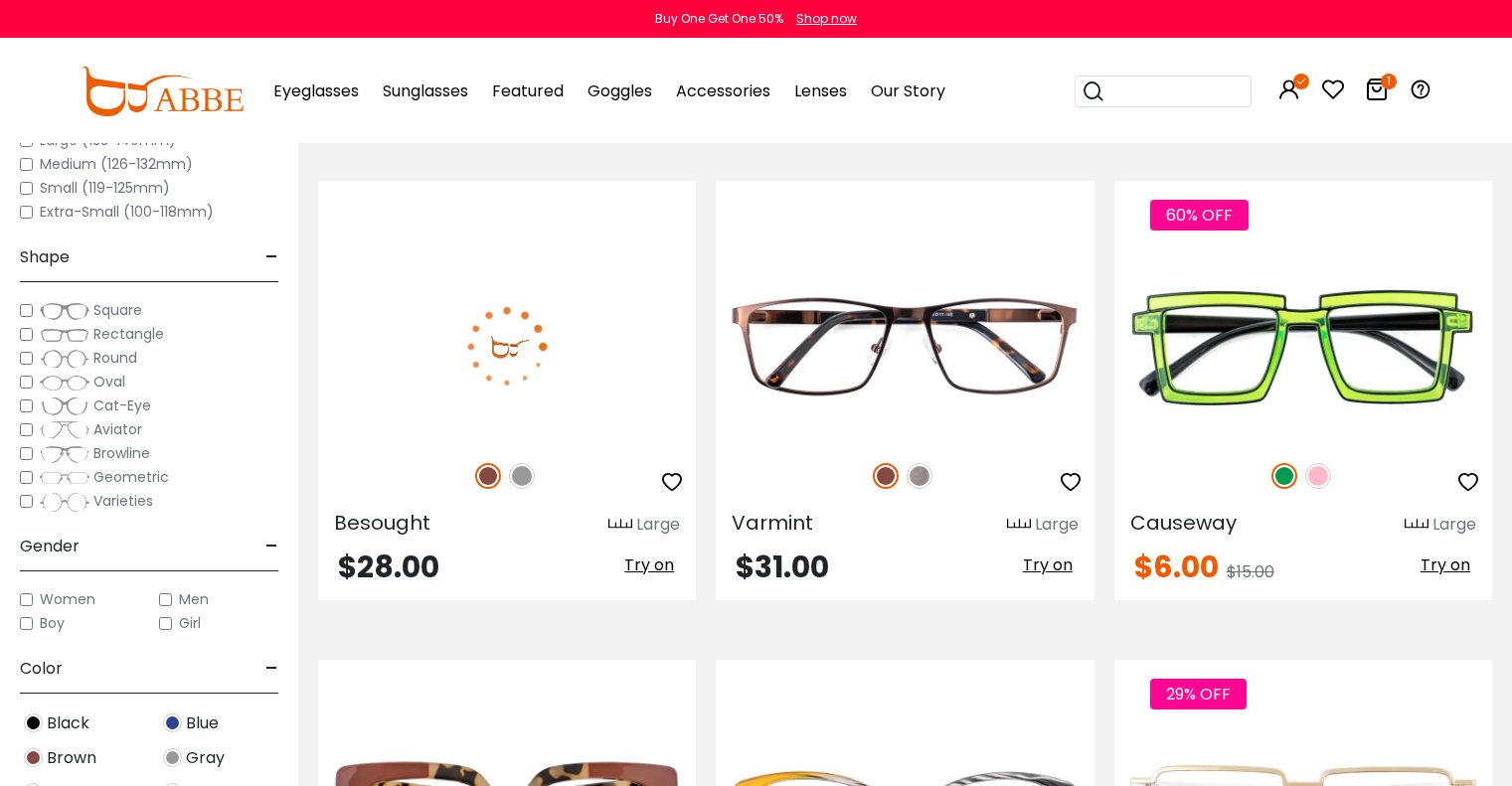 click at bounding box center (507, 476) 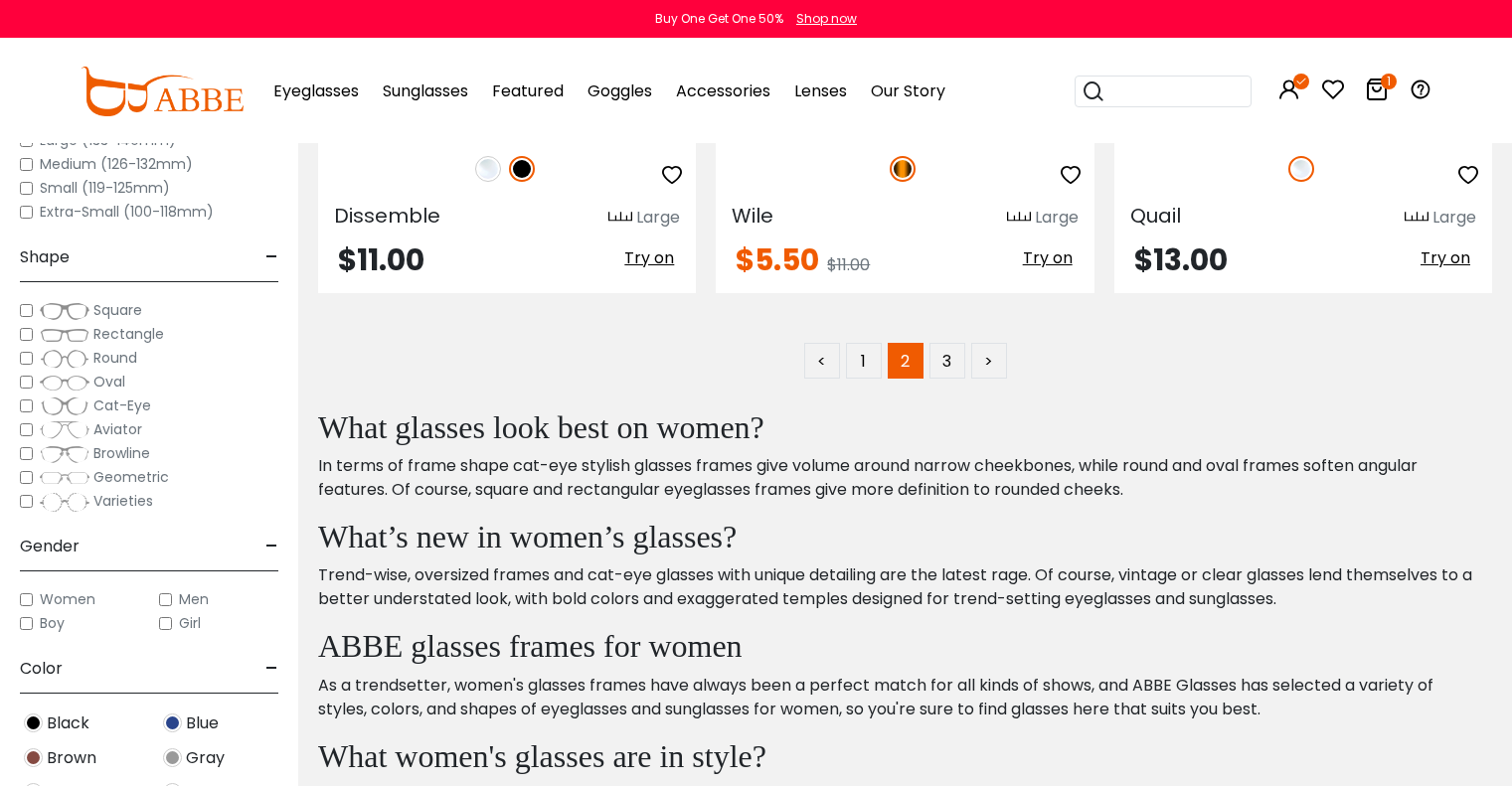 scroll, scrollTop: 9813, scrollLeft: 0, axis: vertical 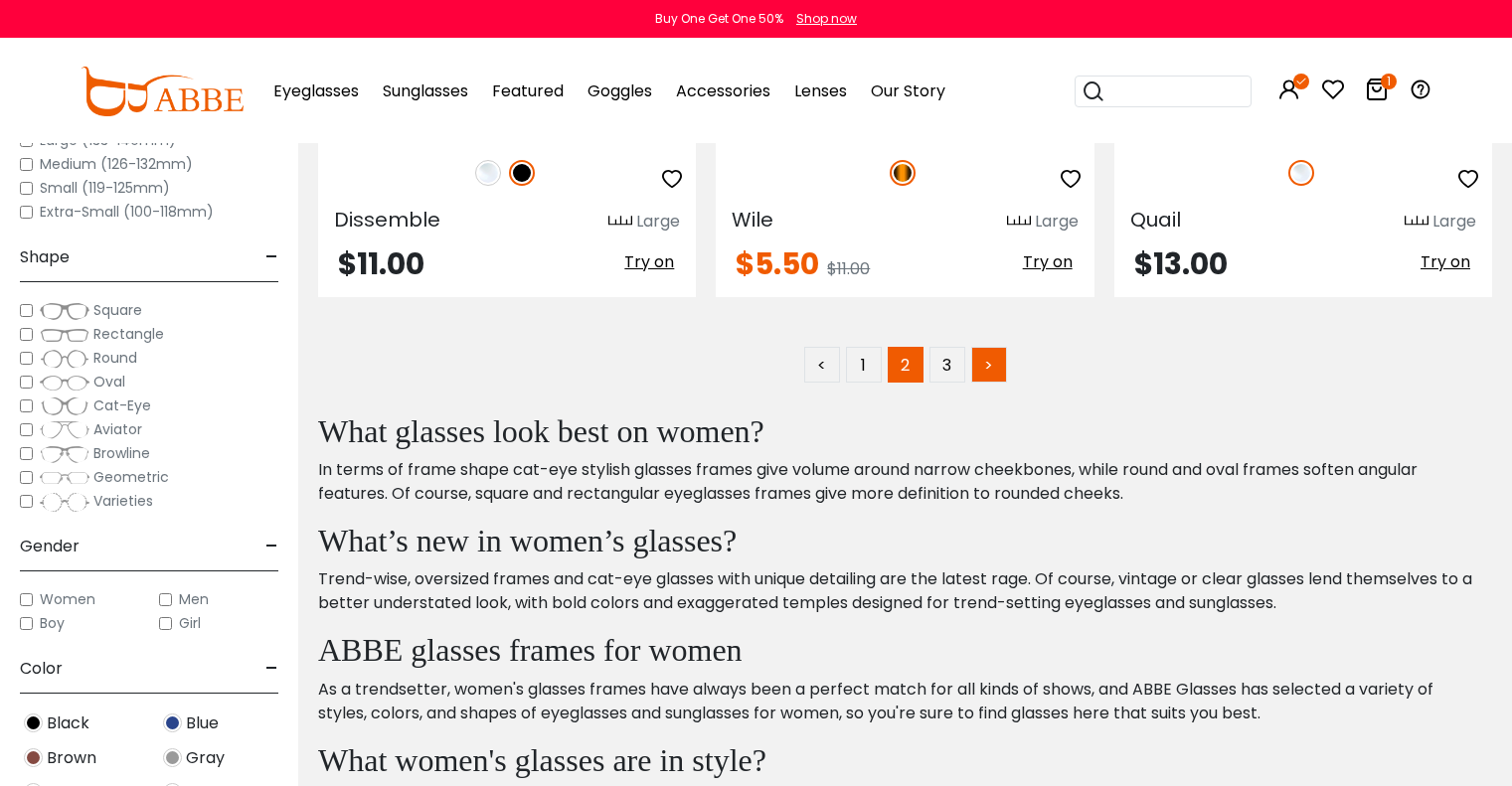 click on ">" at bounding box center (989, 365) 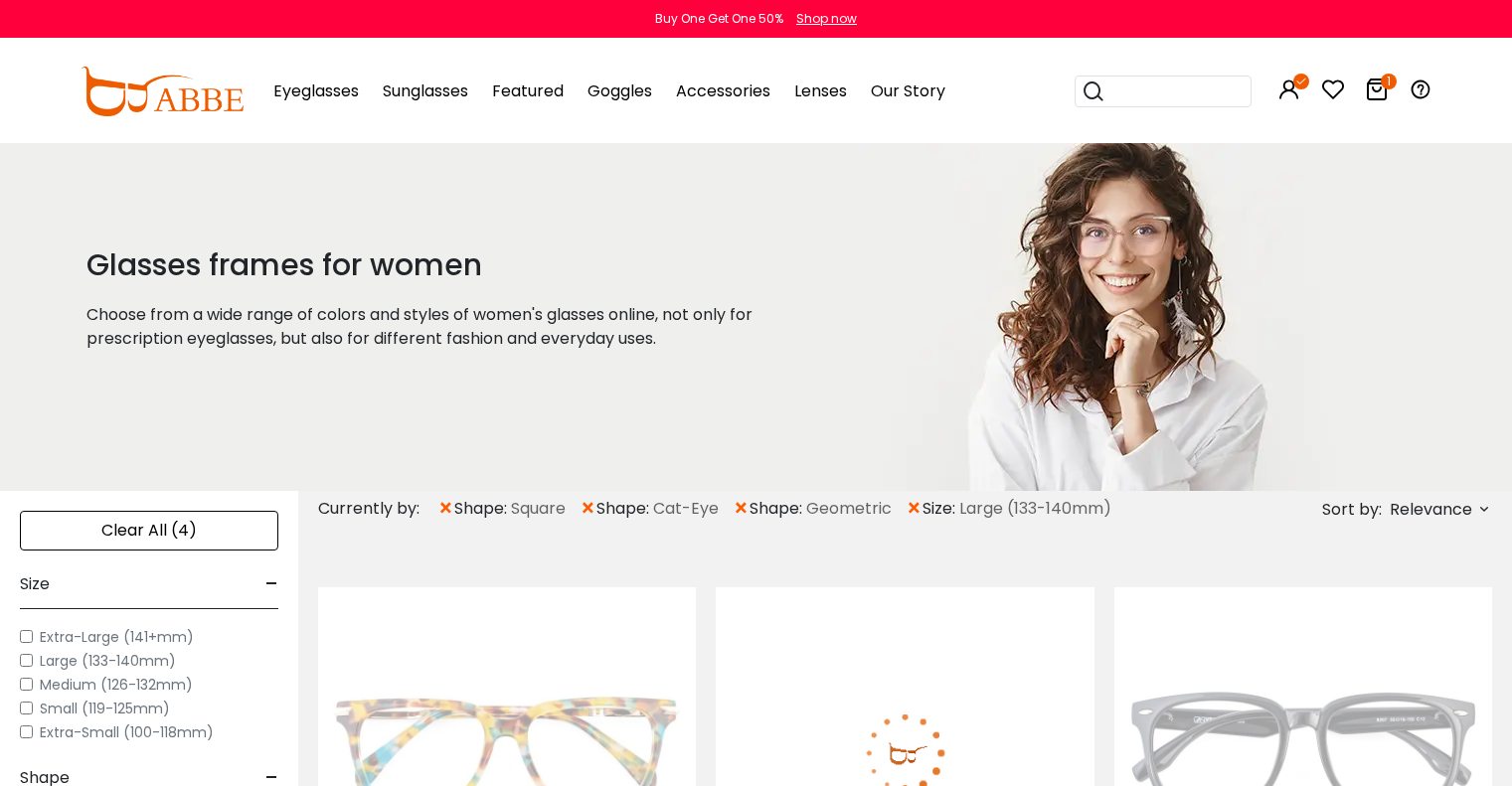 scroll, scrollTop: 0, scrollLeft: 0, axis: both 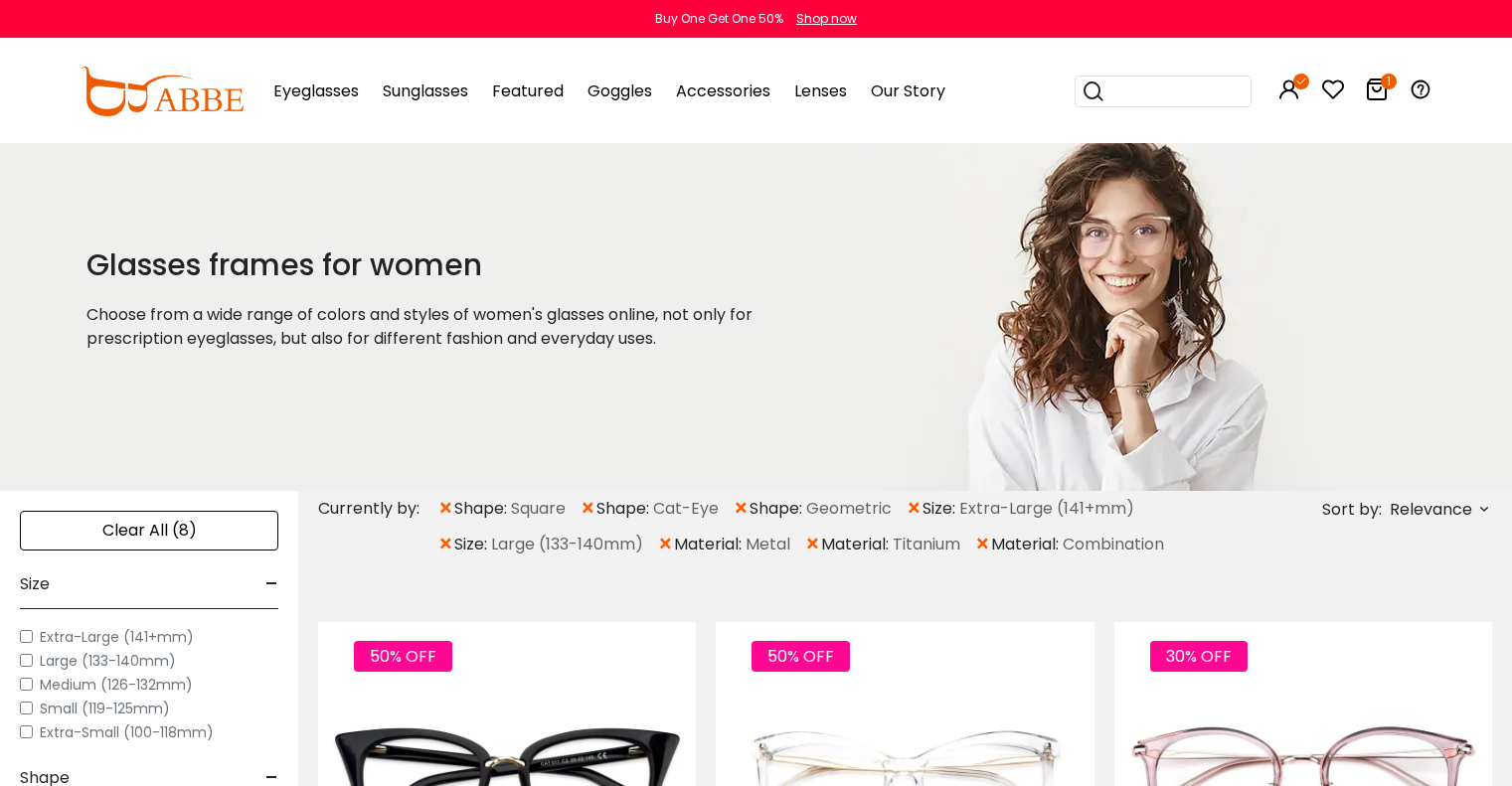 click on "Sort by:
Relevance
Relevance
New Arrivals
Best Sellers
Prices High To Low" at bounding box center [1368, 527] 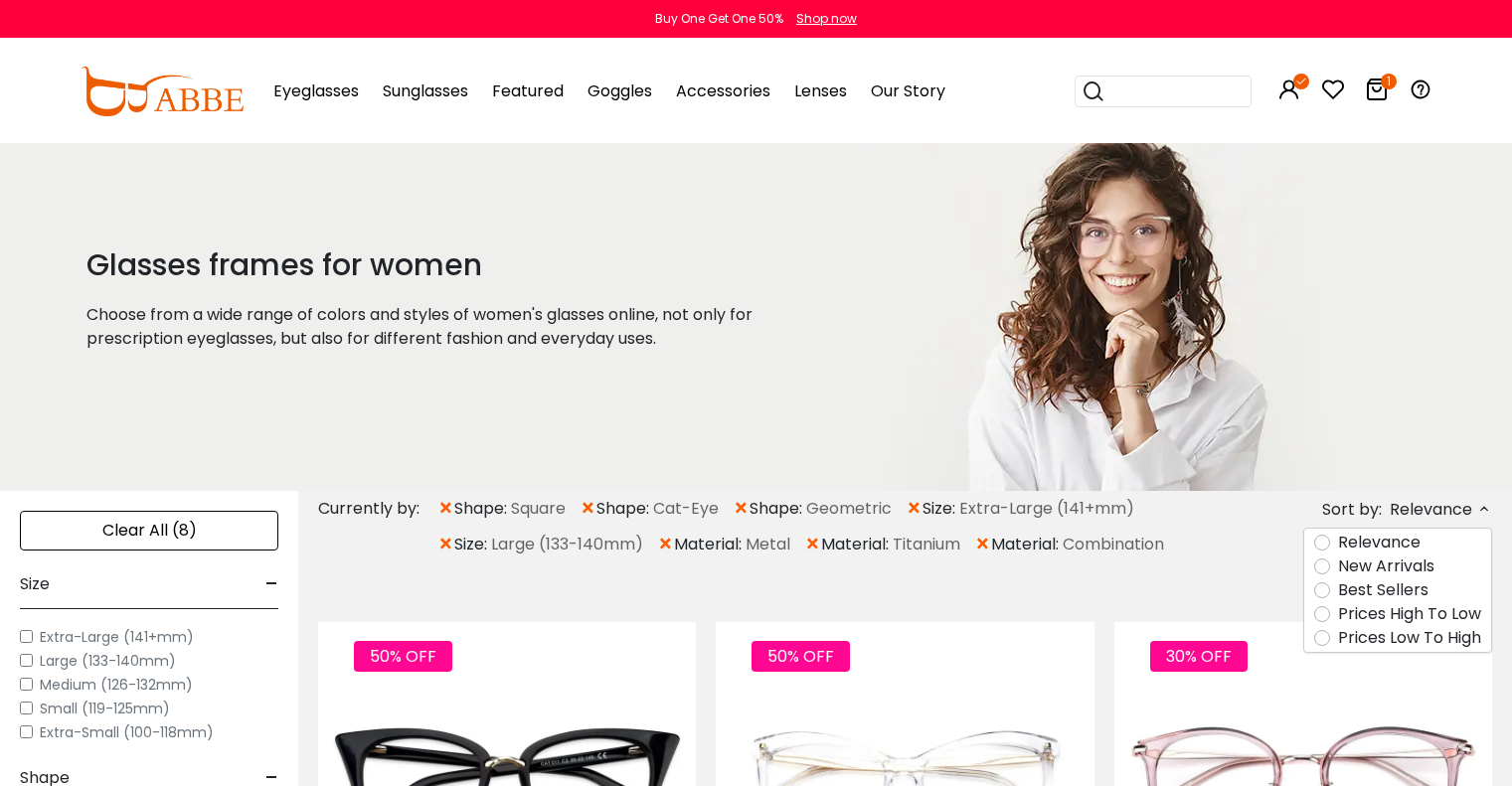 click on "Prices Low To High" at bounding box center (1398, 638) 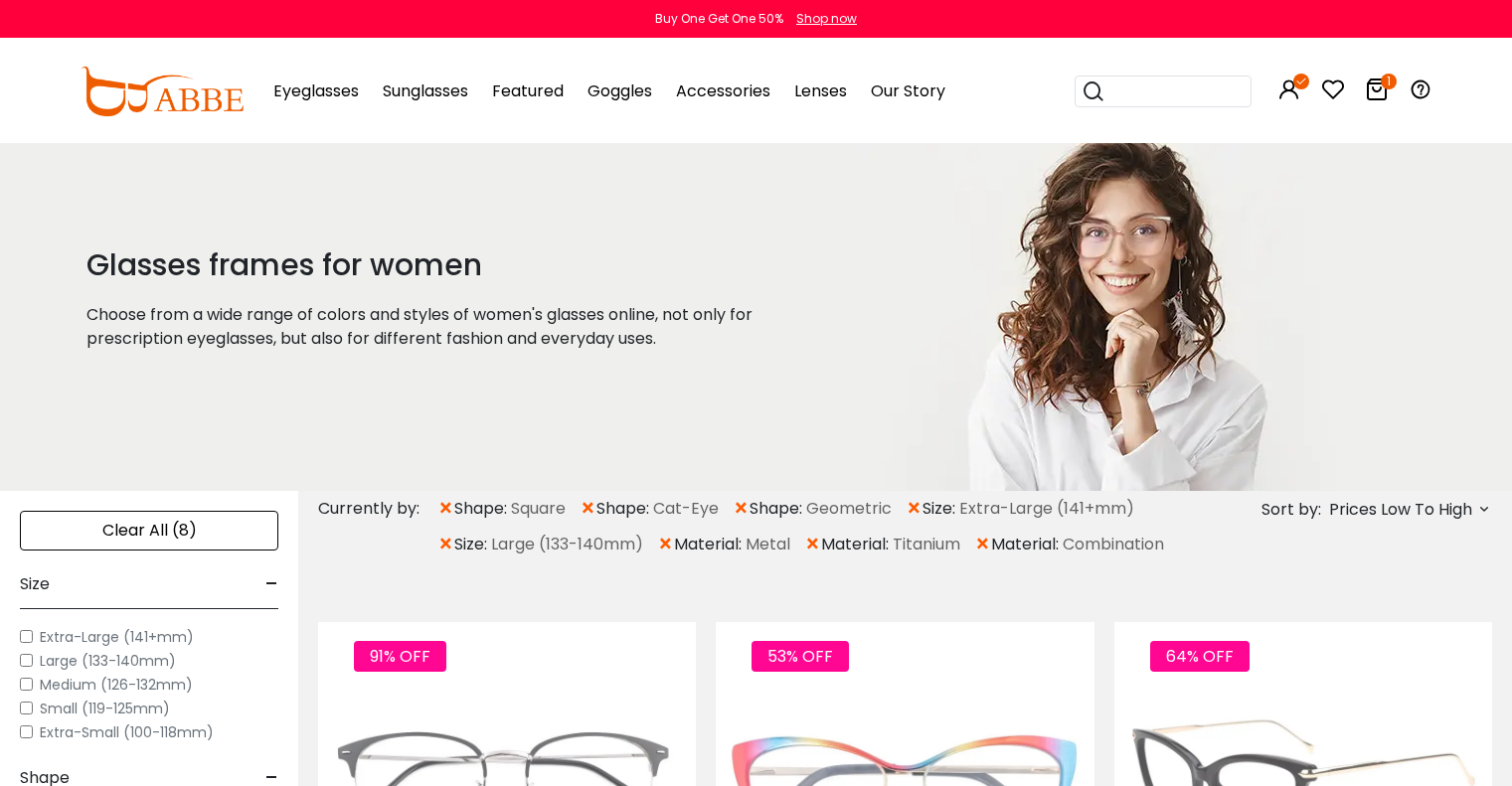 scroll, scrollTop: 0, scrollLeft: 0, axis: both 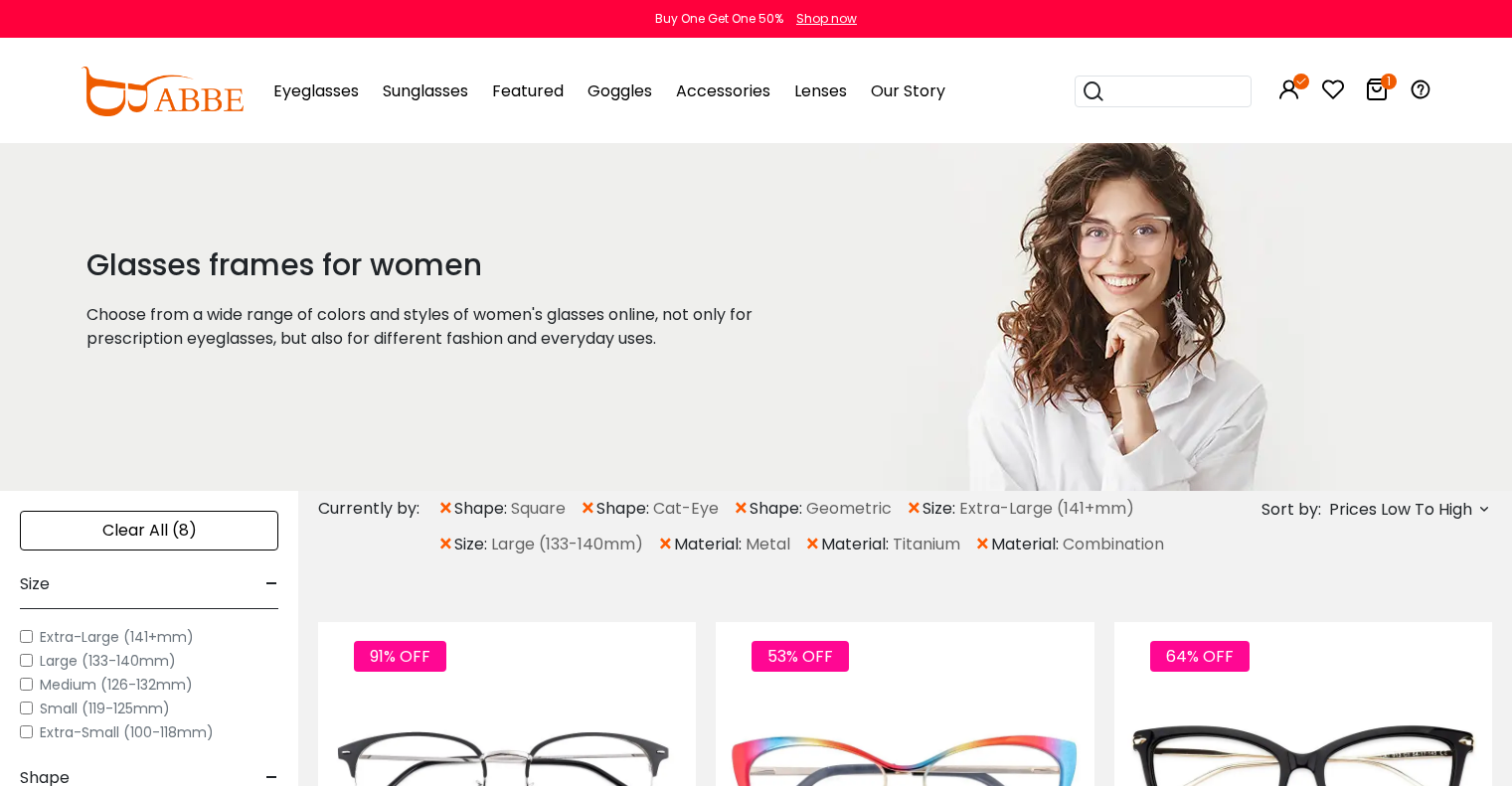 click on "Sunglasses" at bounding box center (425, 90) 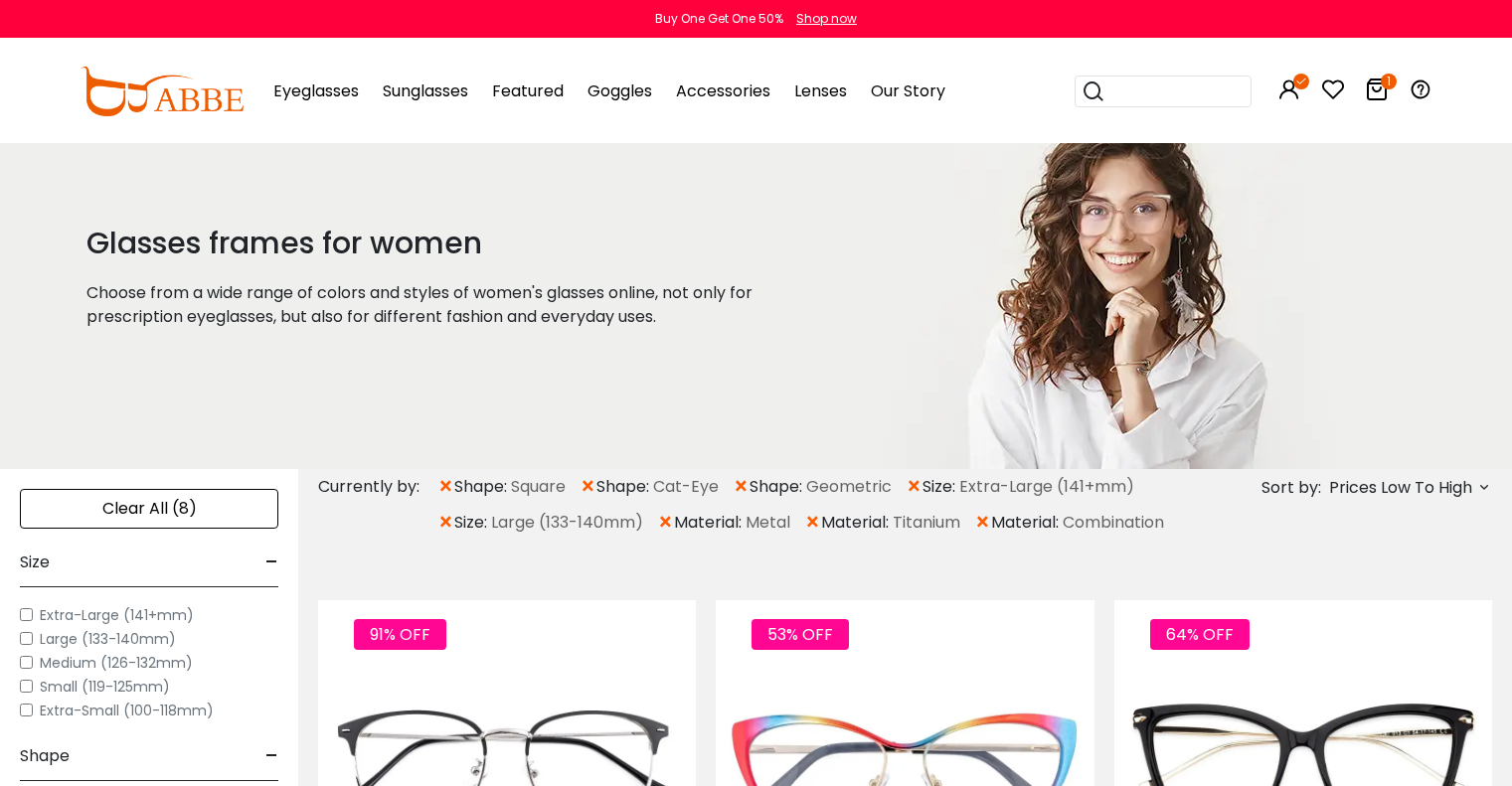 scroll, scrollTop: 11, scrollLeft: 0, axis: vertical 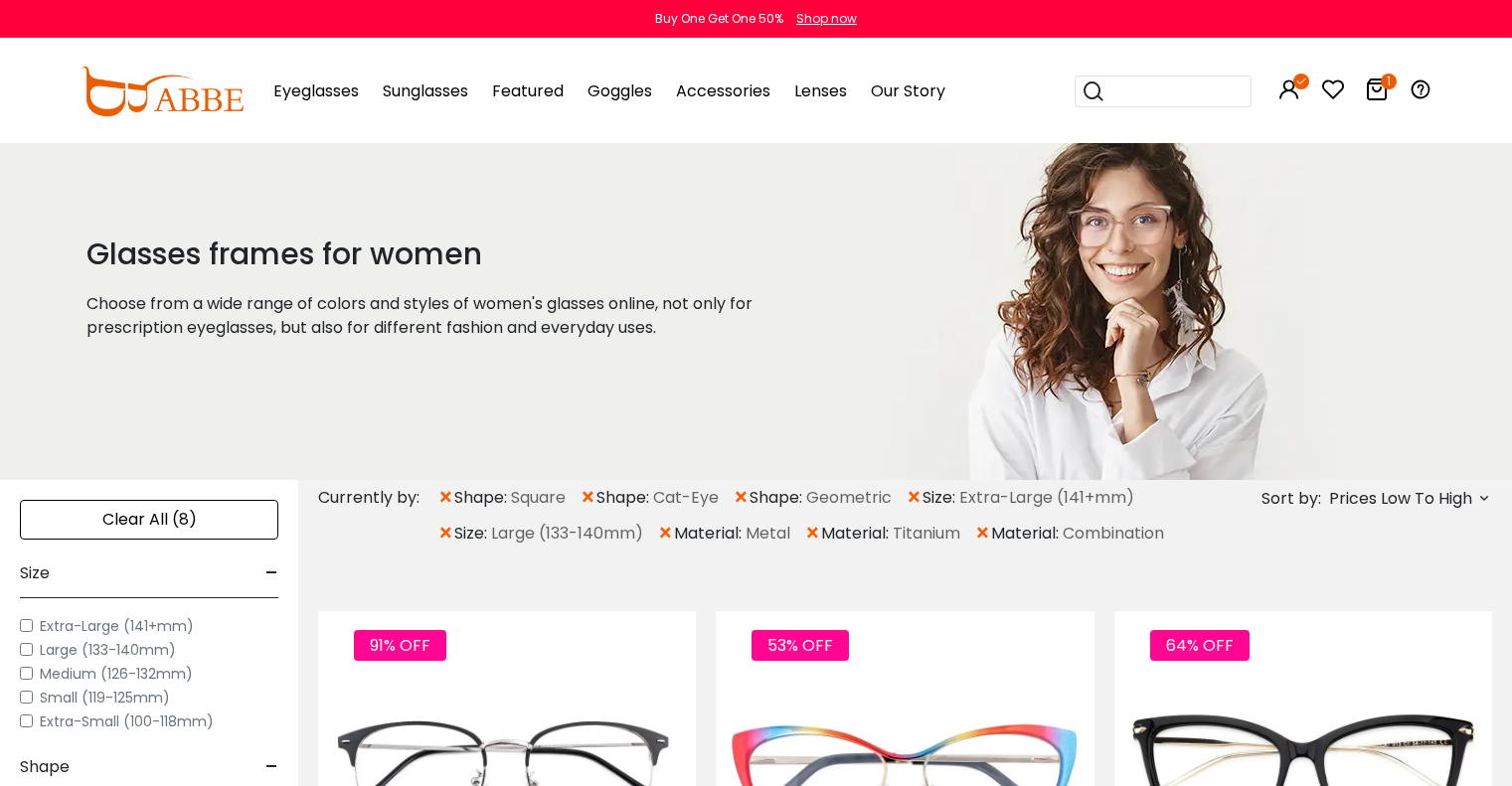 click on "Sunglasses
Women's Sunglasses
Men's Sunglasses
Kids' Sunglasses
All Sunglasses
On Sale
Sunglass Frames Colors
Sunglass Frames Shapes
Polarized Mirrored Sunglasses
New Arrivals
Clip-On Sunglasses
Aviator Sunglasses" at bounding box center [425, 91] 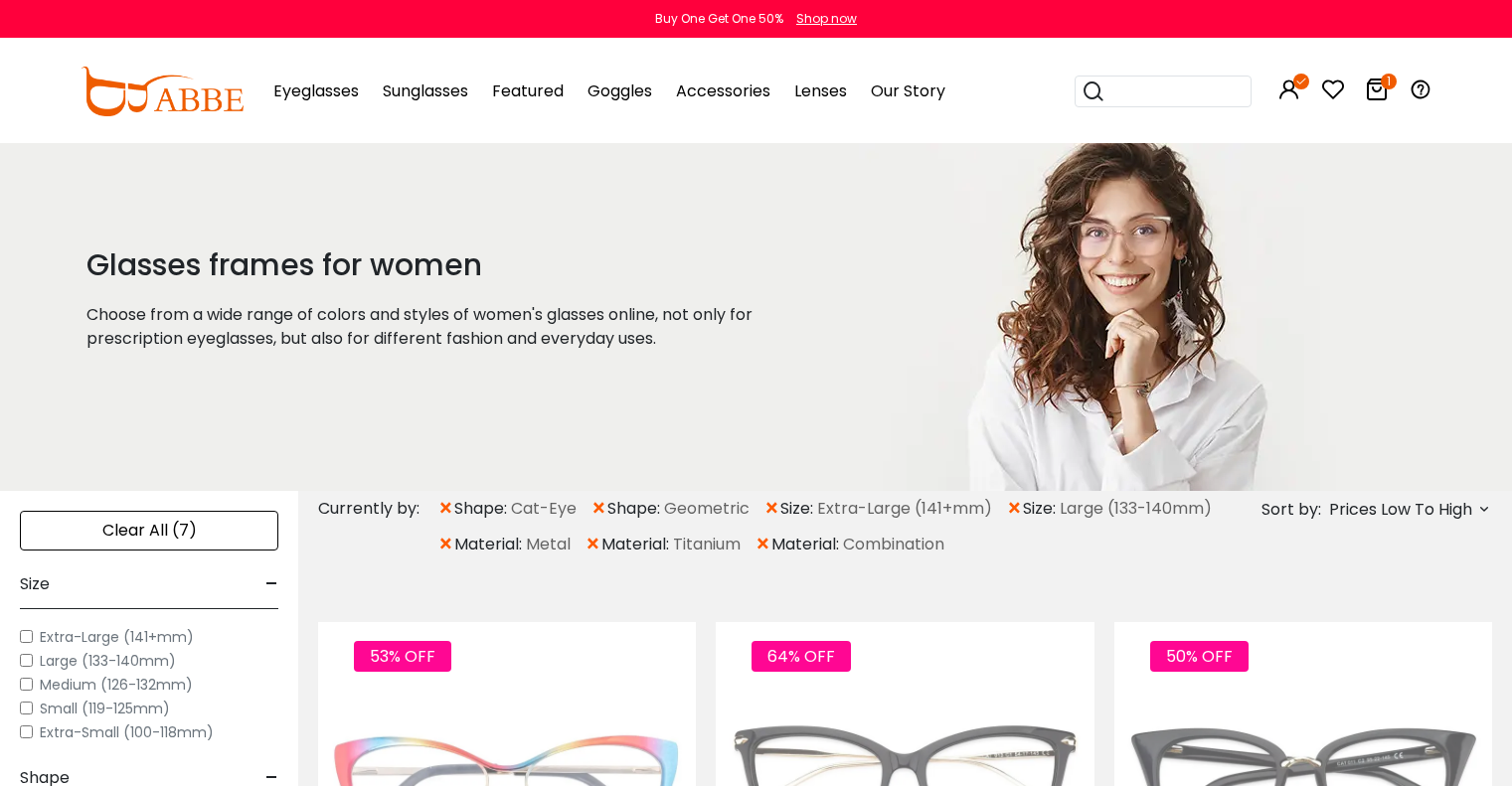 scroll, scrollTop: 0, scrollLeft: 0, axis: both 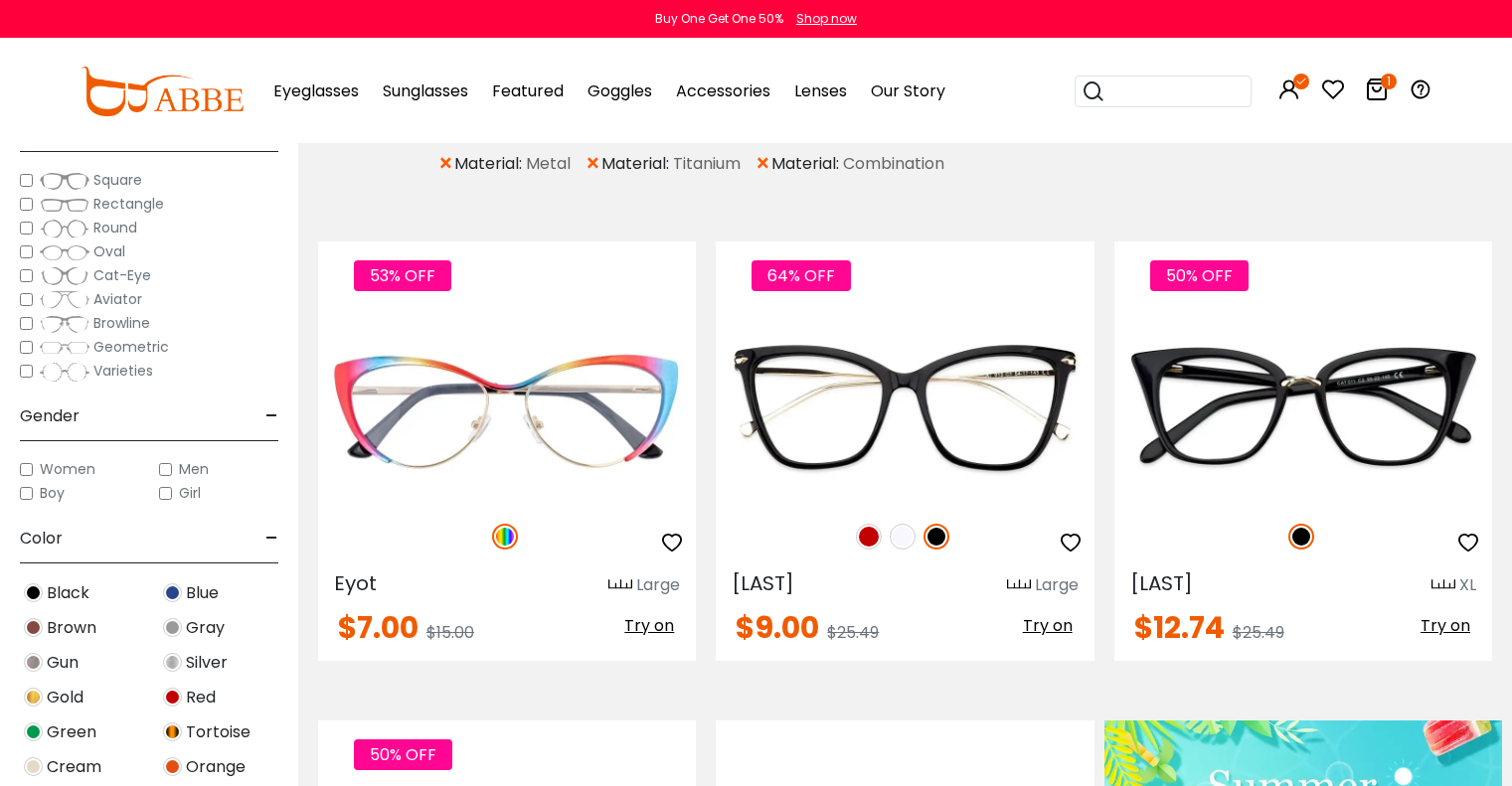 click at bounding box center [903, 537] 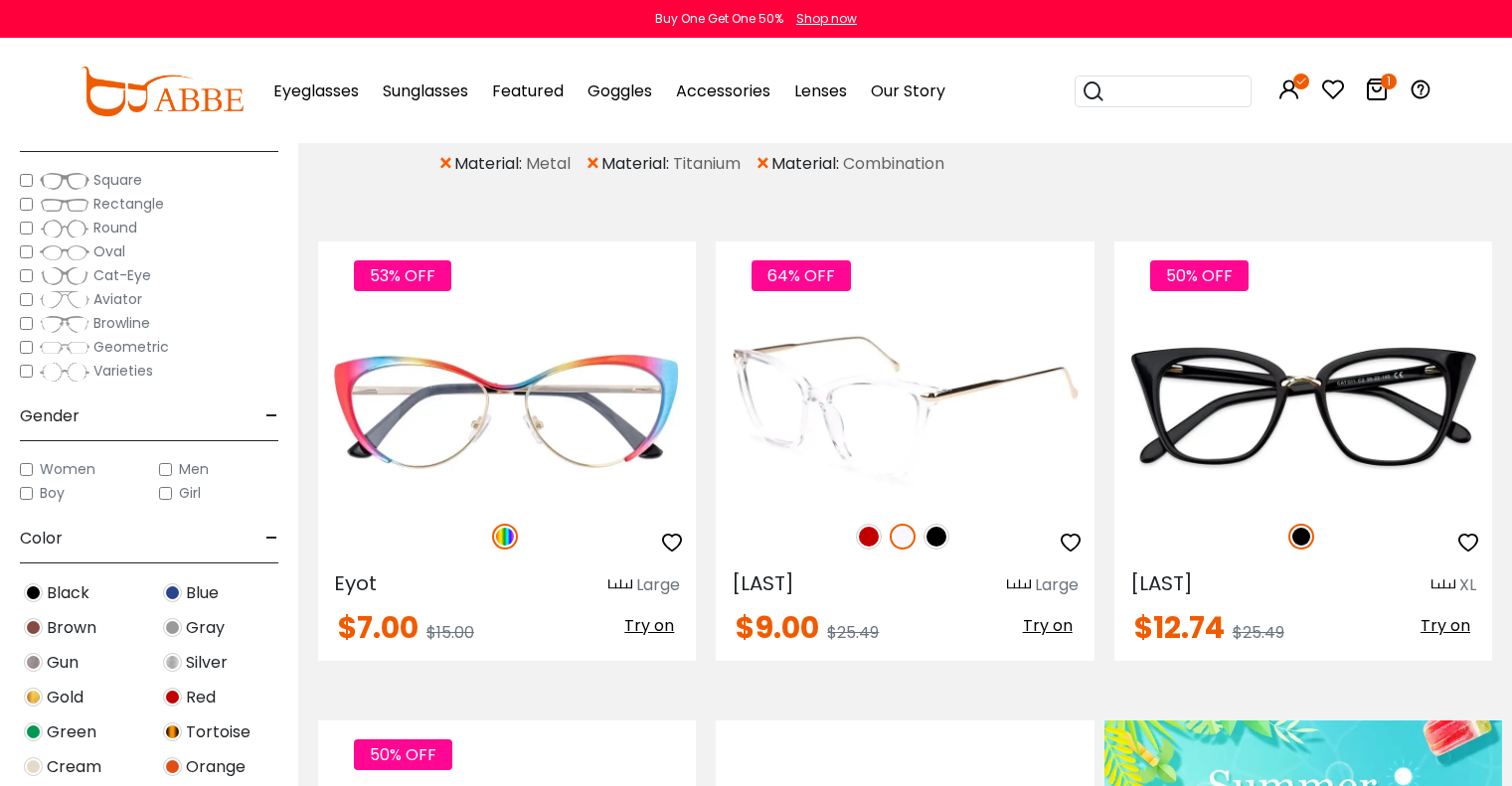 click at bounding box center (905, 407) 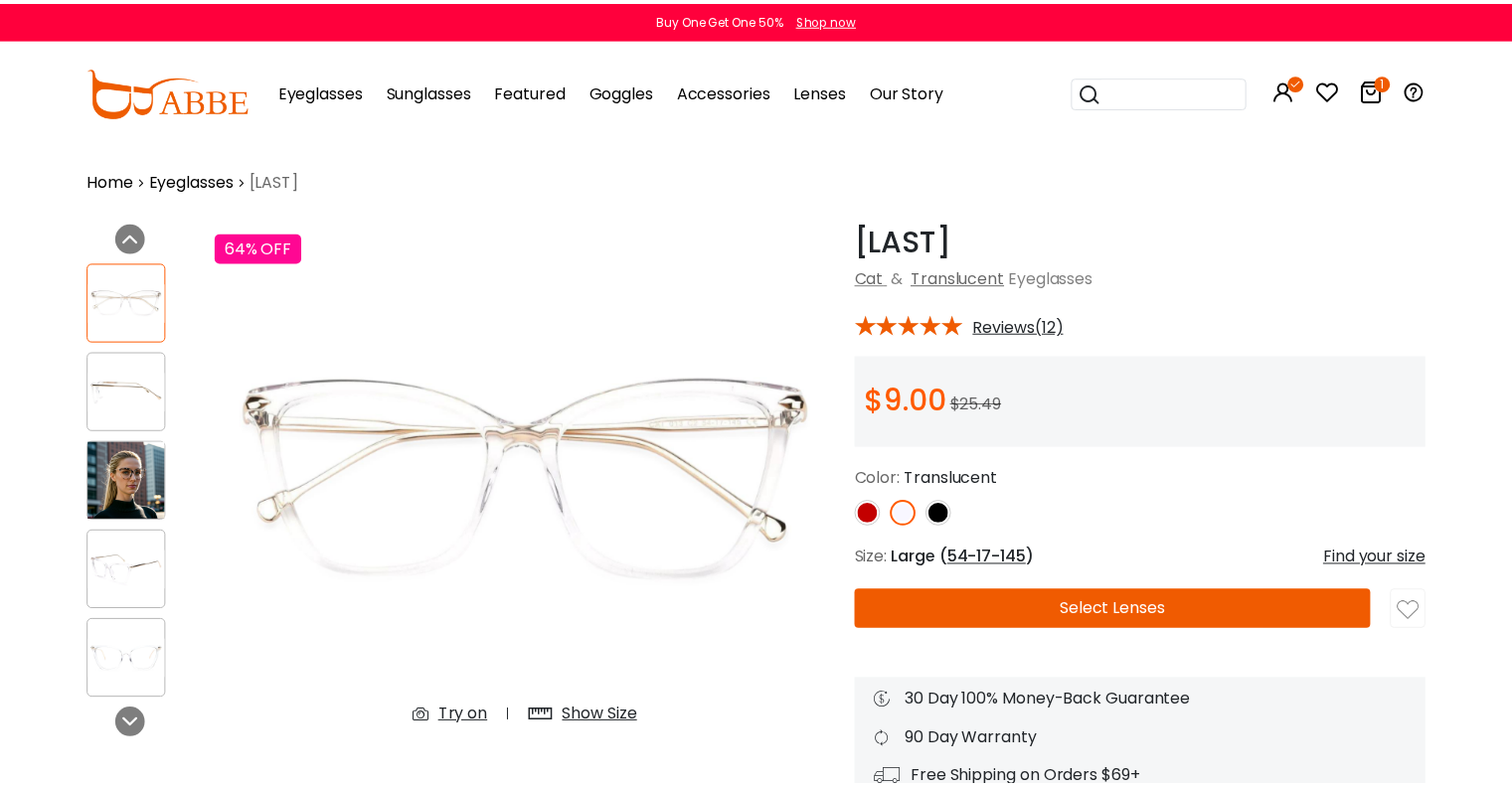 scroll, scrollTop: 0, scrollLeft: 0, axis: both 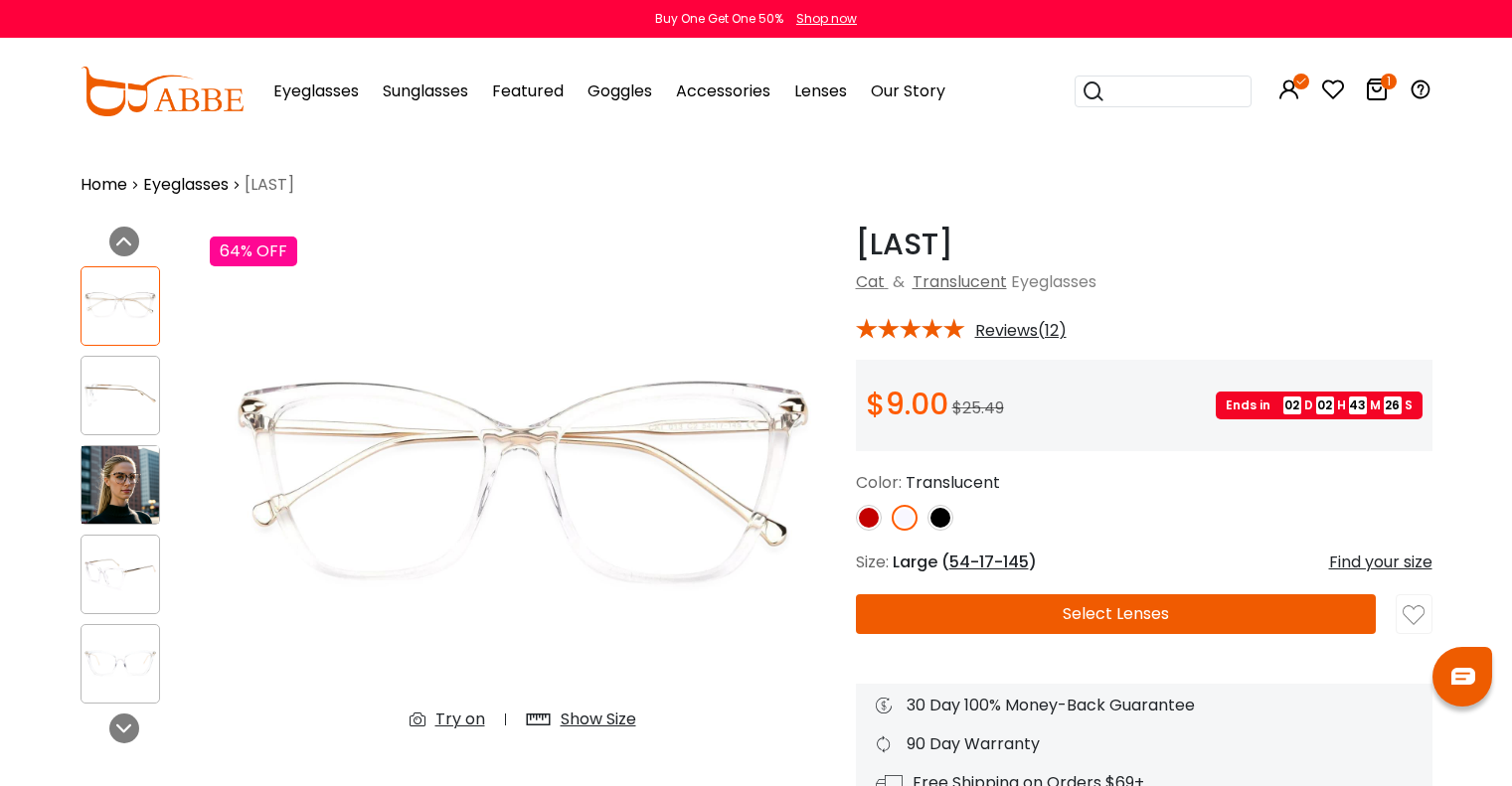 click on "Reviews(12)" at bounding box center (1021, 331) 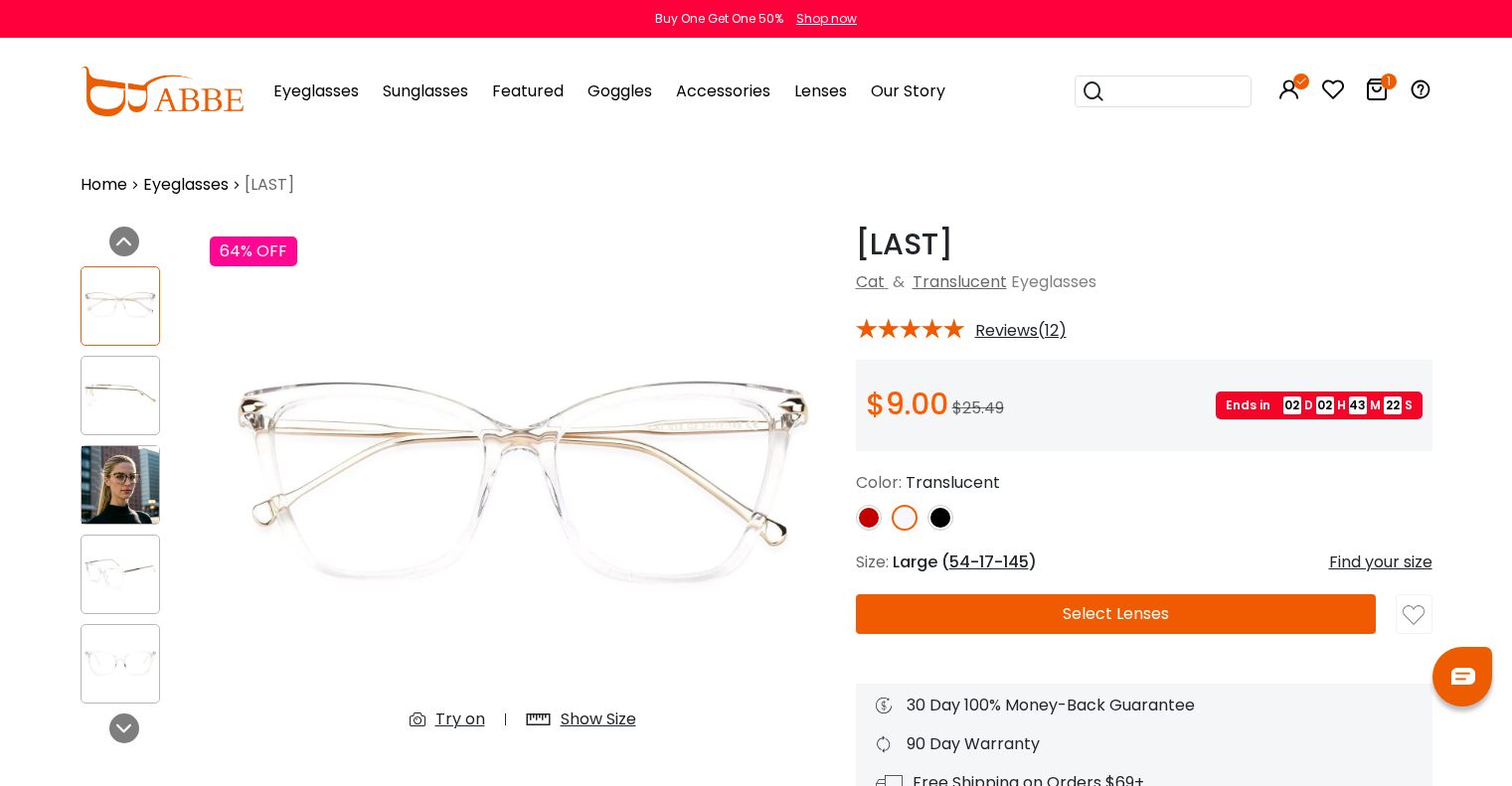 click at bounding box center [120, 485] 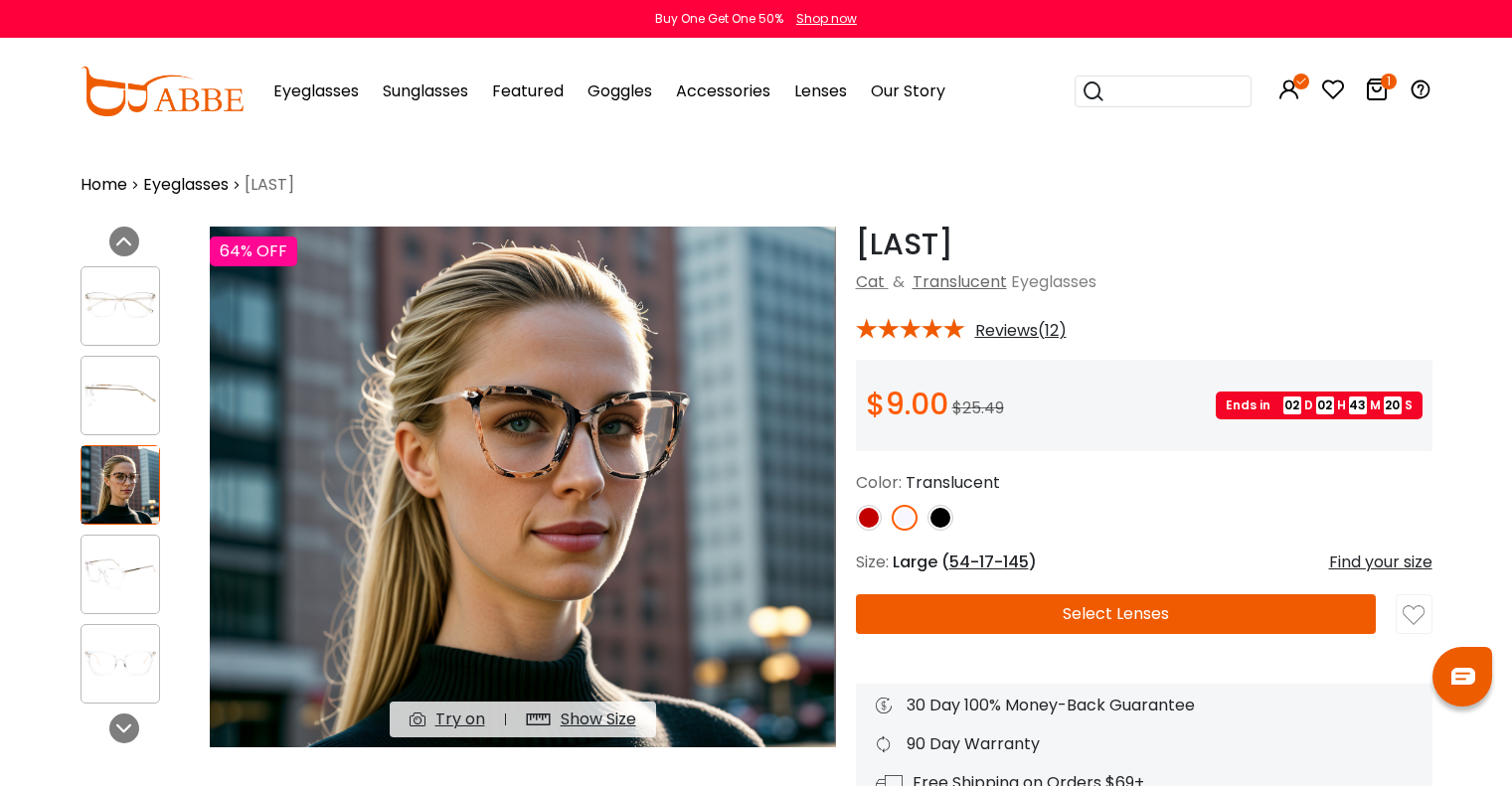 click at bounding box center [120, 485] 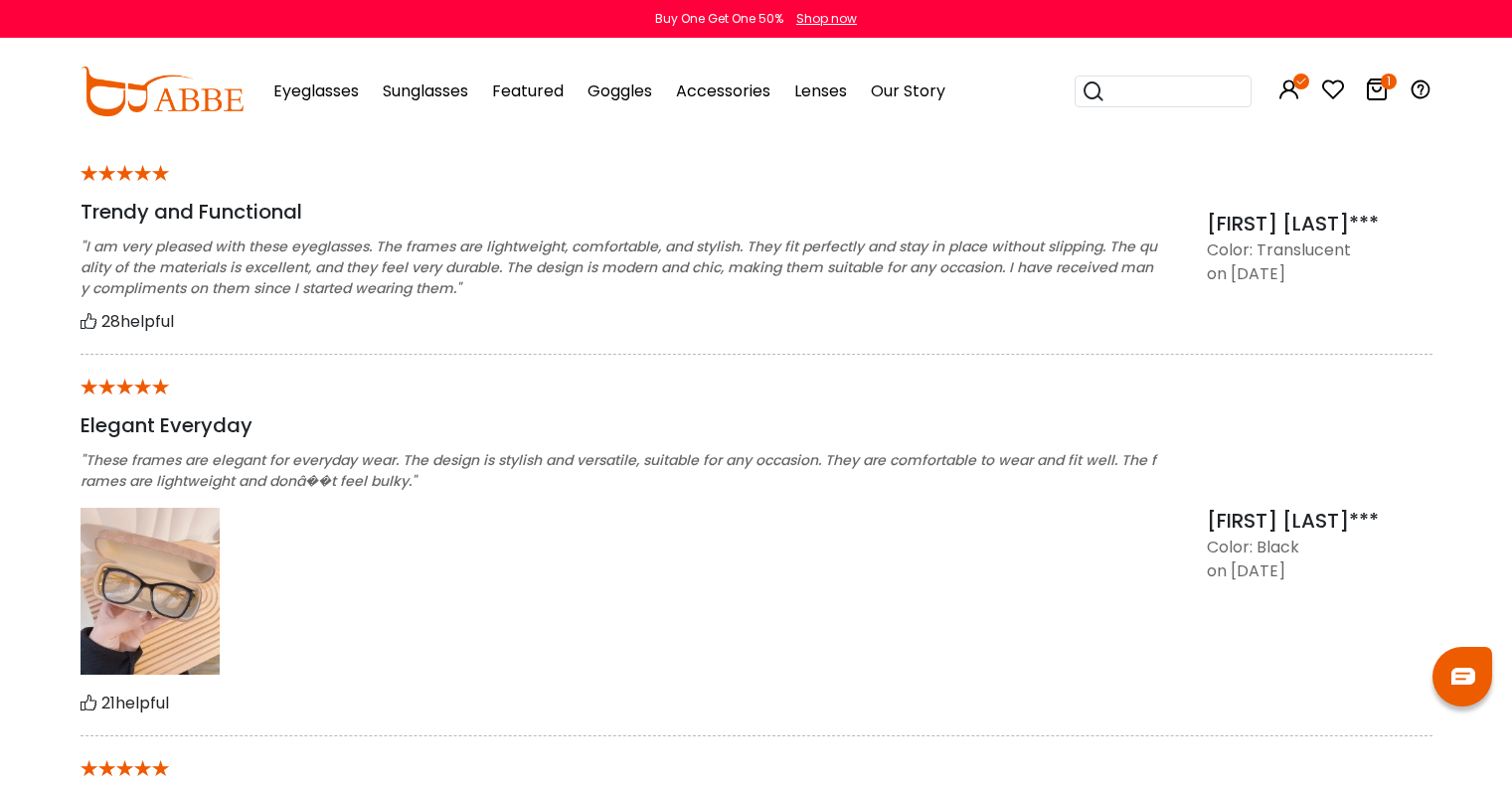 scroll, scrollTop: 1573, scrollLeft: 0, axis: vertical 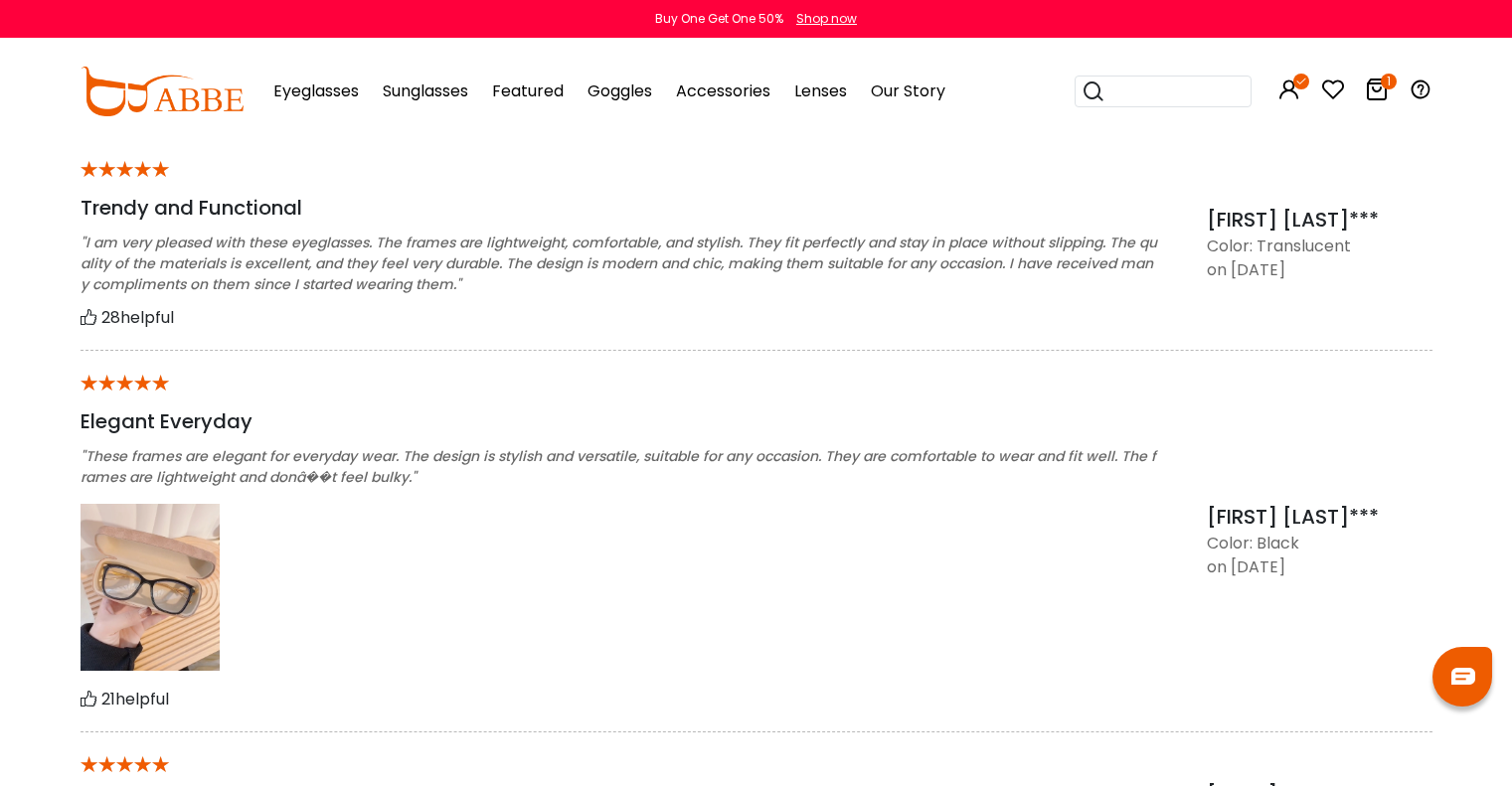 click at bounding box center [150, 587] 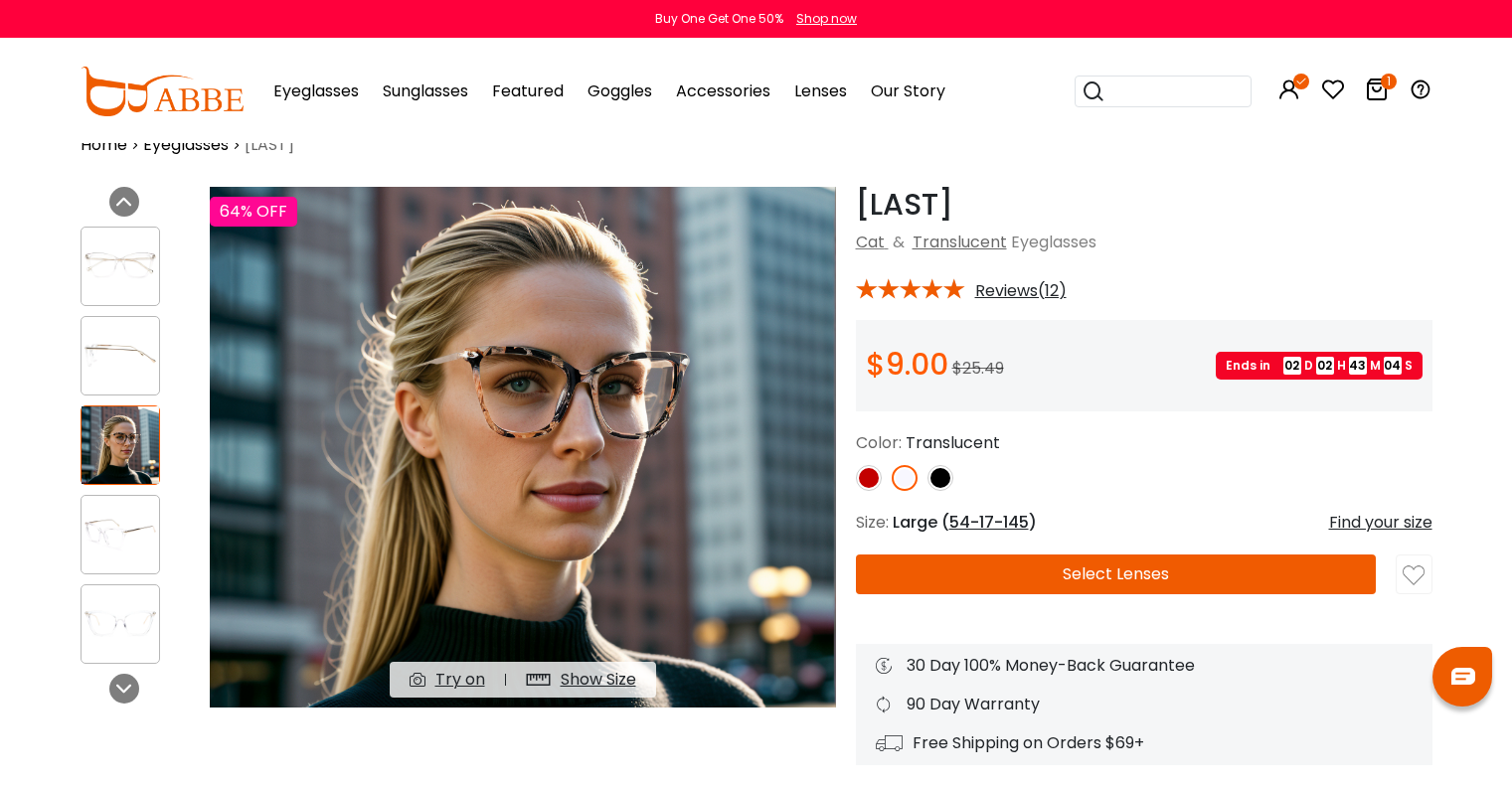 scroll, scrollTop: 42, scrollLeft: 0, axis: vertical 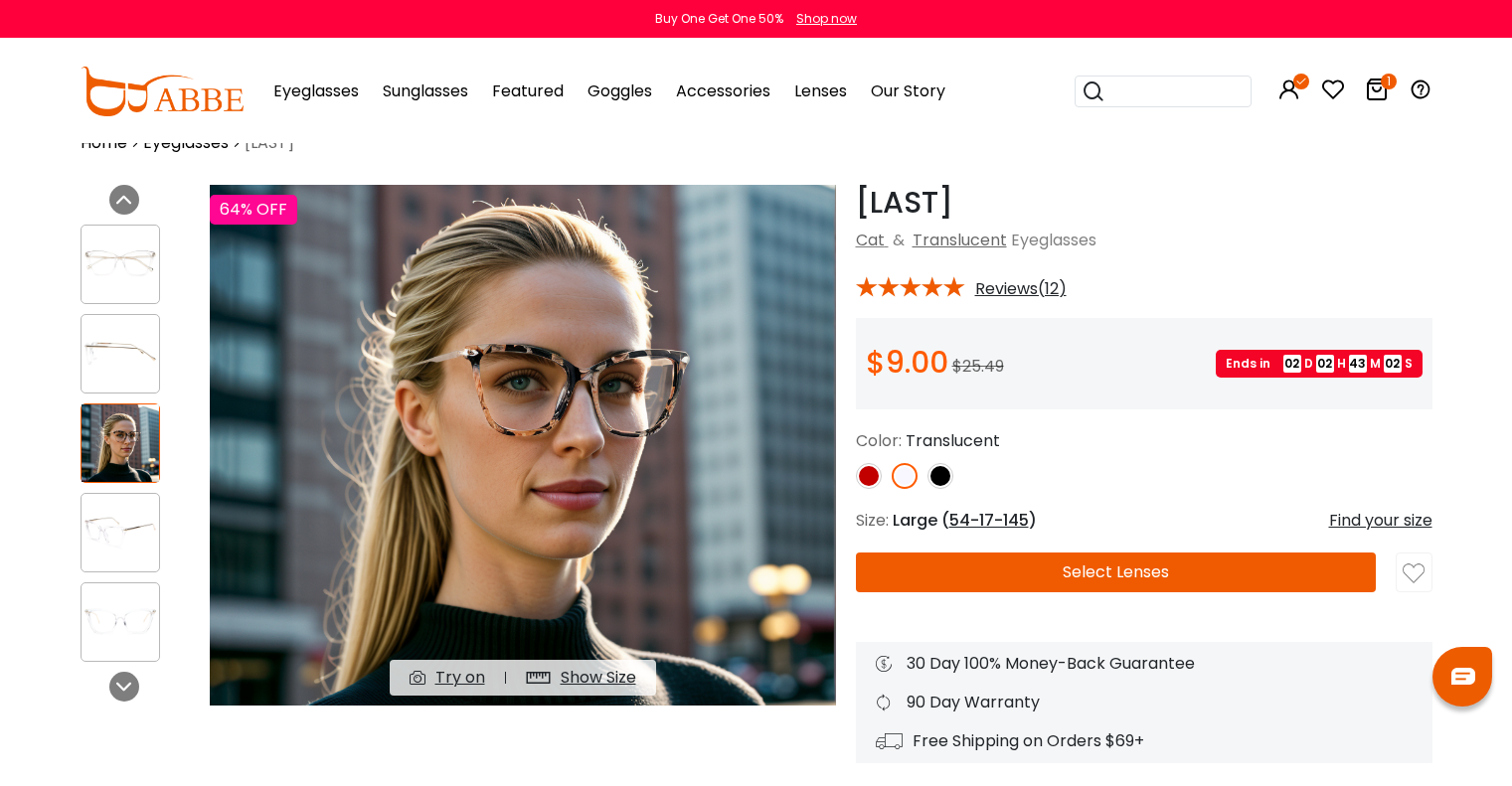 click at bounding box center [940, 476] 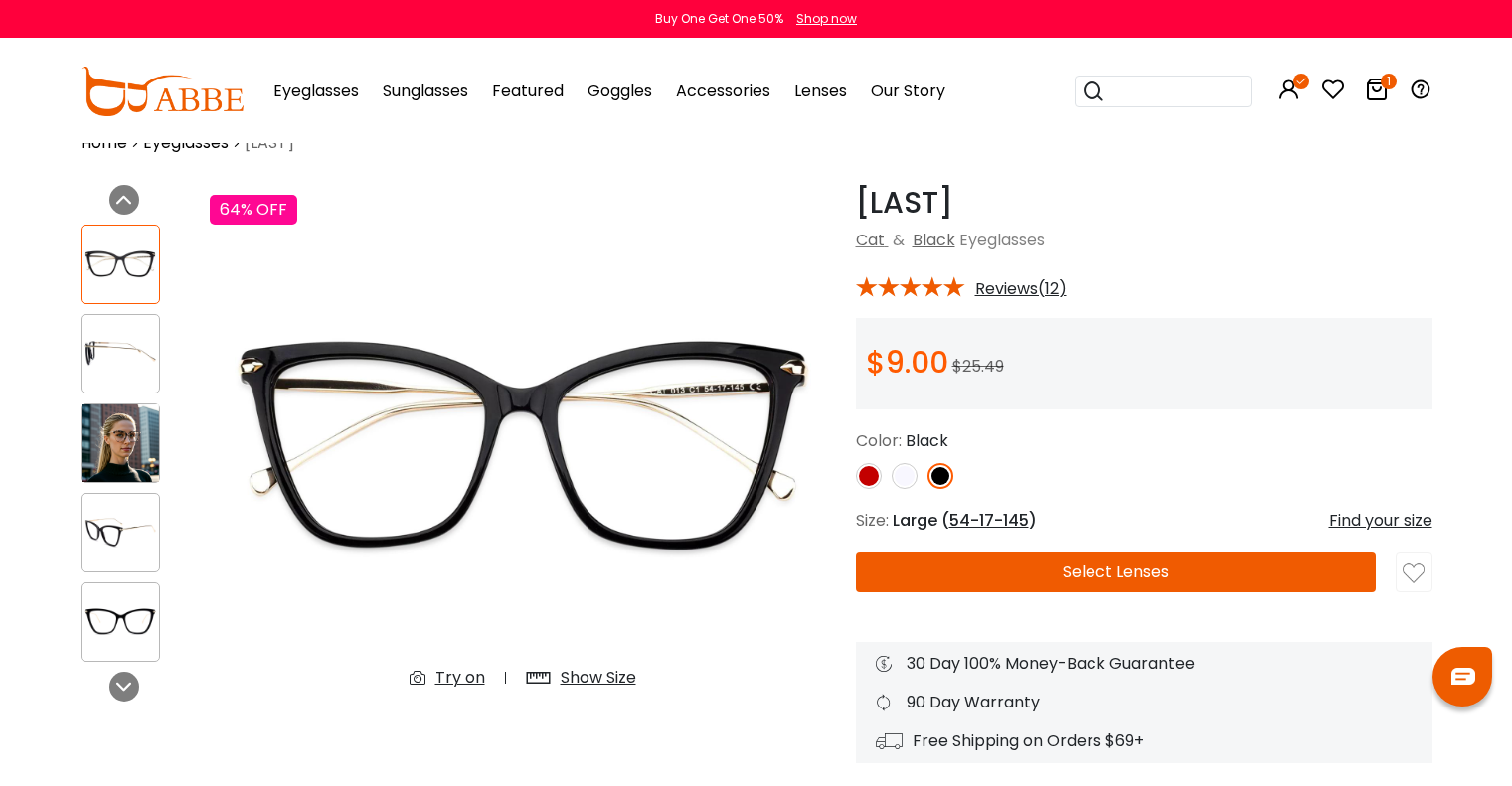 click at bounding box center (869, 476) 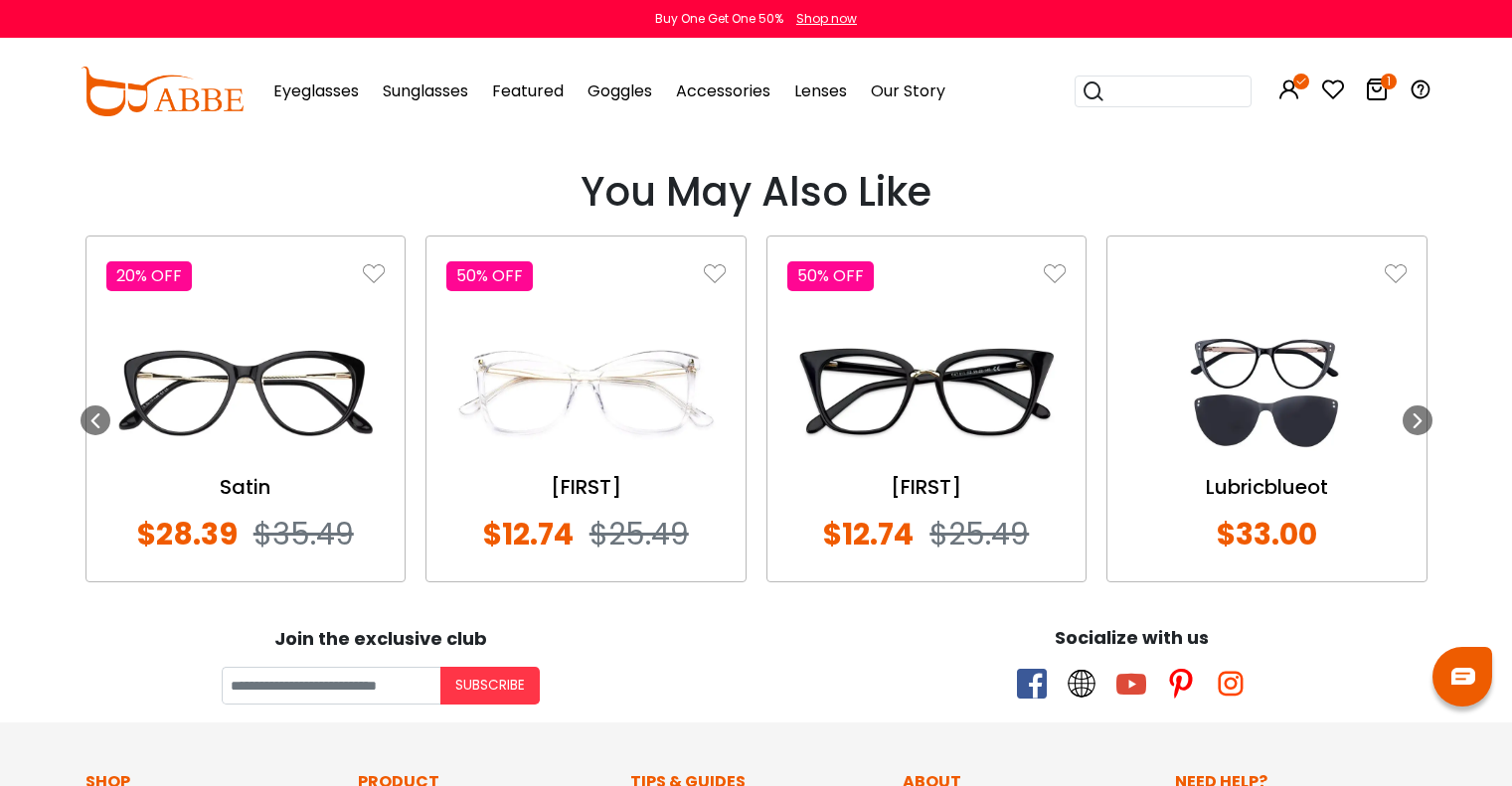 scroll, scrollTop: 2401, scrollLeft: 0, axis: vertical 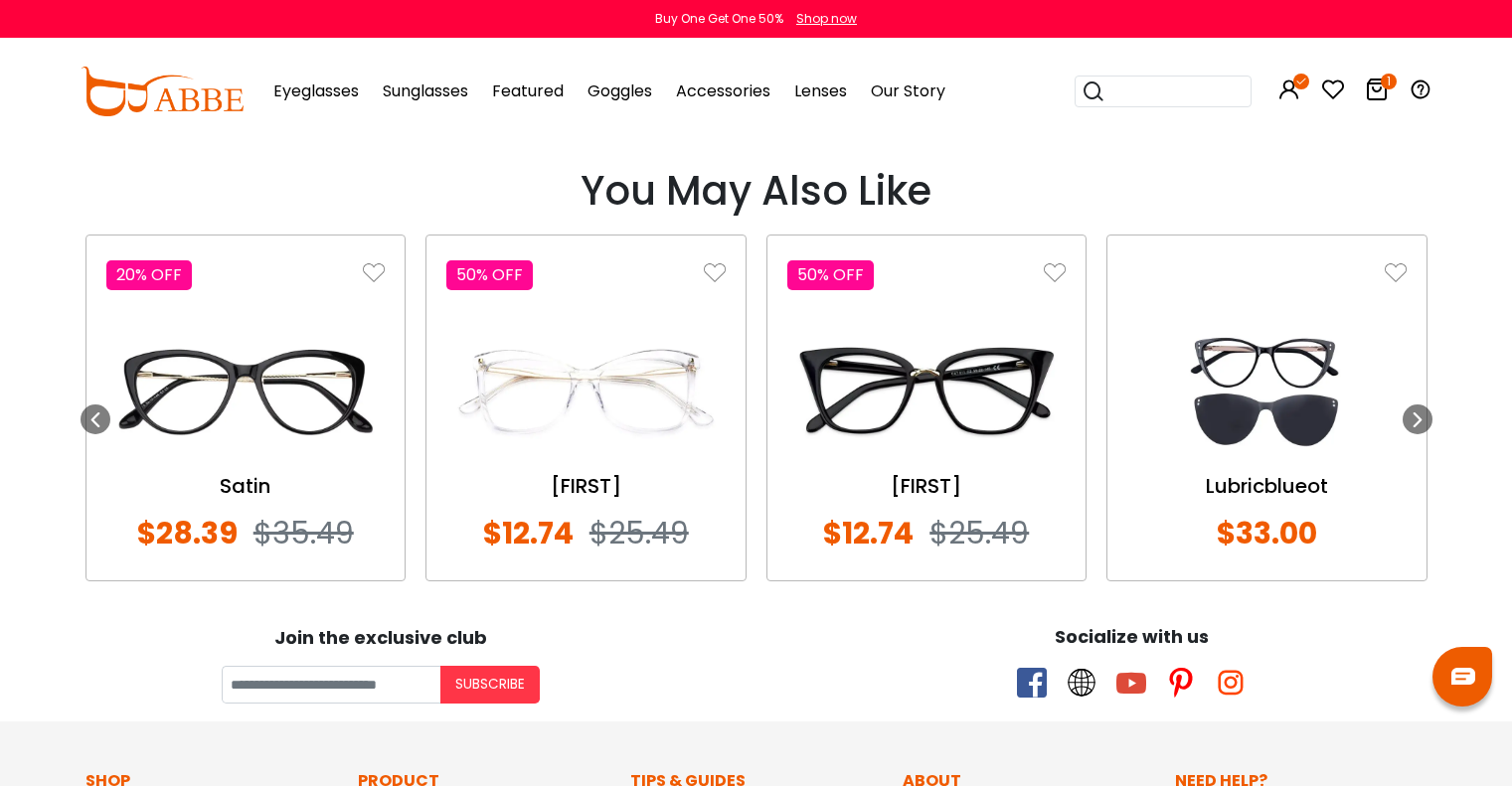 click at bounding box center [586, 392] 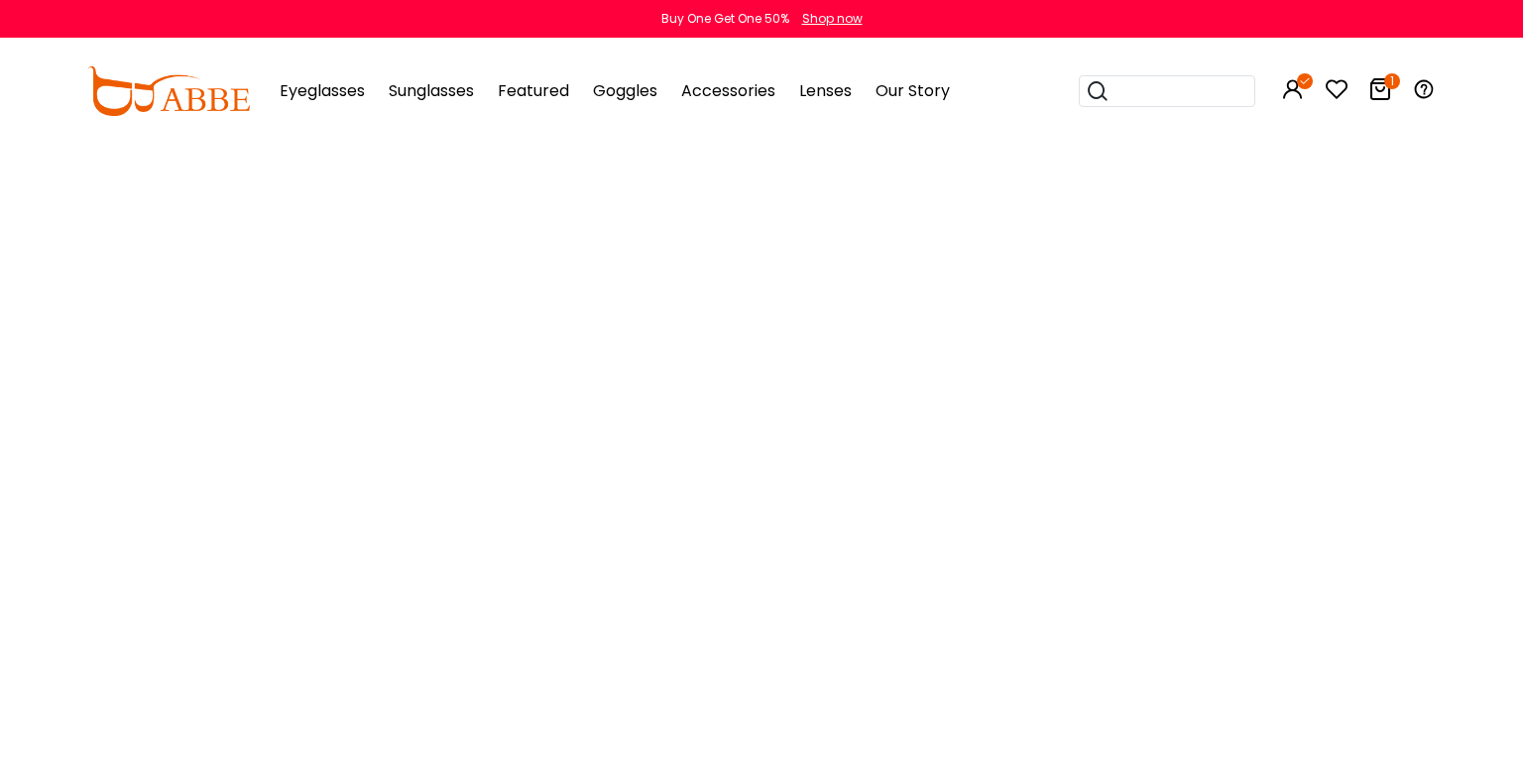 scroll, scrollTop: 0, scrollLeft: 0, axis: both 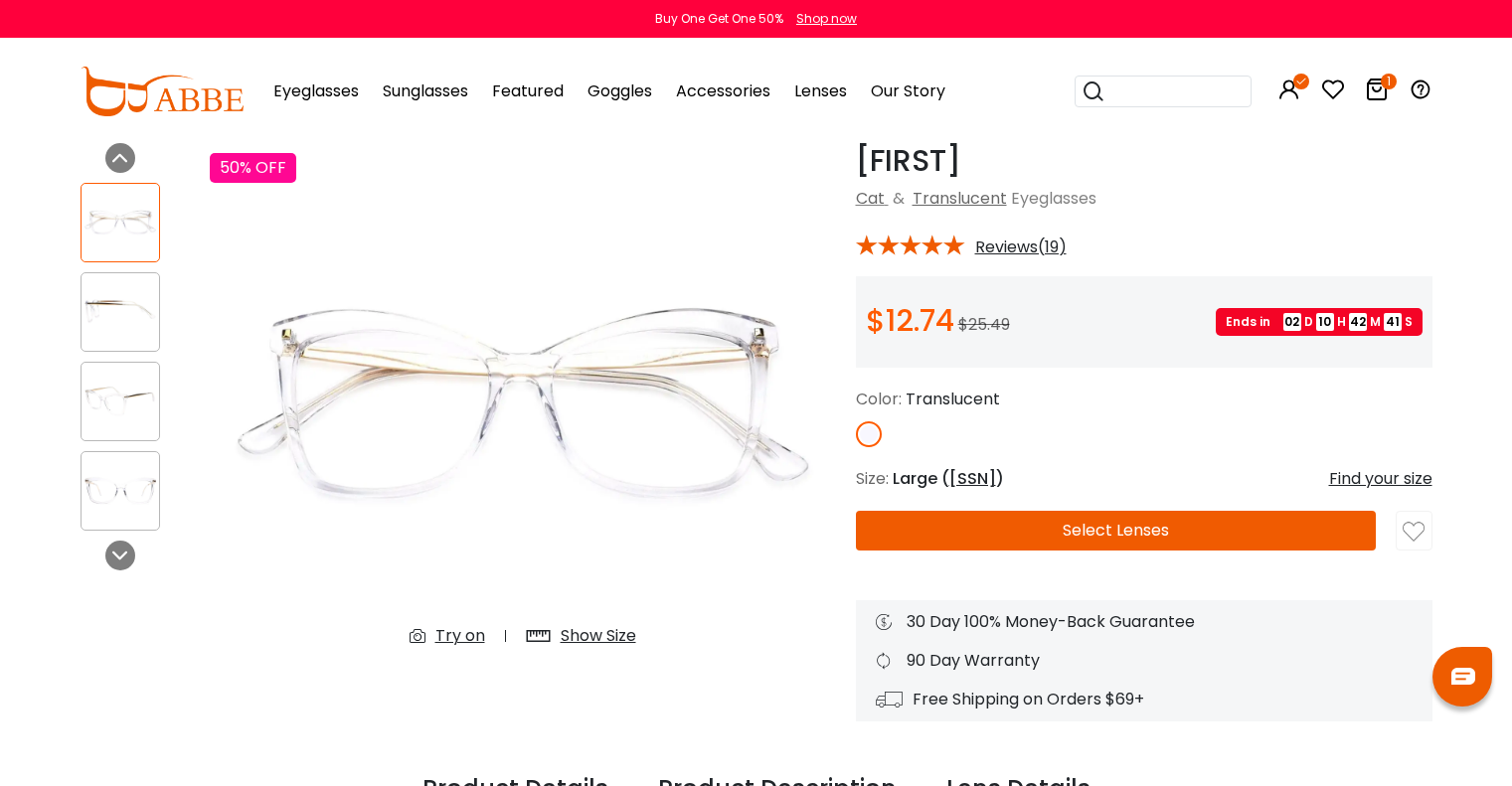 click on "Previous
Next
50% OFF
Try on
Try on" at bounding box center (458, 432) 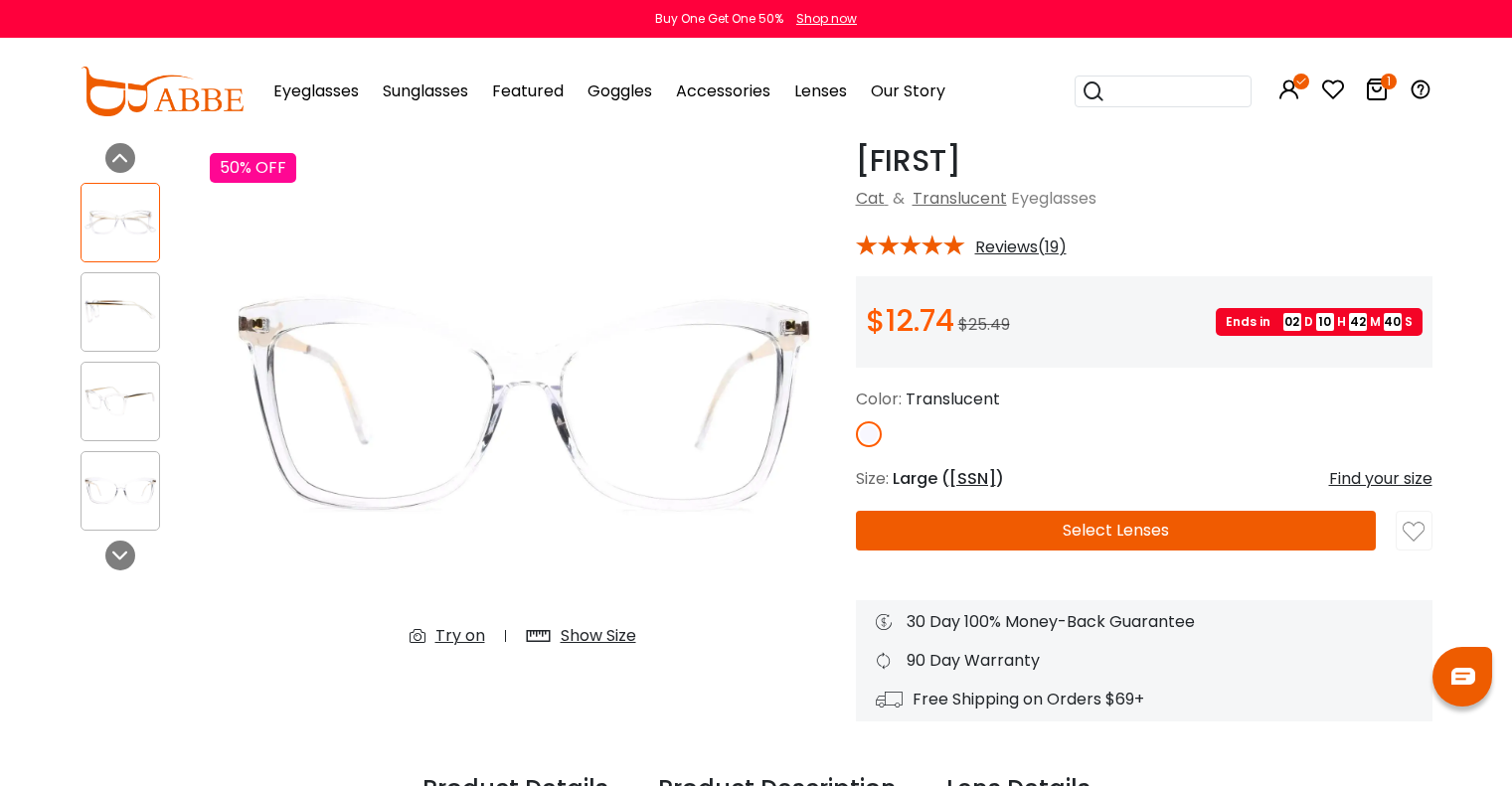 click at bounding box center (135, 357) 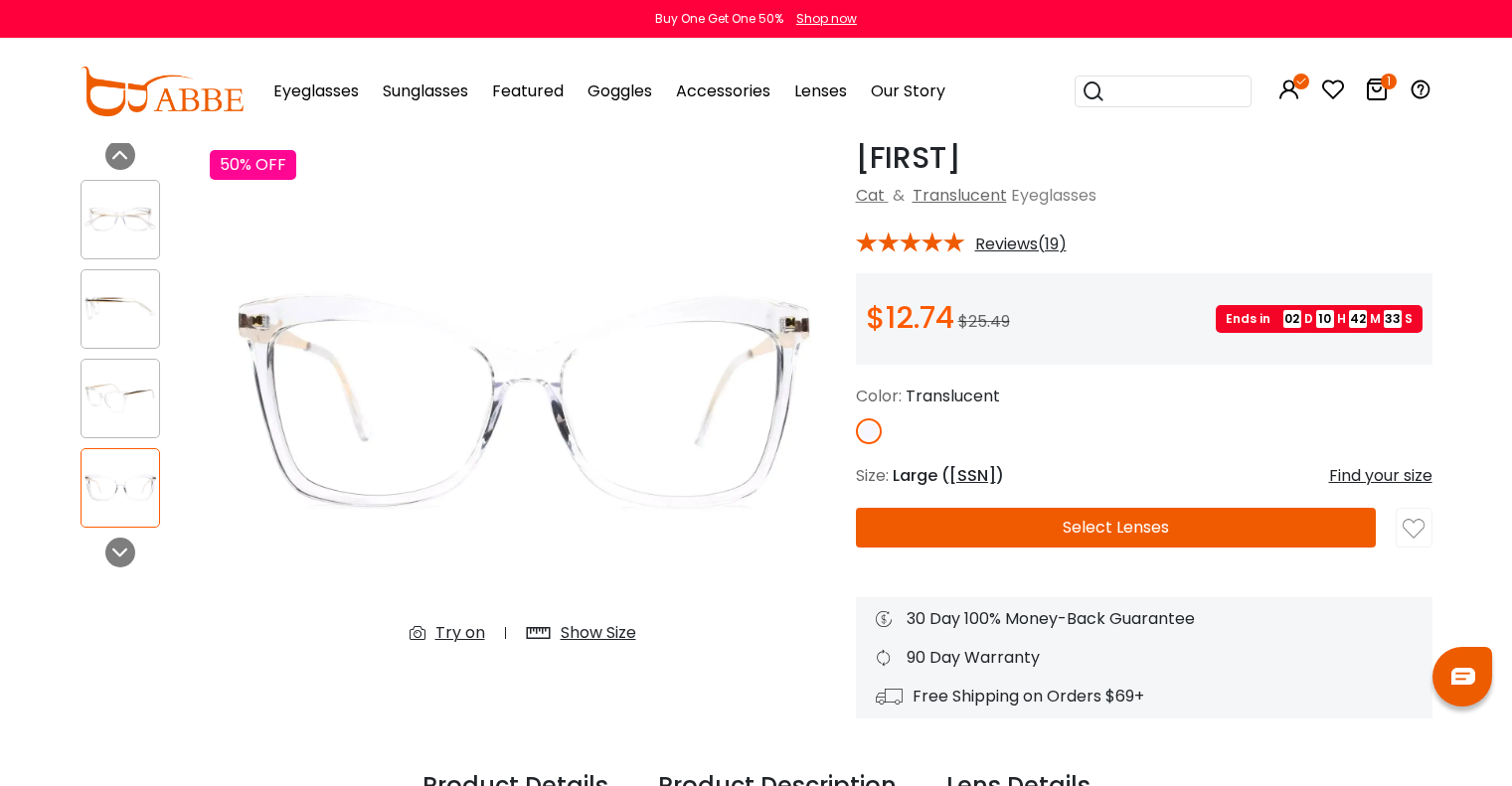 scroll, scrollTop: 0, scrollLeft: 0, axis: both 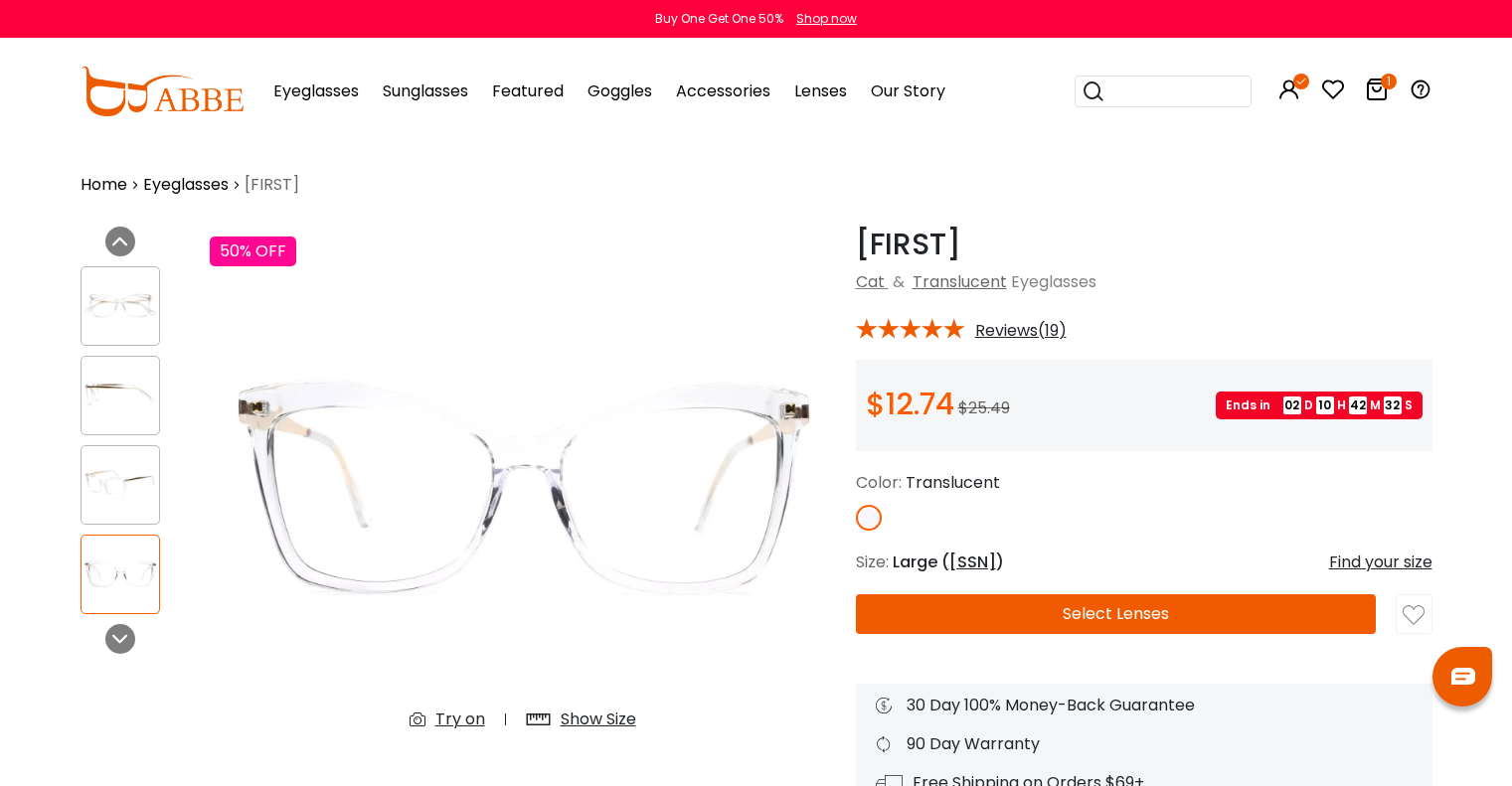 click on "Eyeglasses" at bounding box center [316, 90] 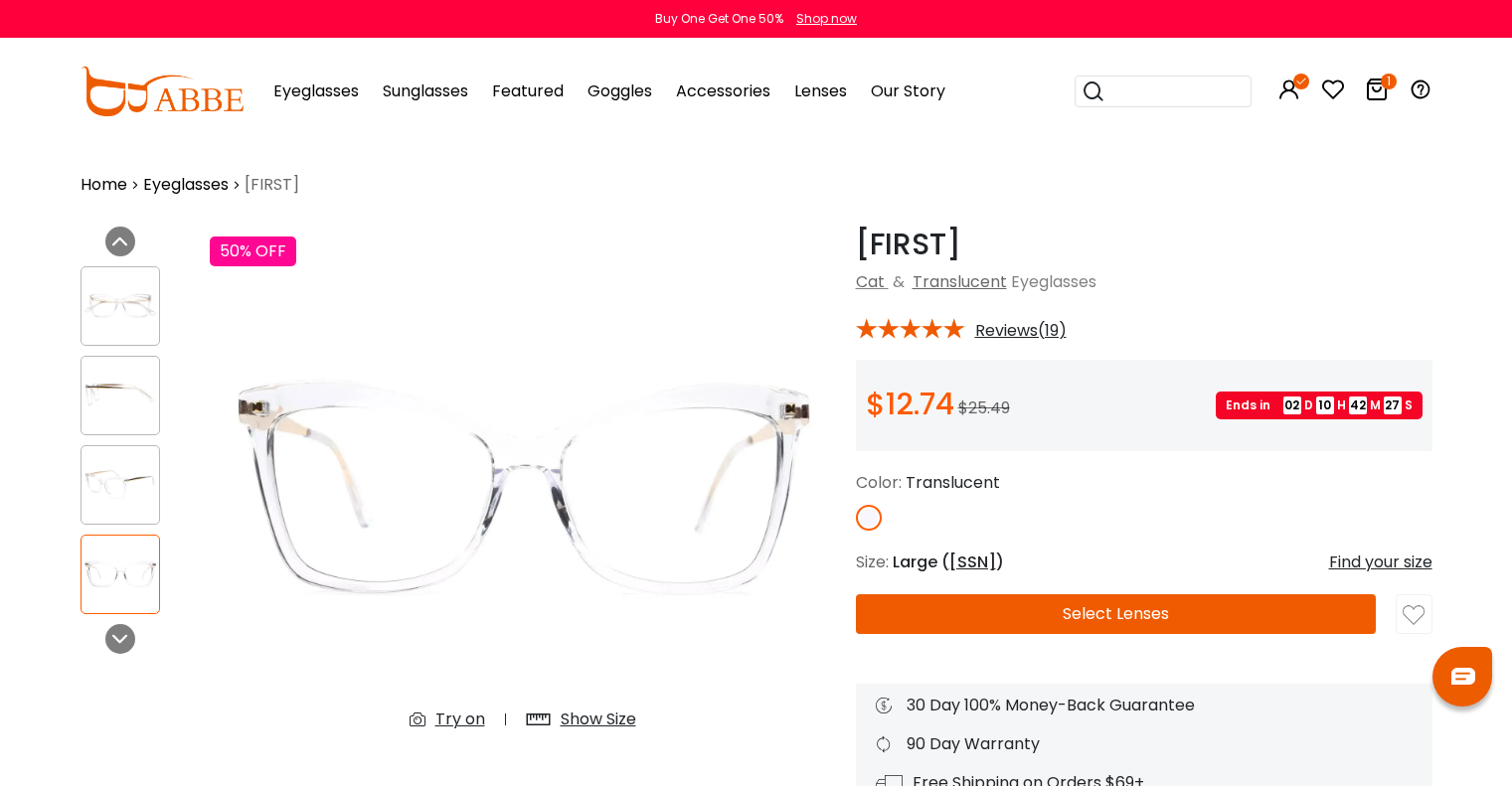 click on "Sunglasses" at bounding box center (425, 90) 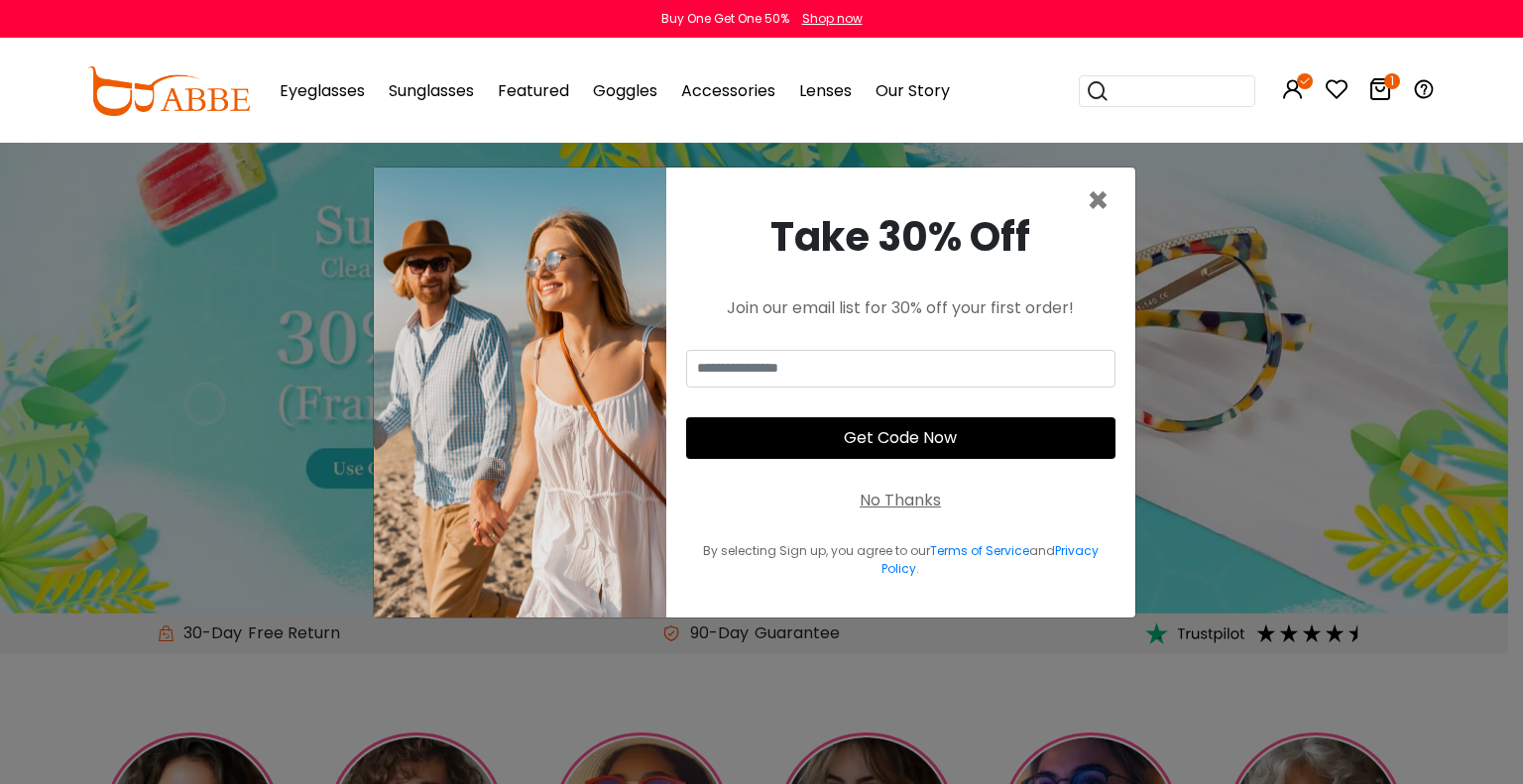 scroll, scrollTop: 0, scrollLeft: 0, axis: both 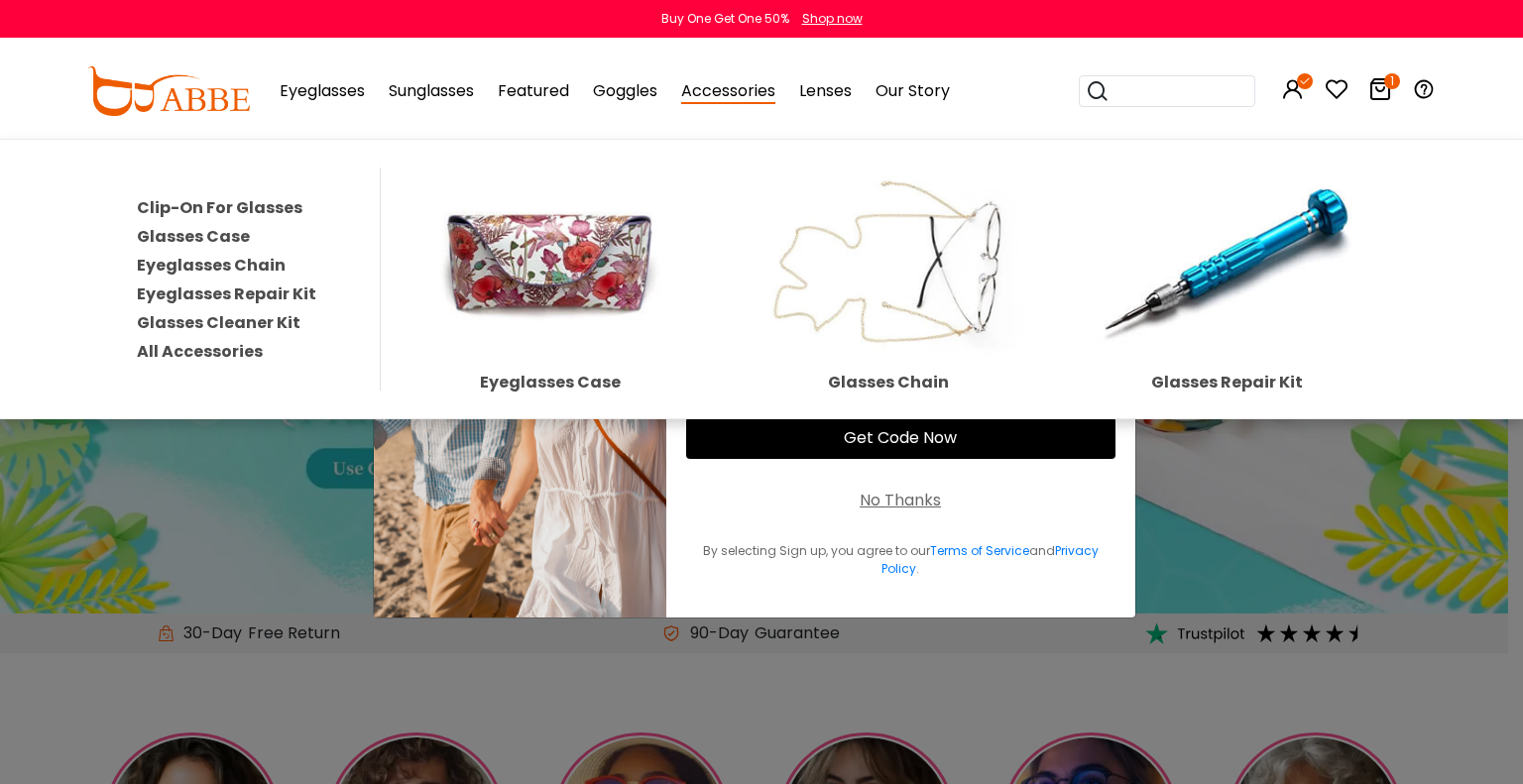 click on "No Thanks" at bounding box center (900, 501) 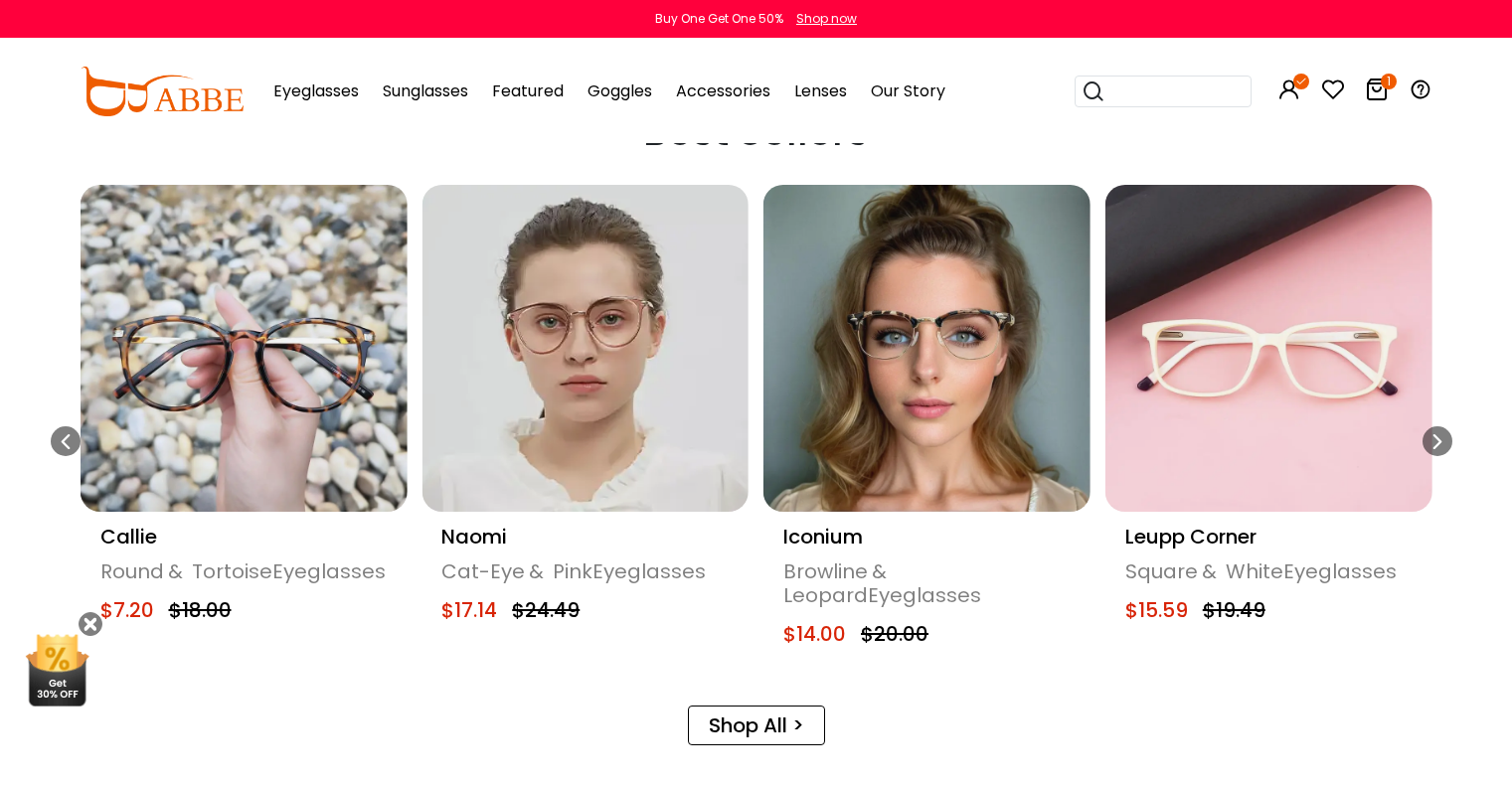 scroll, scrollTop: 935, scrollLeft: 0, axis: vertical 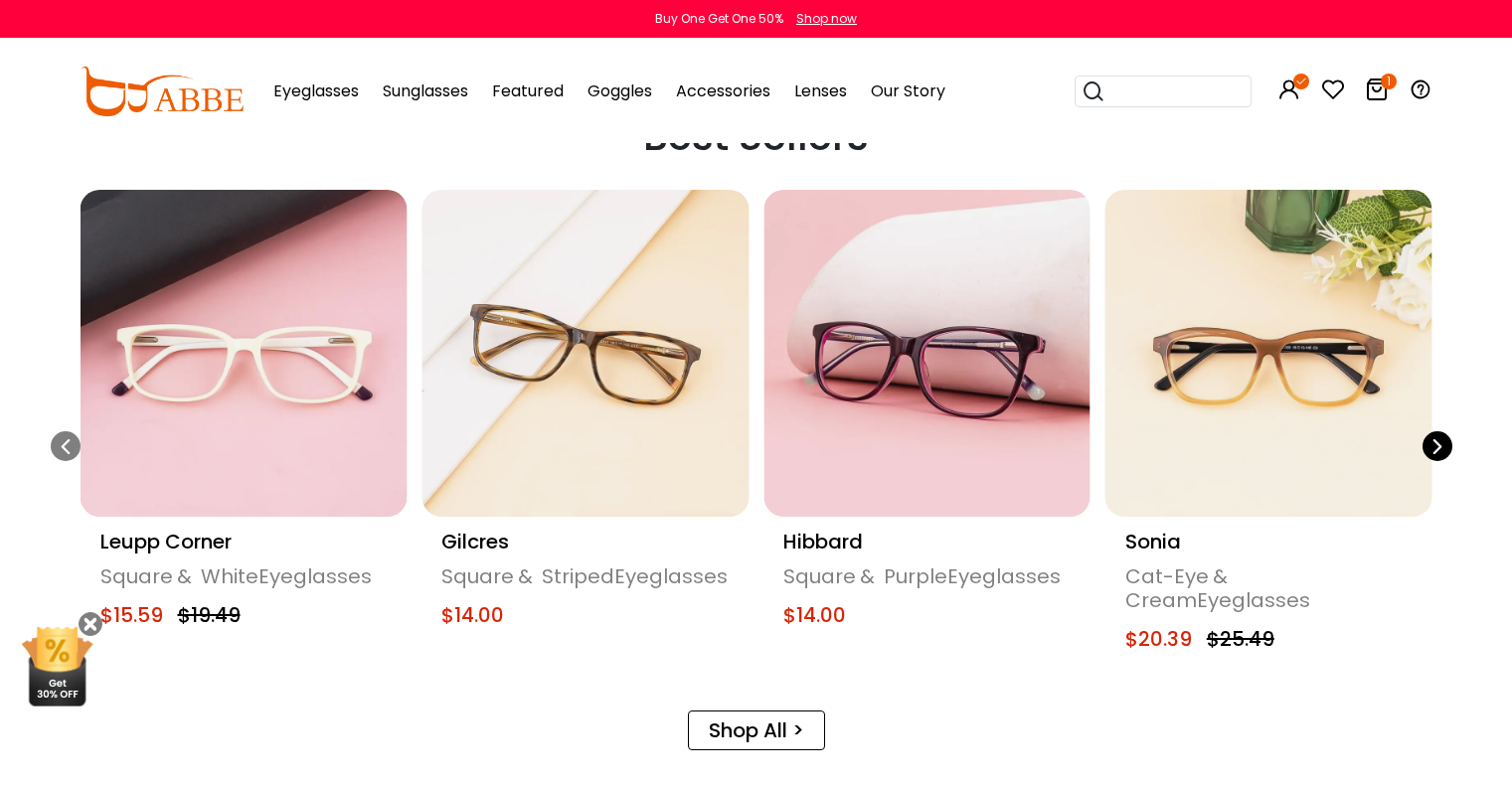 click at bounding box center [1437, 446] 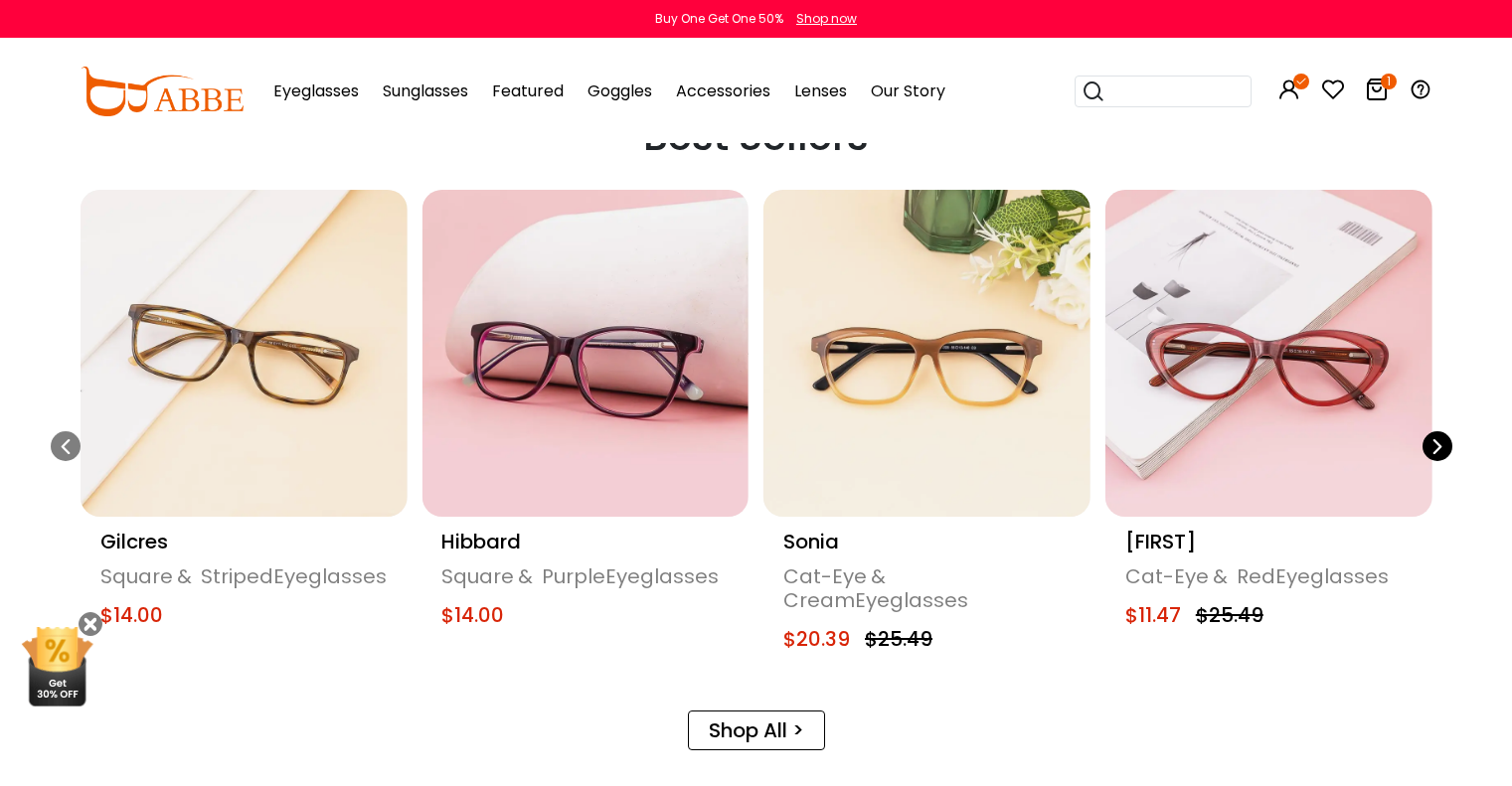 click at bounding box center (1437, 446) 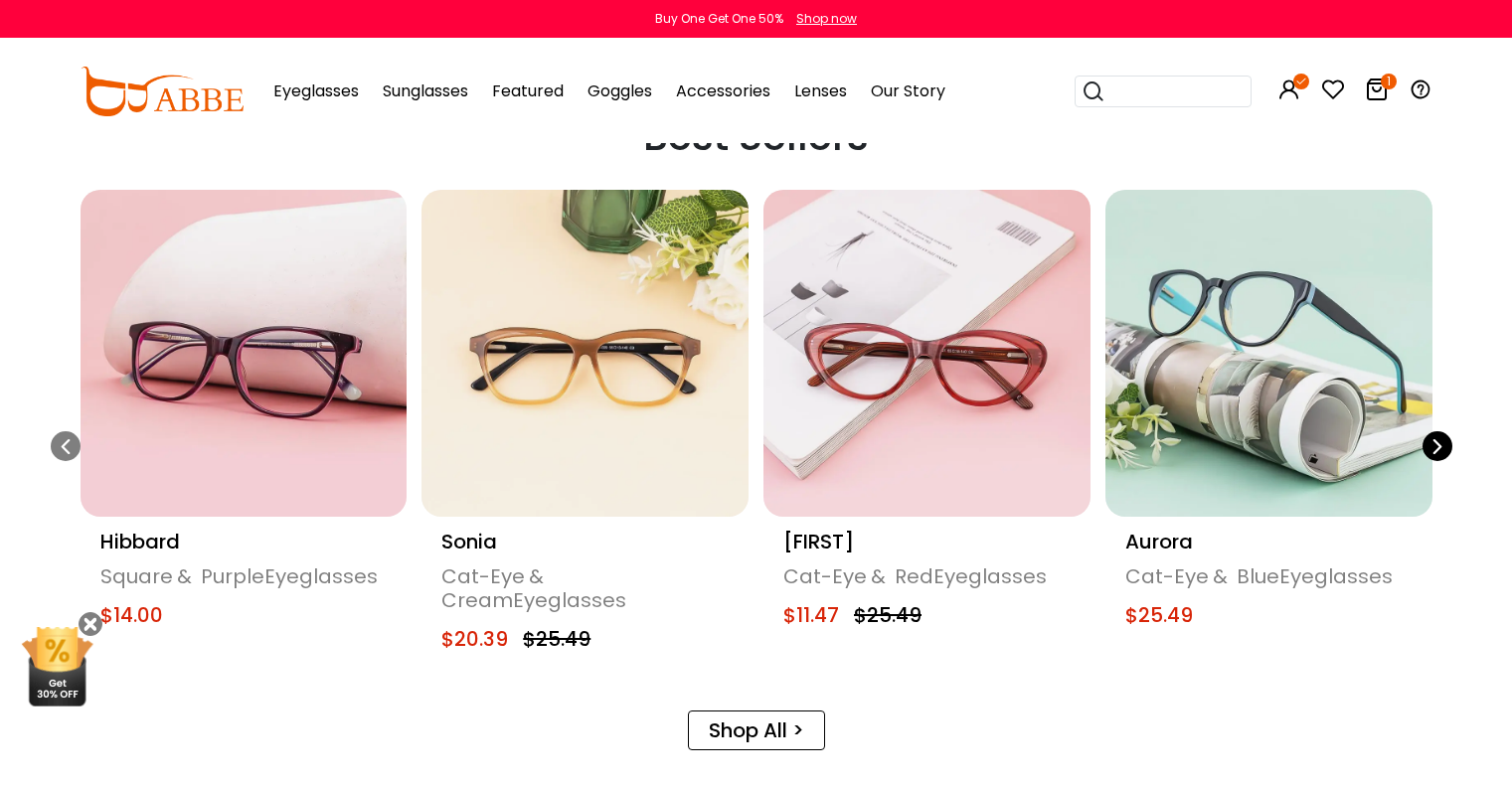 click at bounding box center (1437, 446) 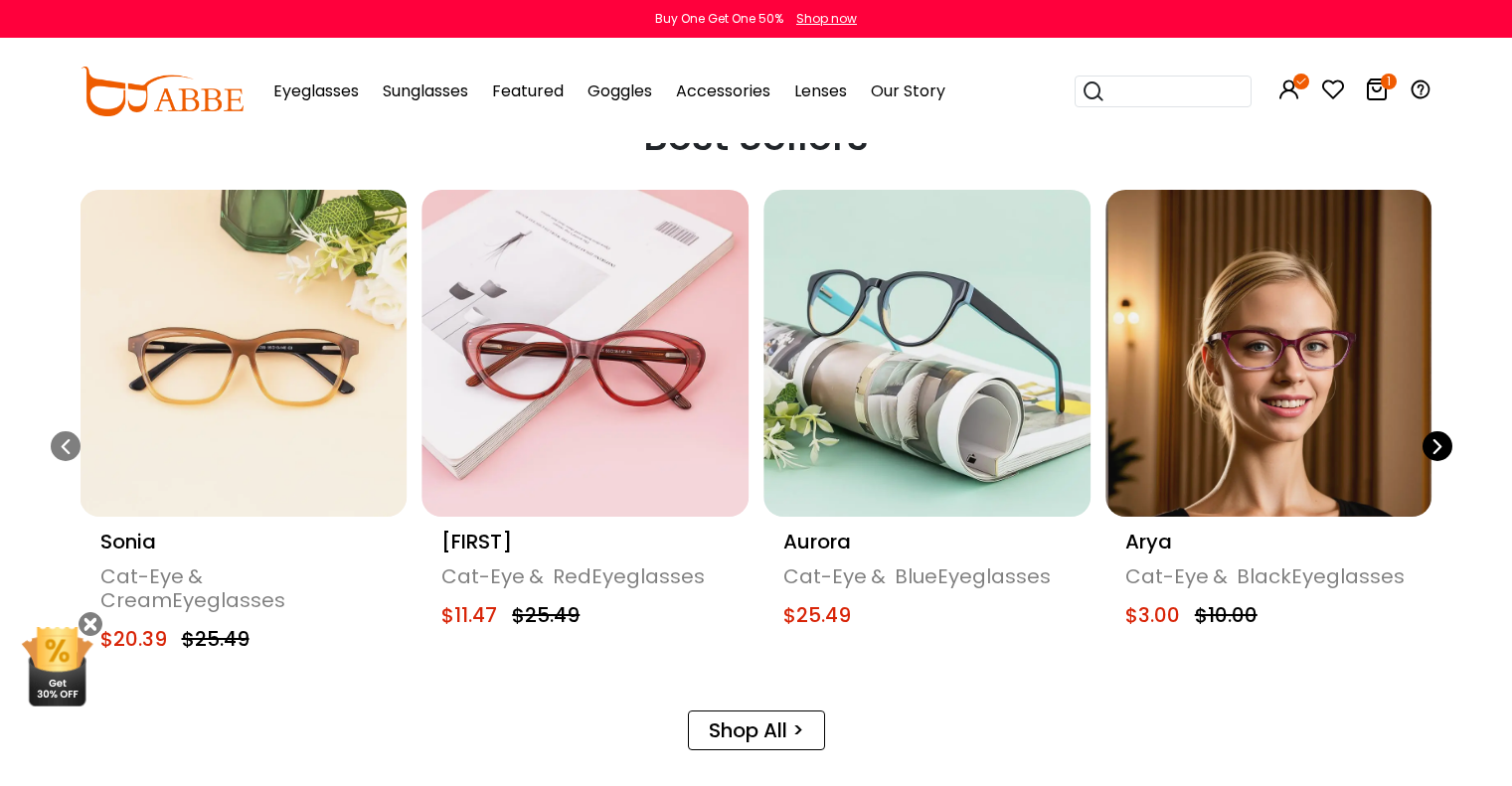 click at bounding box center [1437, 446] 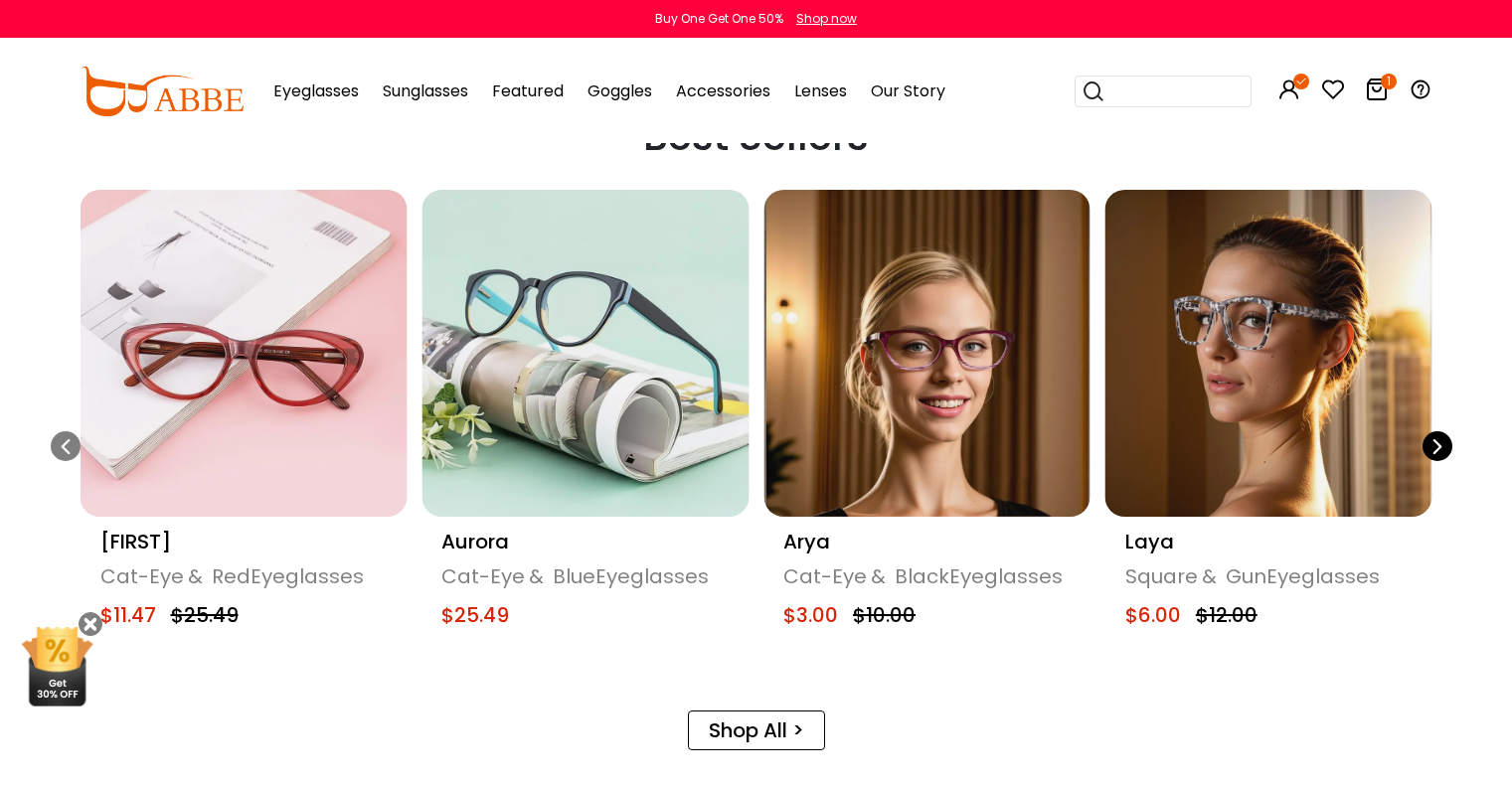 click at bounding box center (1437, 446) 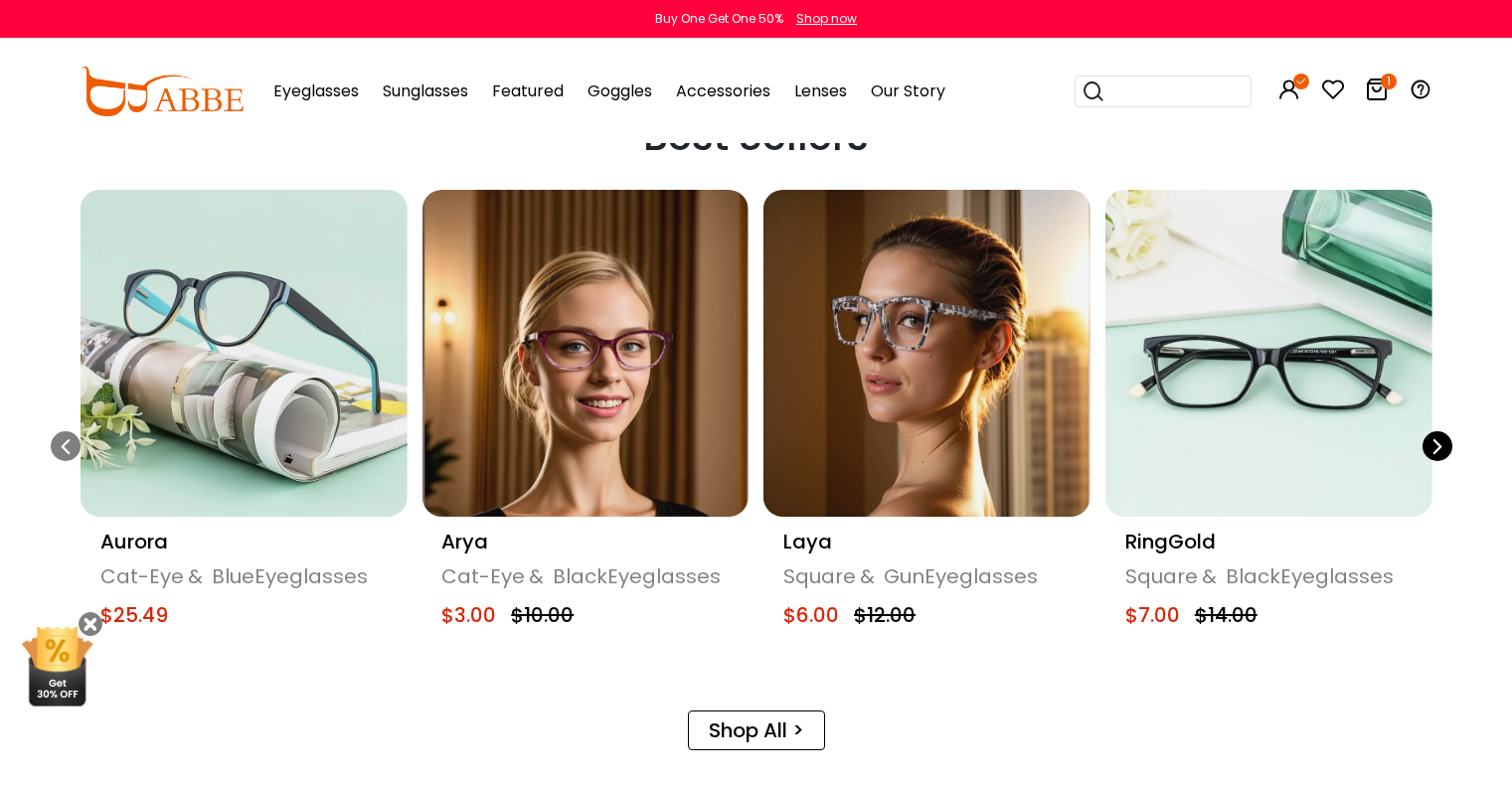 click at bounding box center (1437, 446) 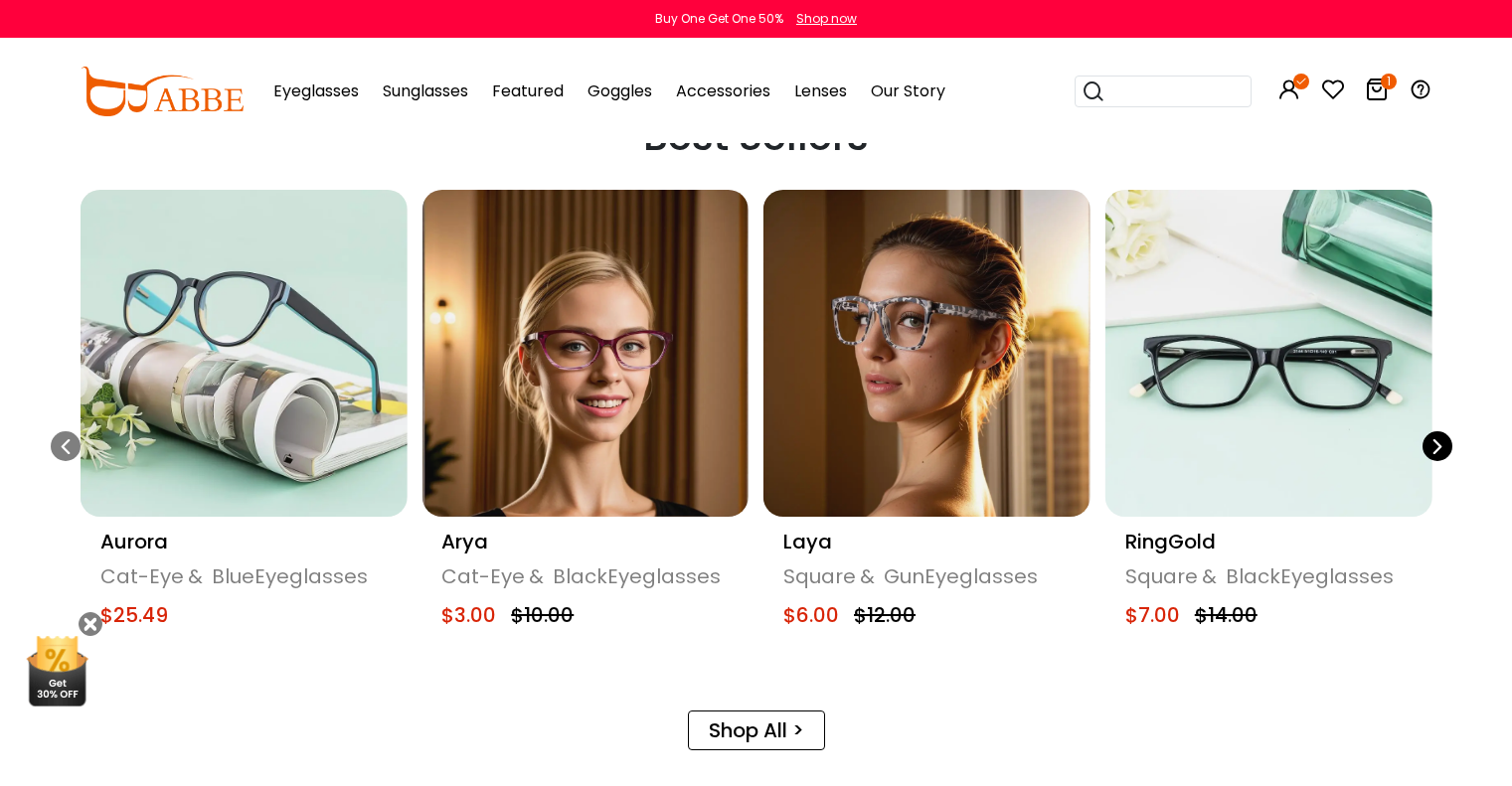 click at bounding box center [1437, 446] 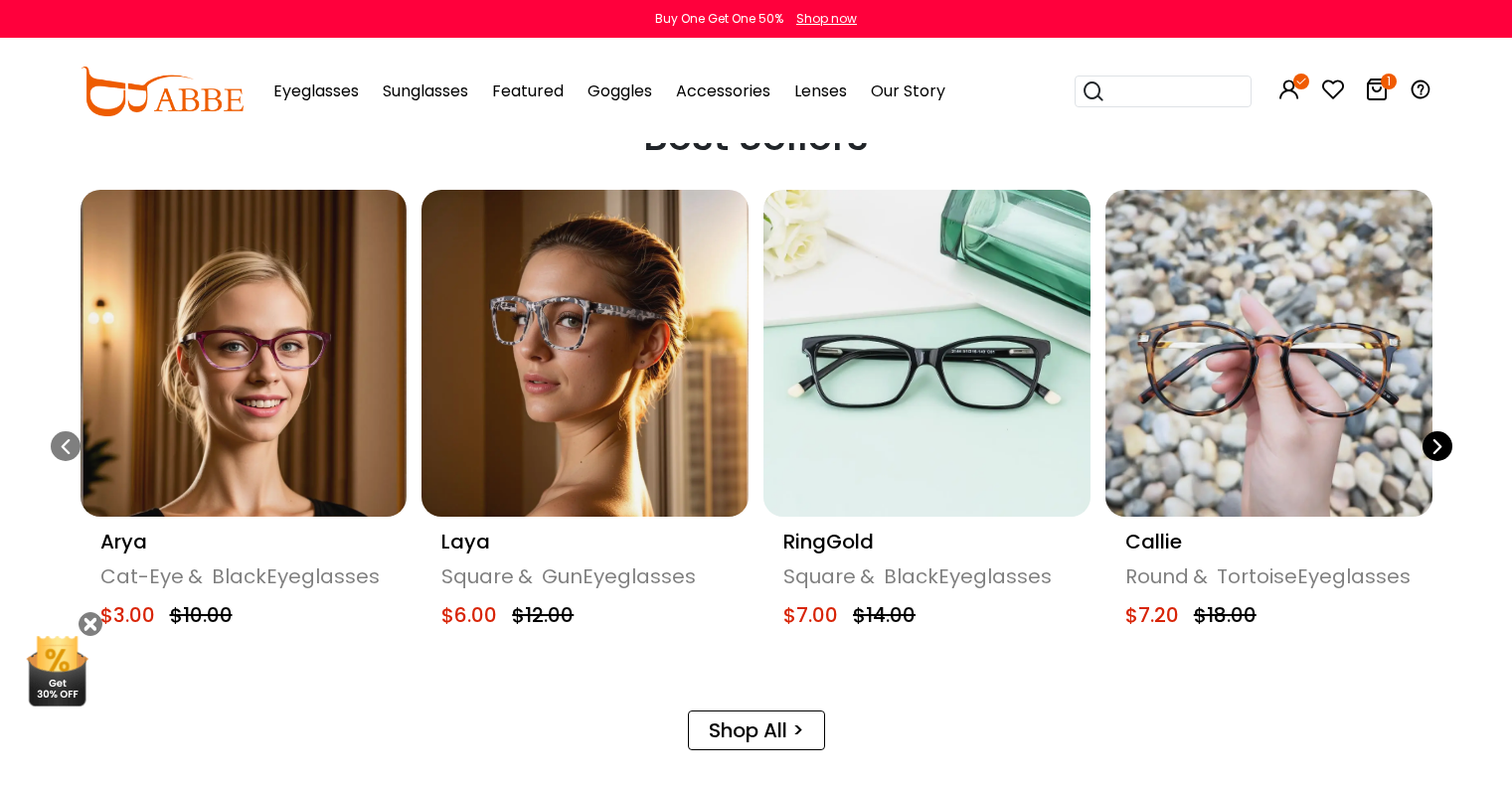 click at bounding box center [1437, 446] 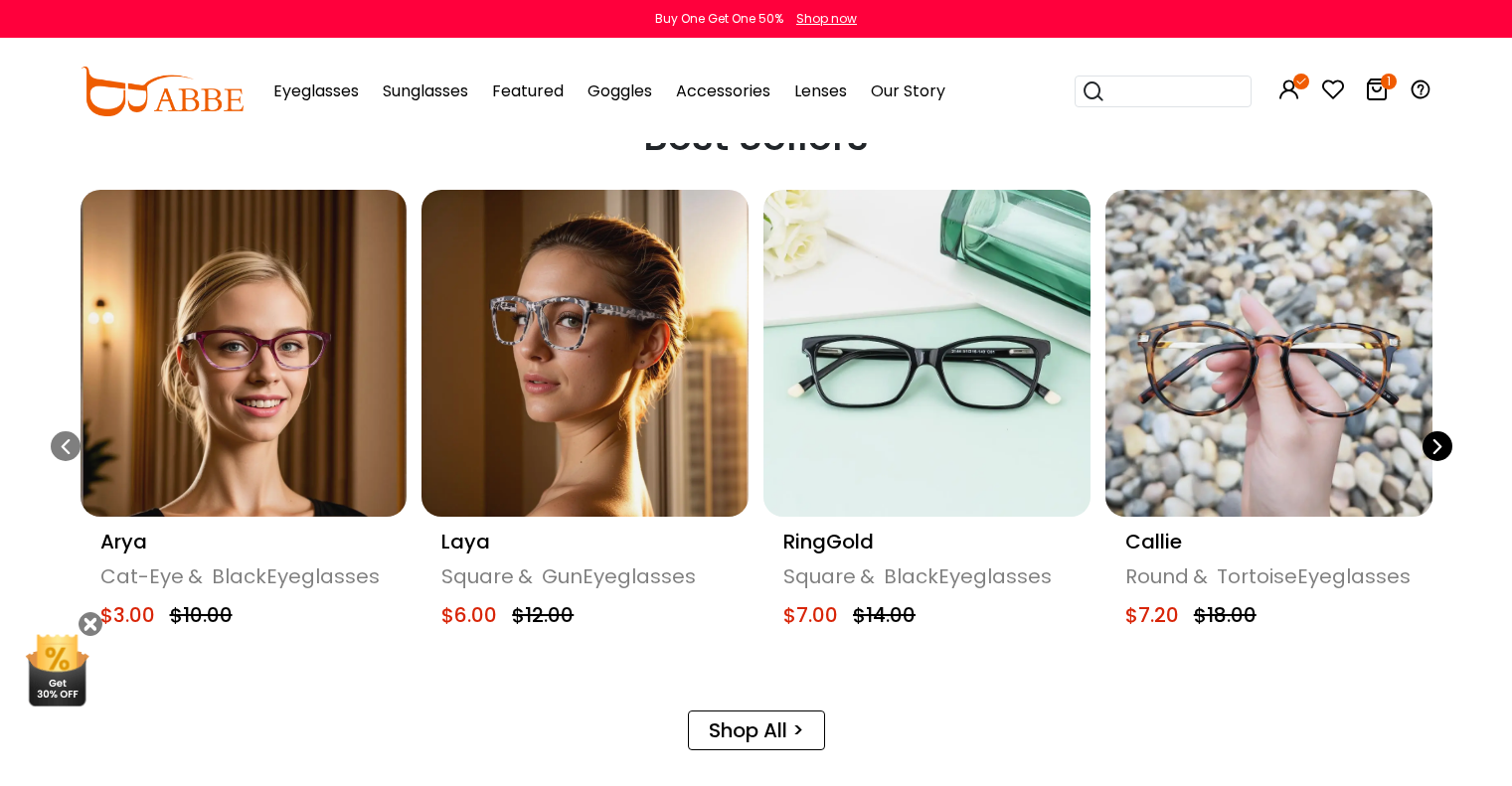 click at bounding box center [1437, 446] 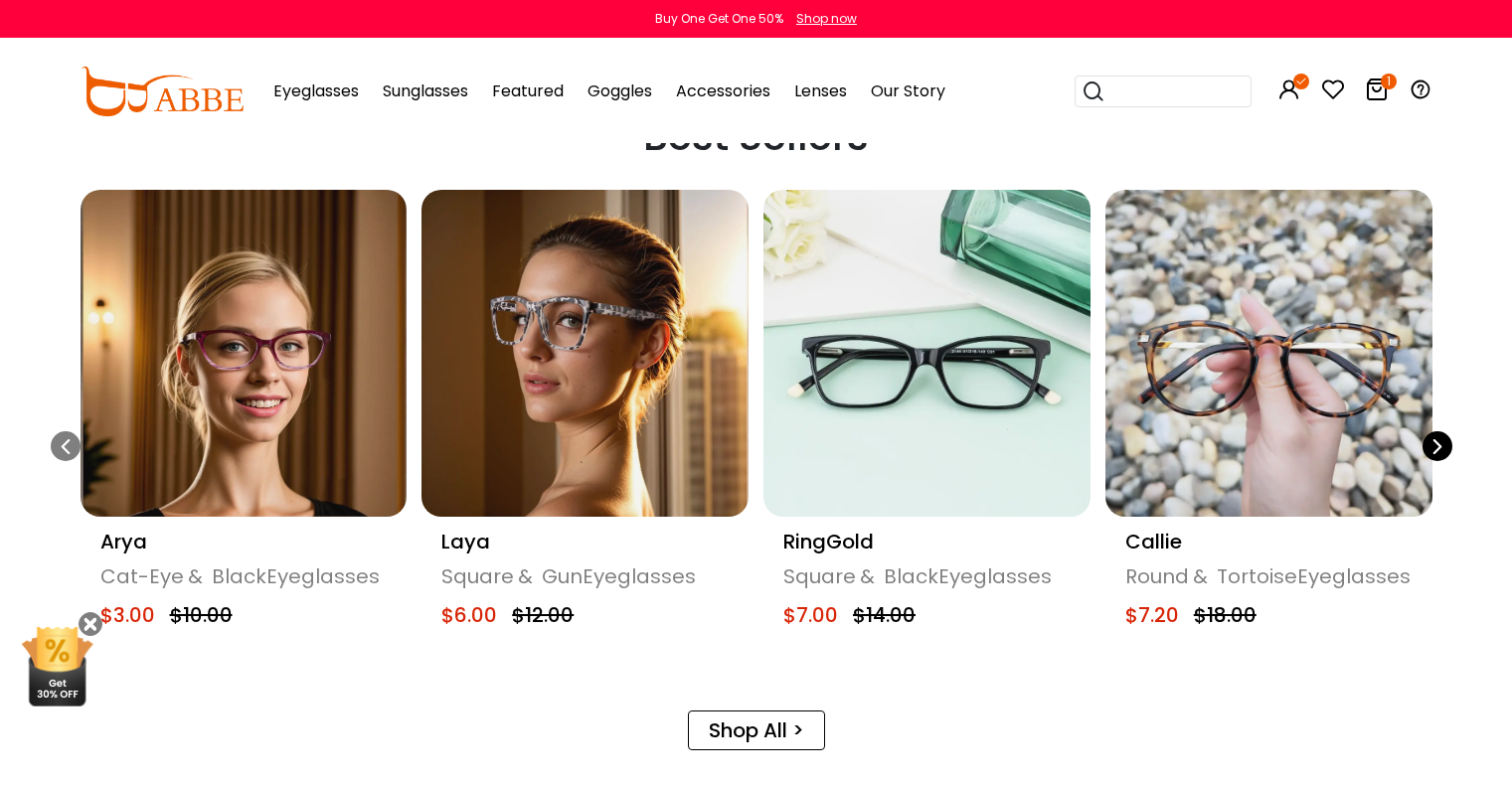 click at bounding box center [1437, 446] 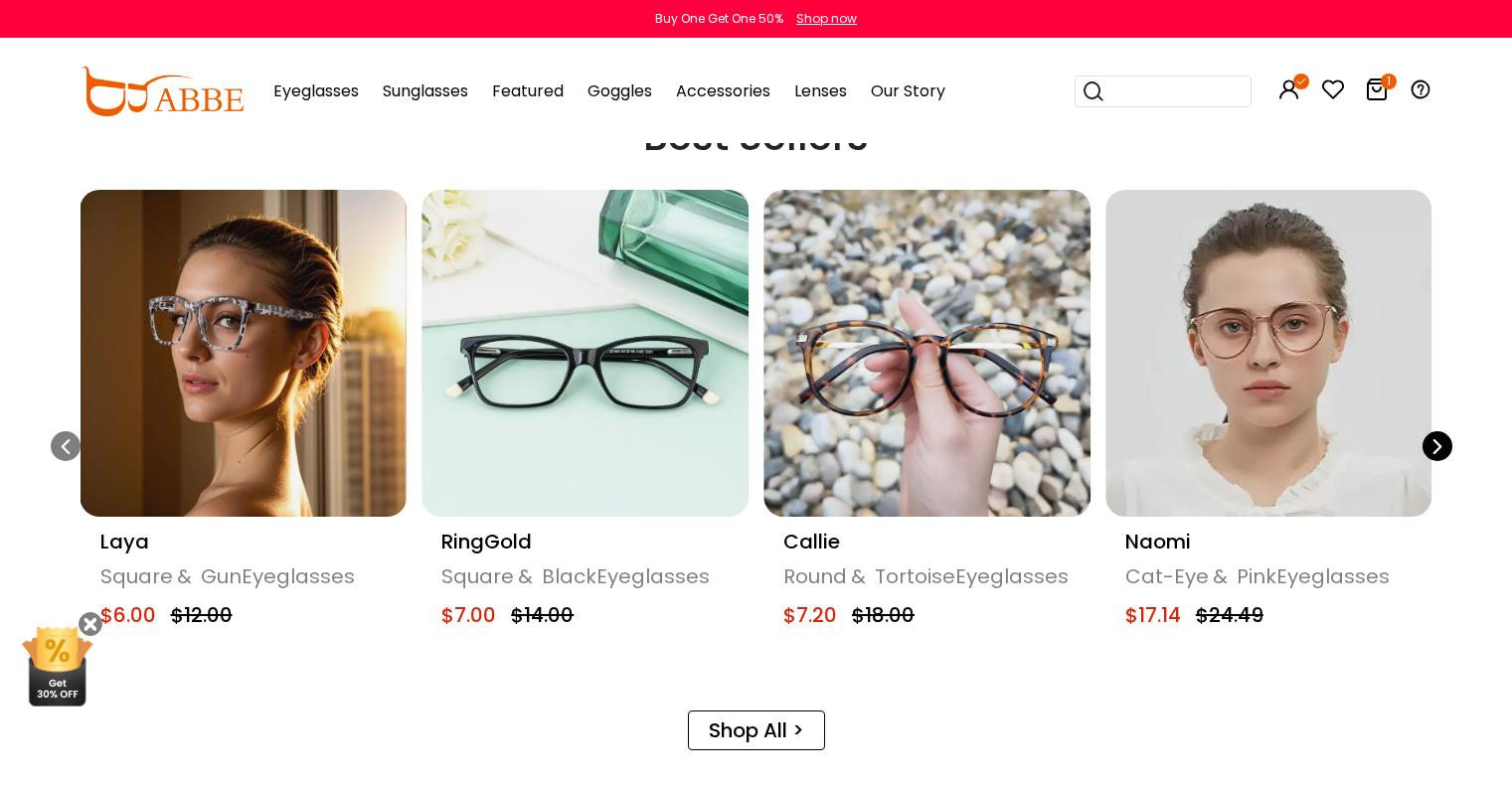 click at bounding box center (1437, 446) 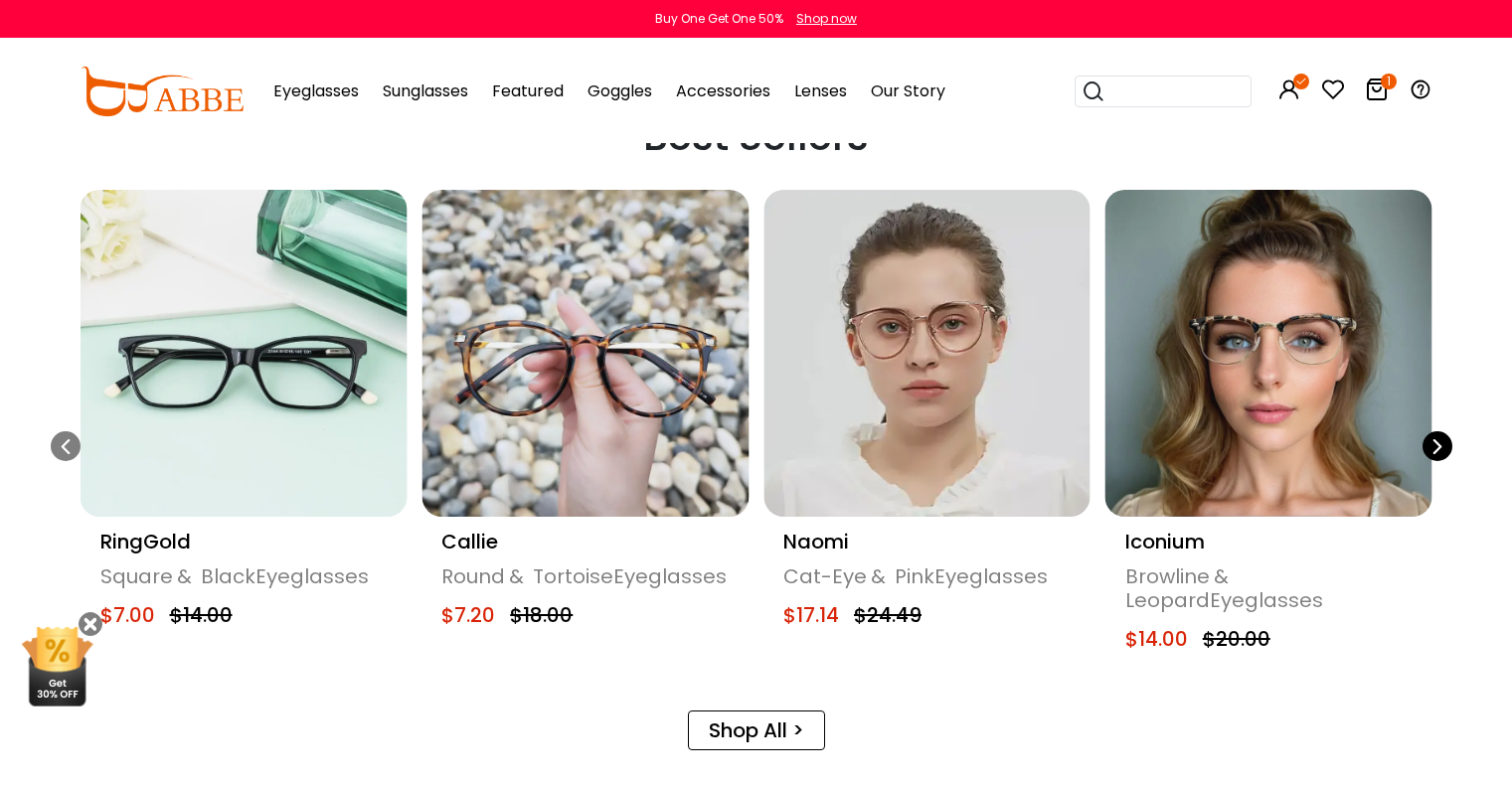 click at bounding box center [1437, 446] 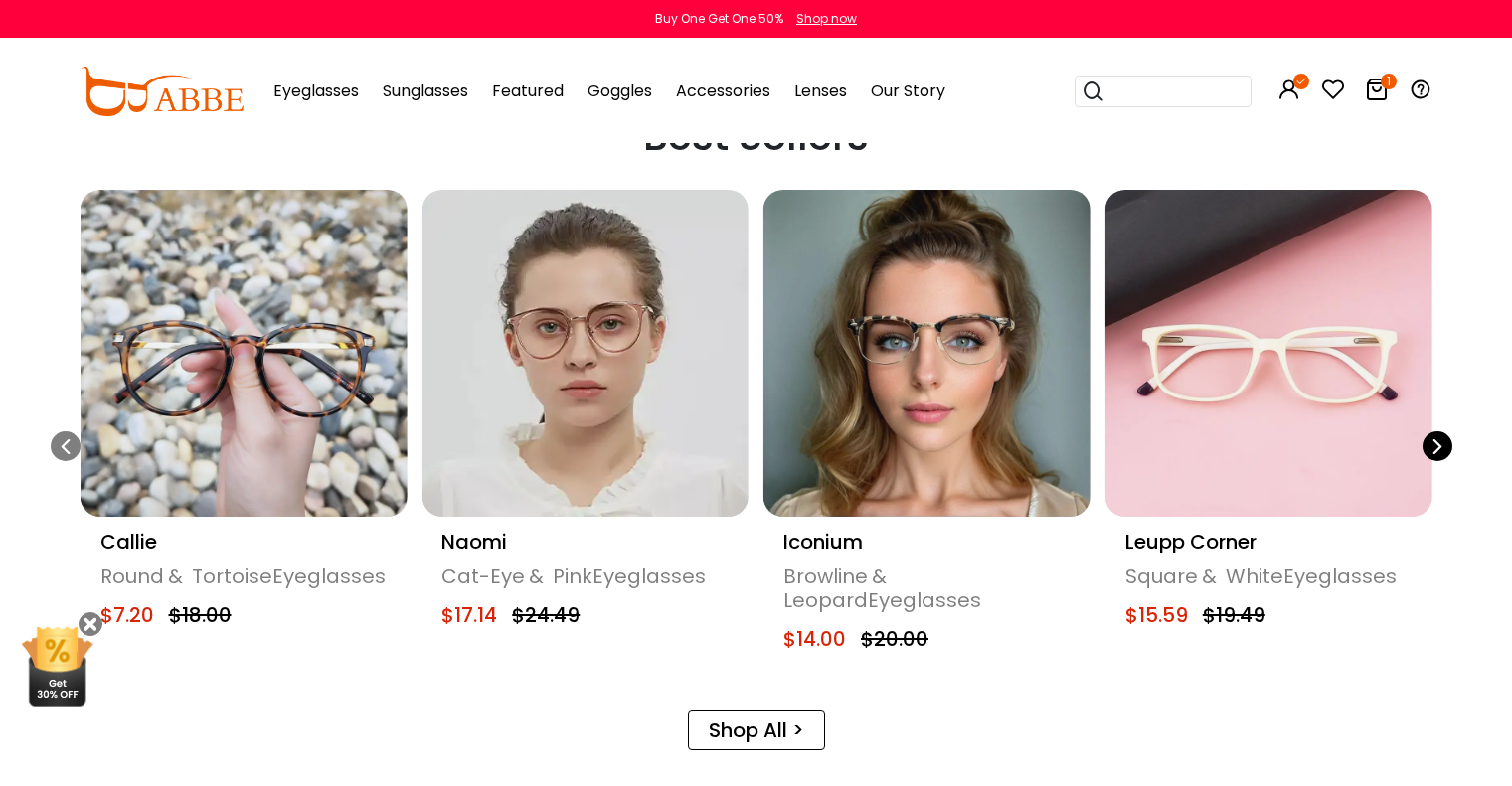 click at bounding box center [1437, 446] 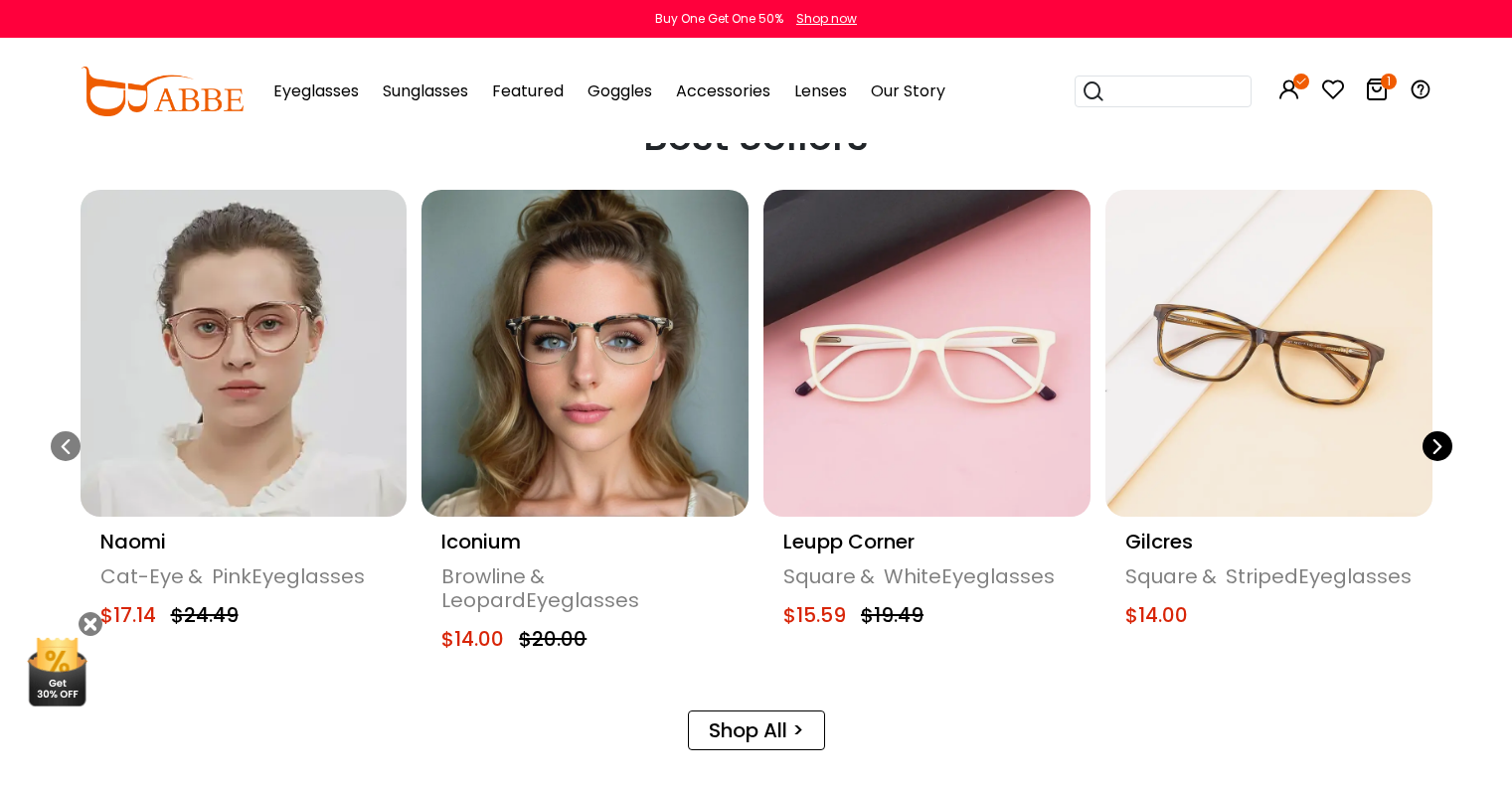 click at bounding box center (1437, 446) 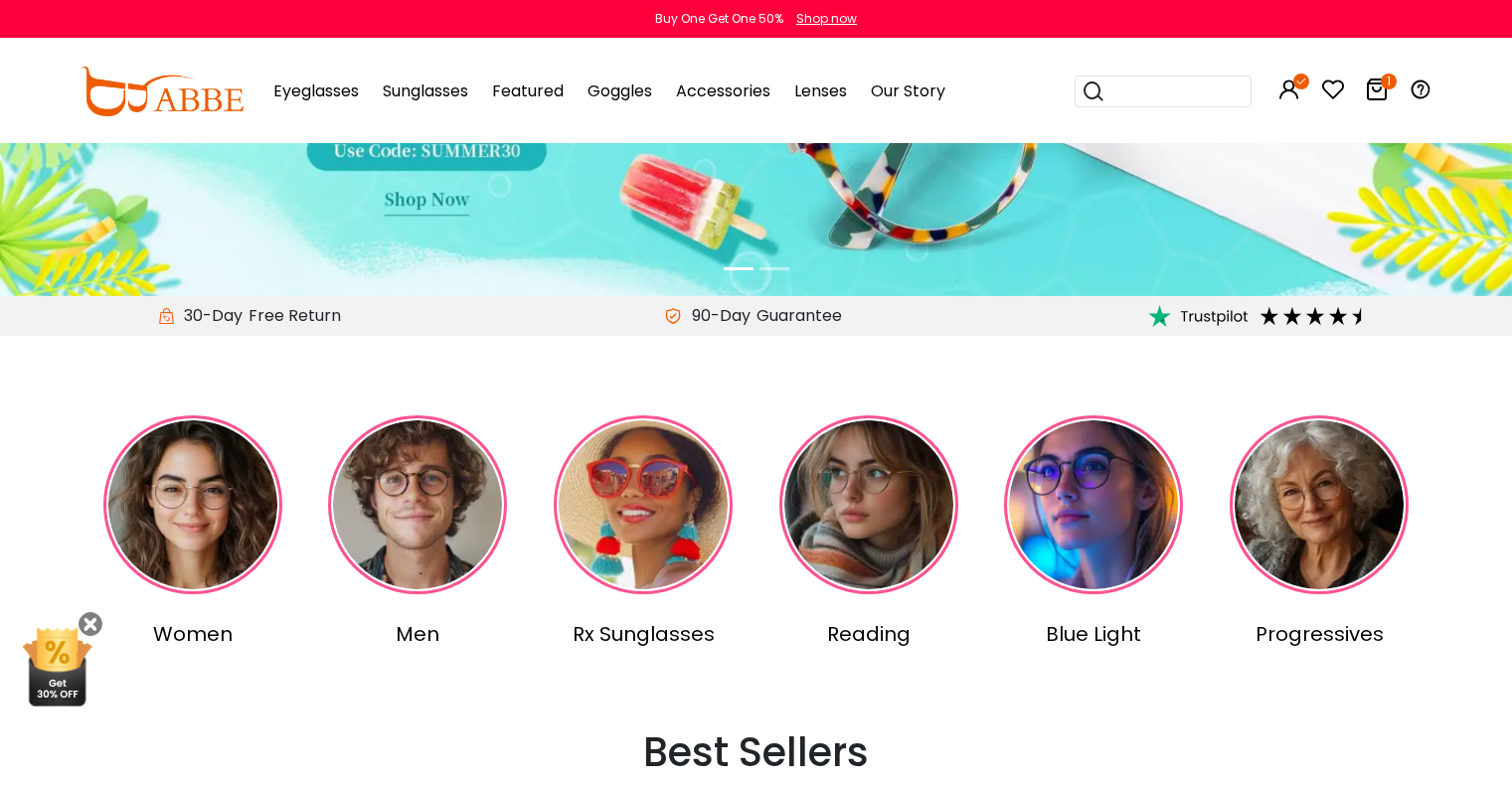 scroll, scrollTop: 315, scrollLeft: 0, axis: vertical 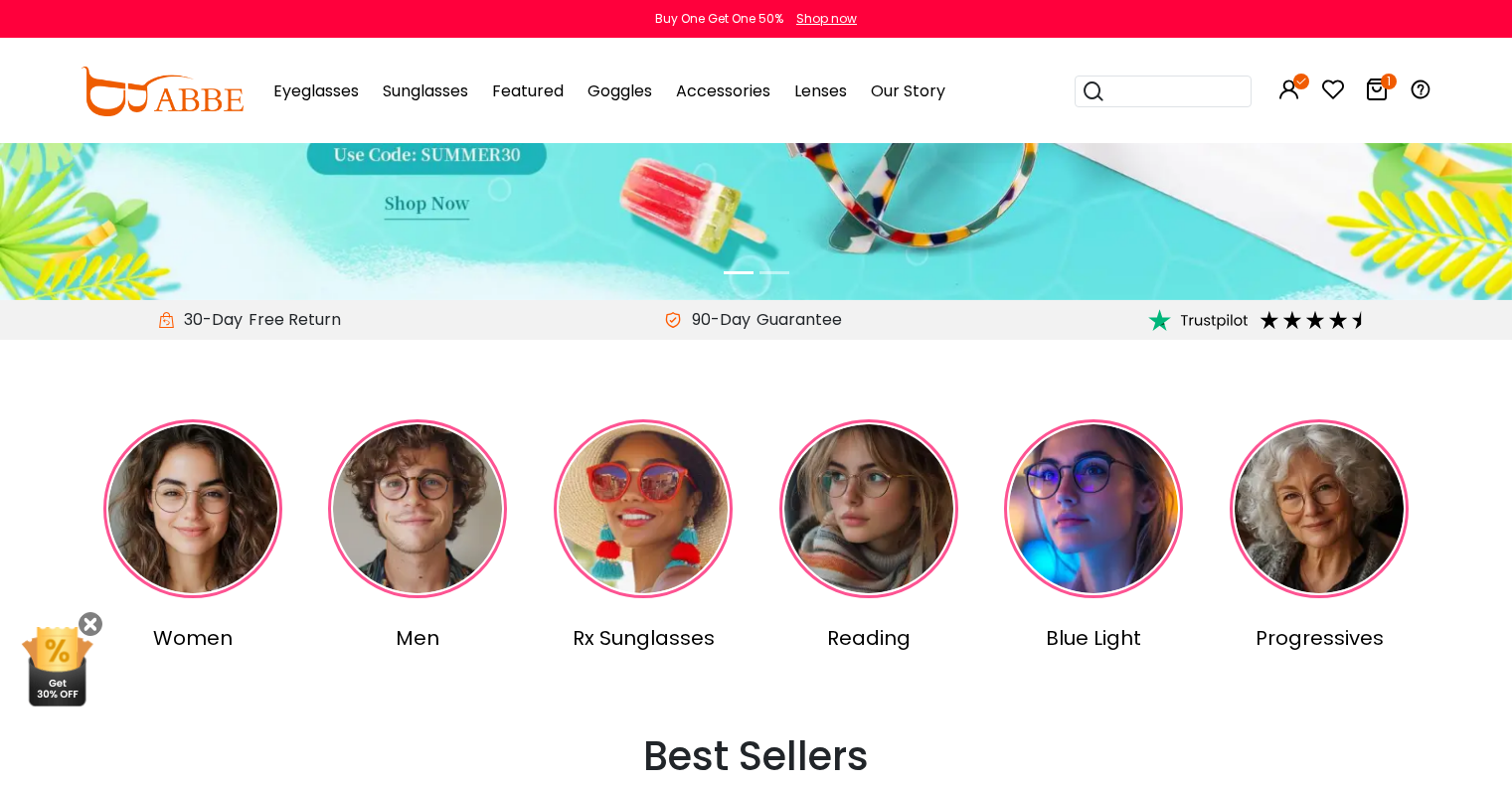 click at bounding box center (193, 509) 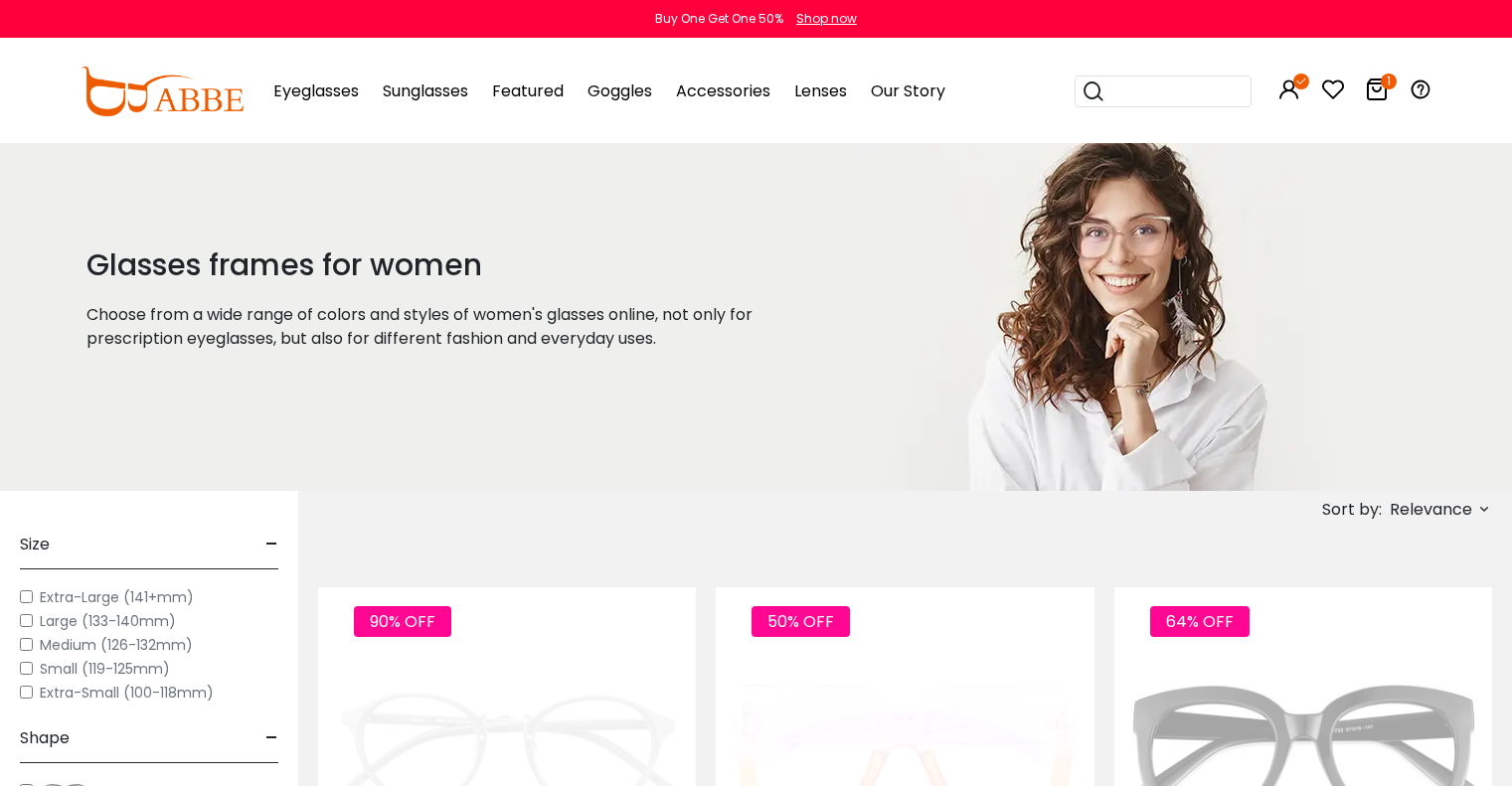 scroll, scrollTop: 0, scrollLeft: 0, axis: both 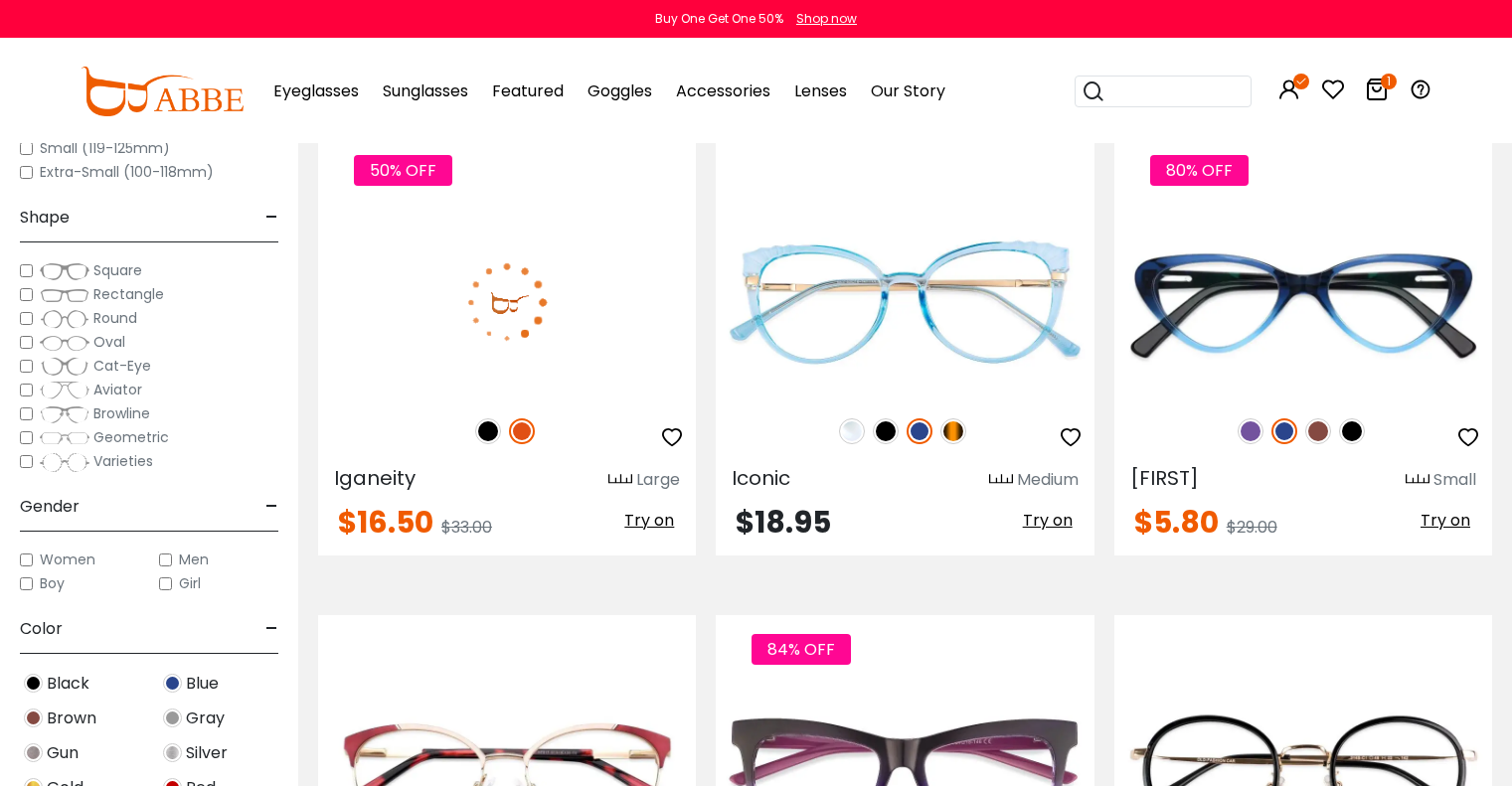 click on "50% OFF" at bounding box center [507, 431] 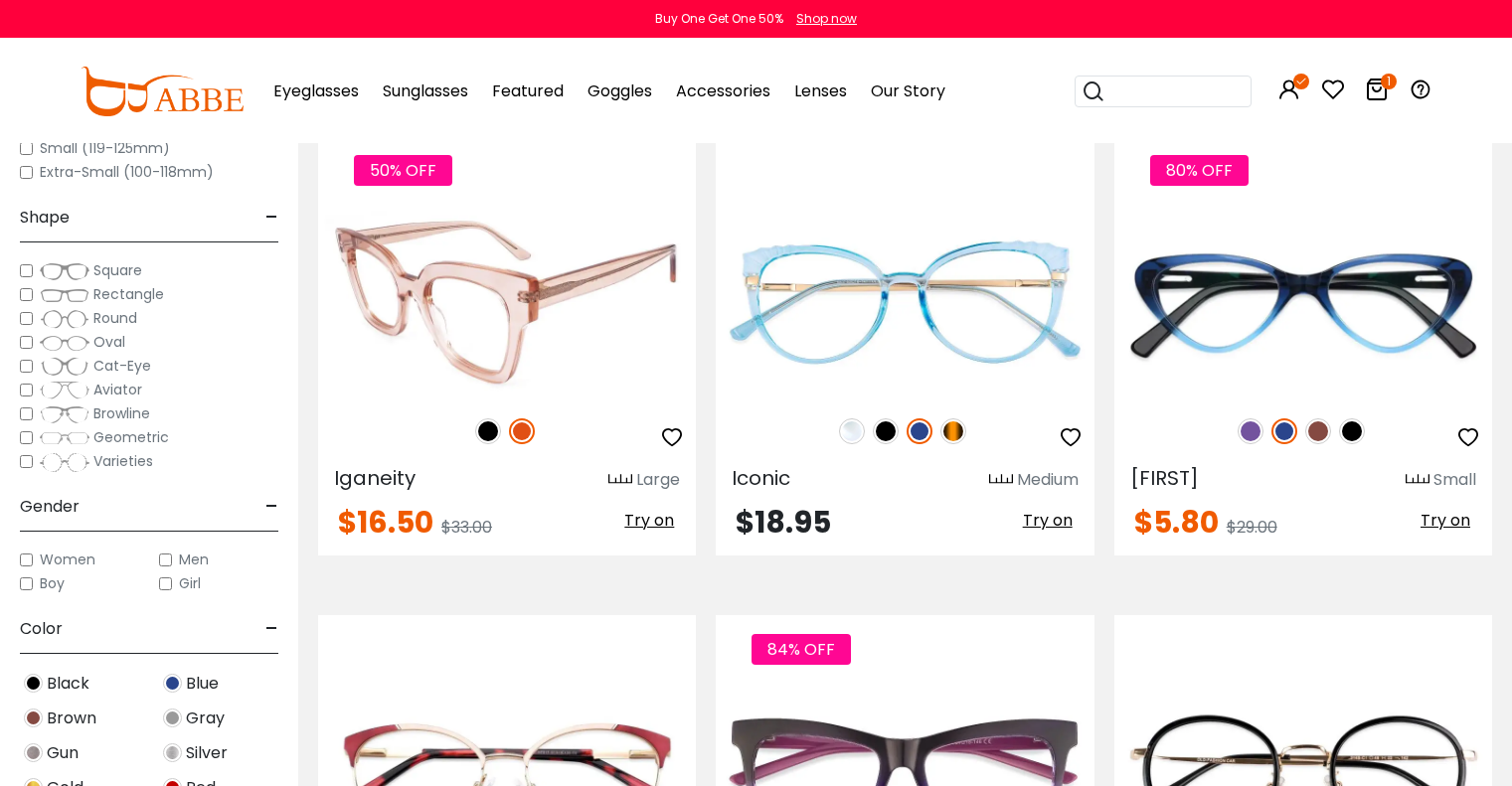 click on "50% OFF" at bounding box center [507, 431] 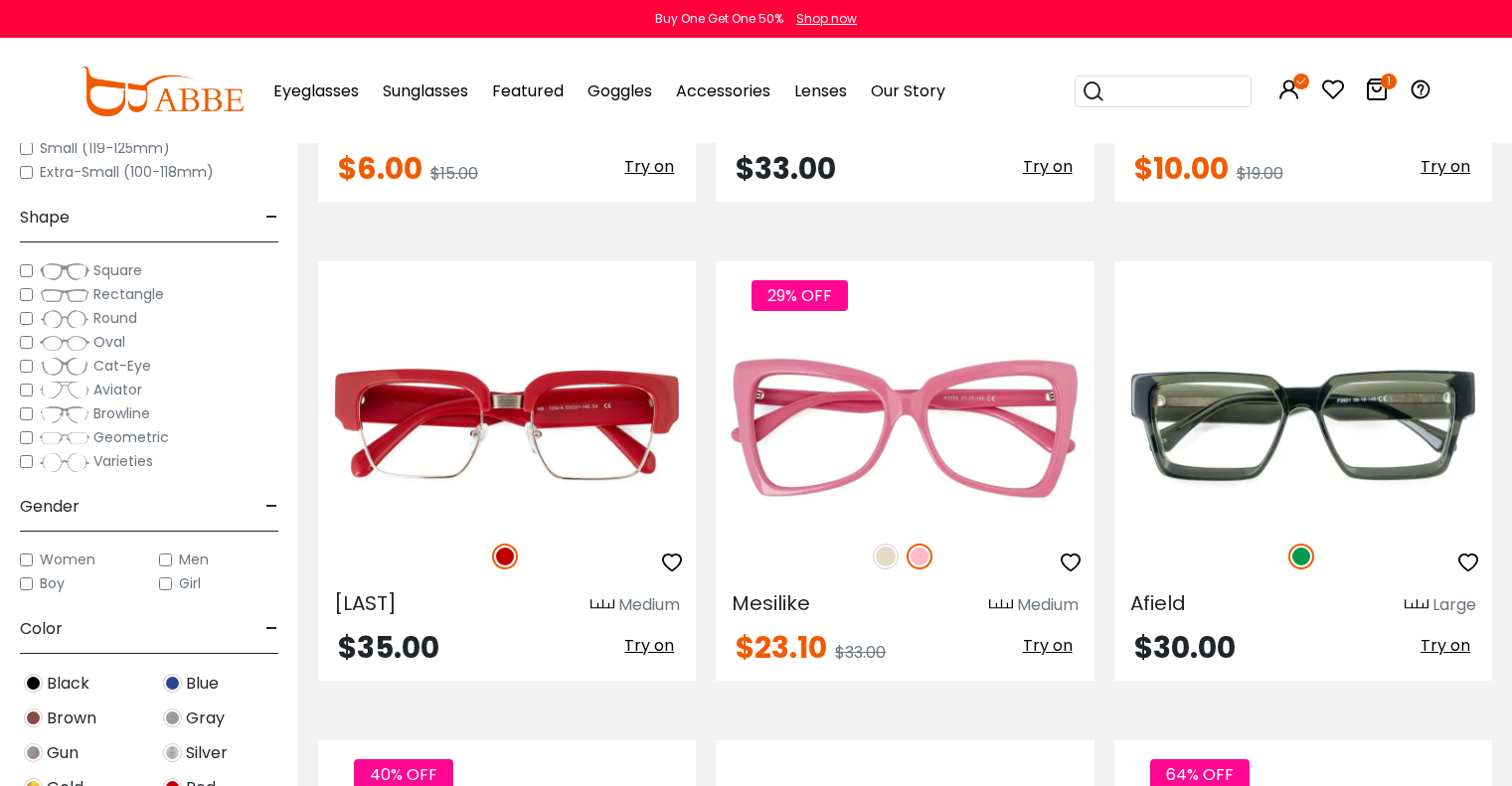scroll, scrollTop: 8968, scrollLeft: 0, axis: vertical 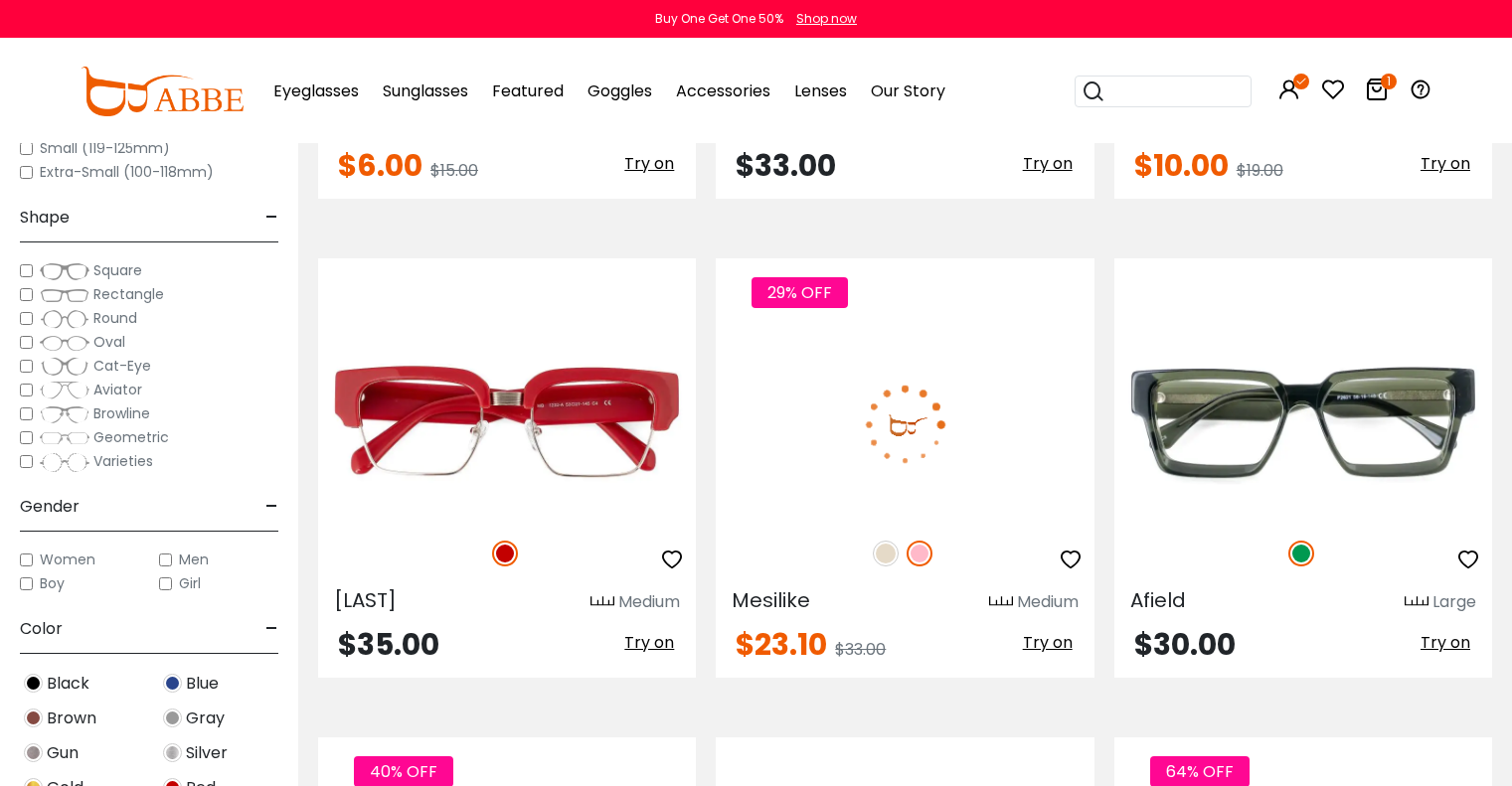 click on "29% OFF" at bounding box center [905, 553] 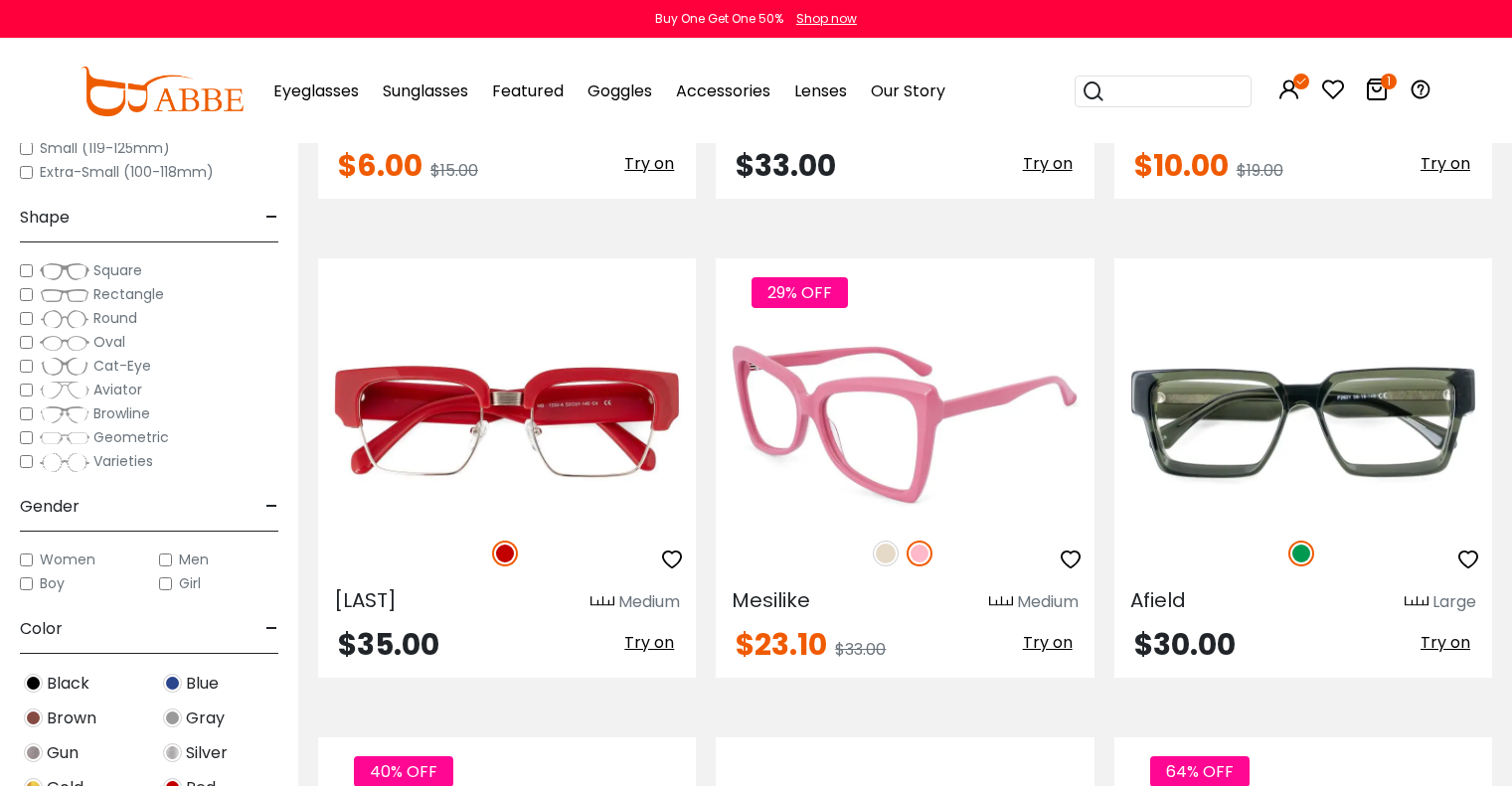 click at bounding box center [886, 553] 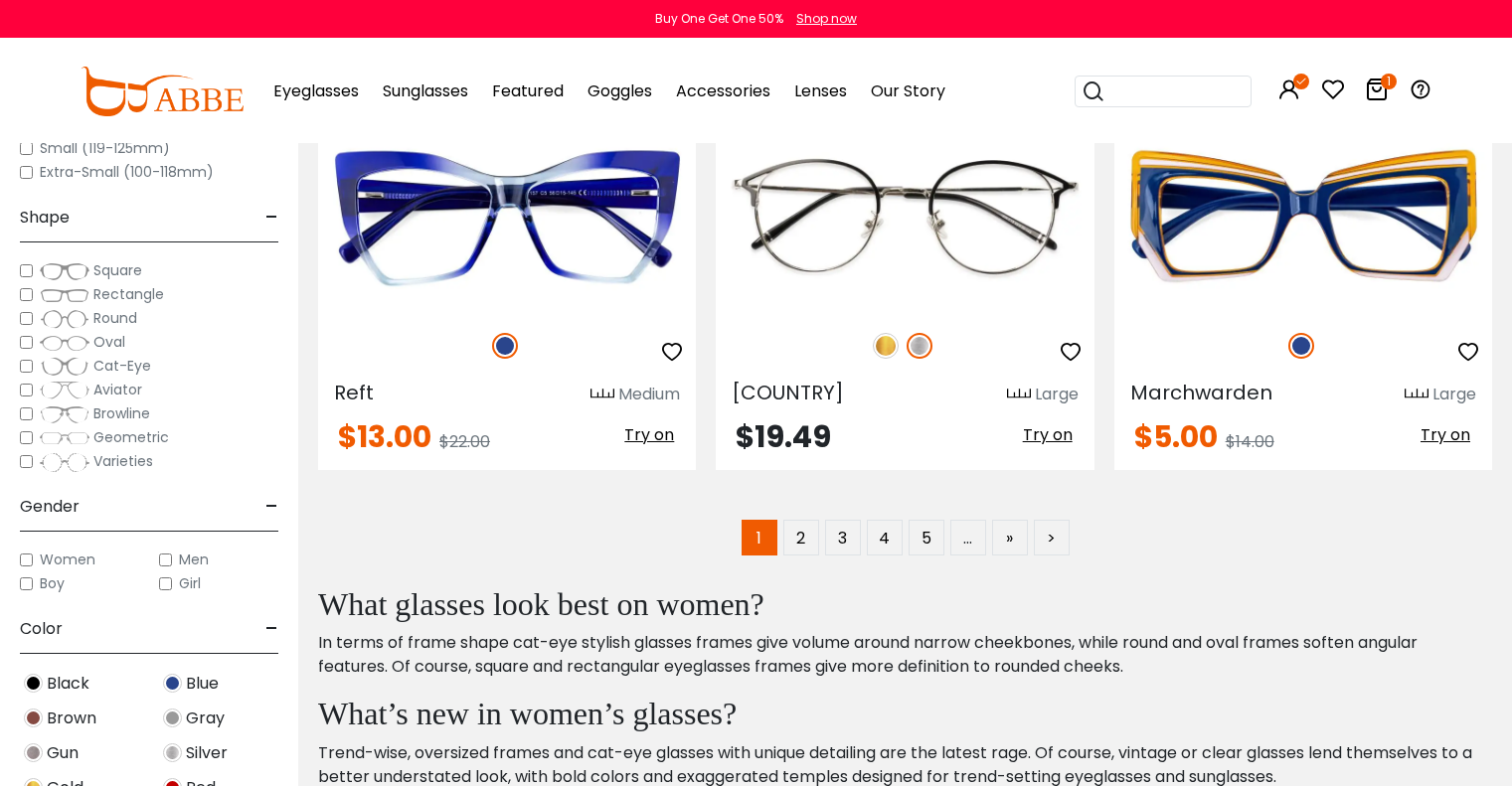 scroll, scrollTop: 9658, scrollLeft: 0, axis: vertical 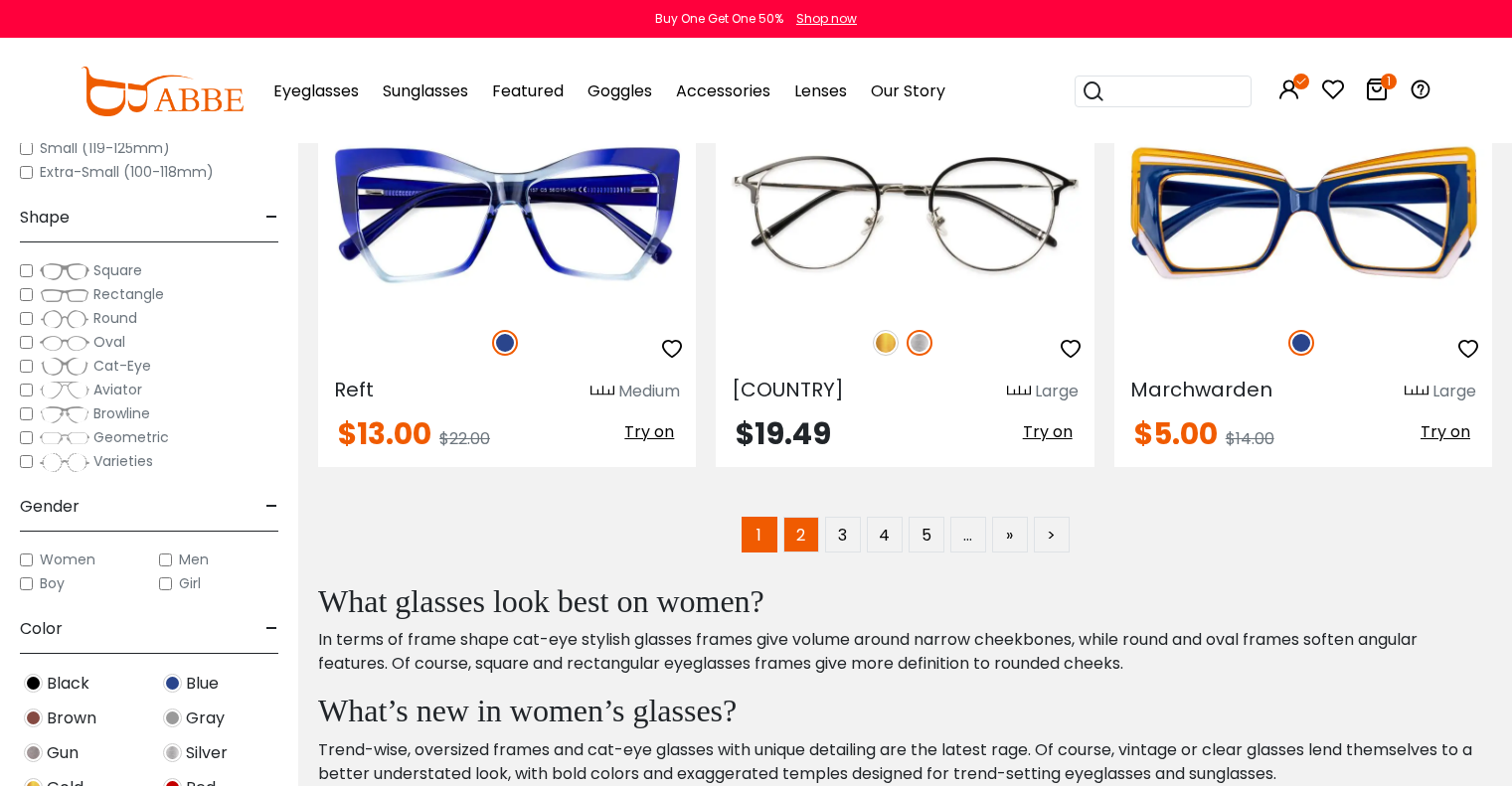 click on "2" at bounding box center [801, 535] 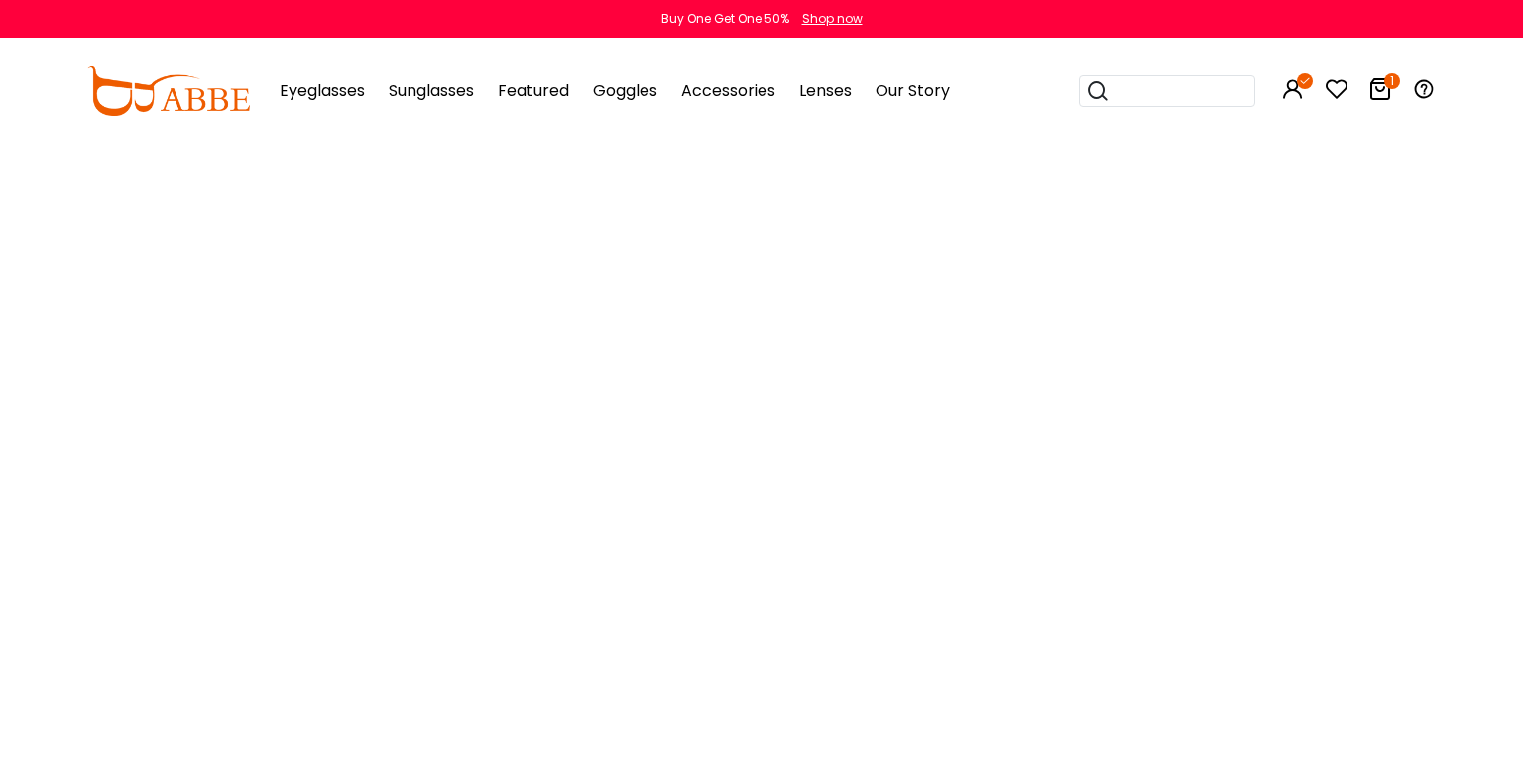 scroll, scrollTop: 0, scrollLeft: 0, axis: both 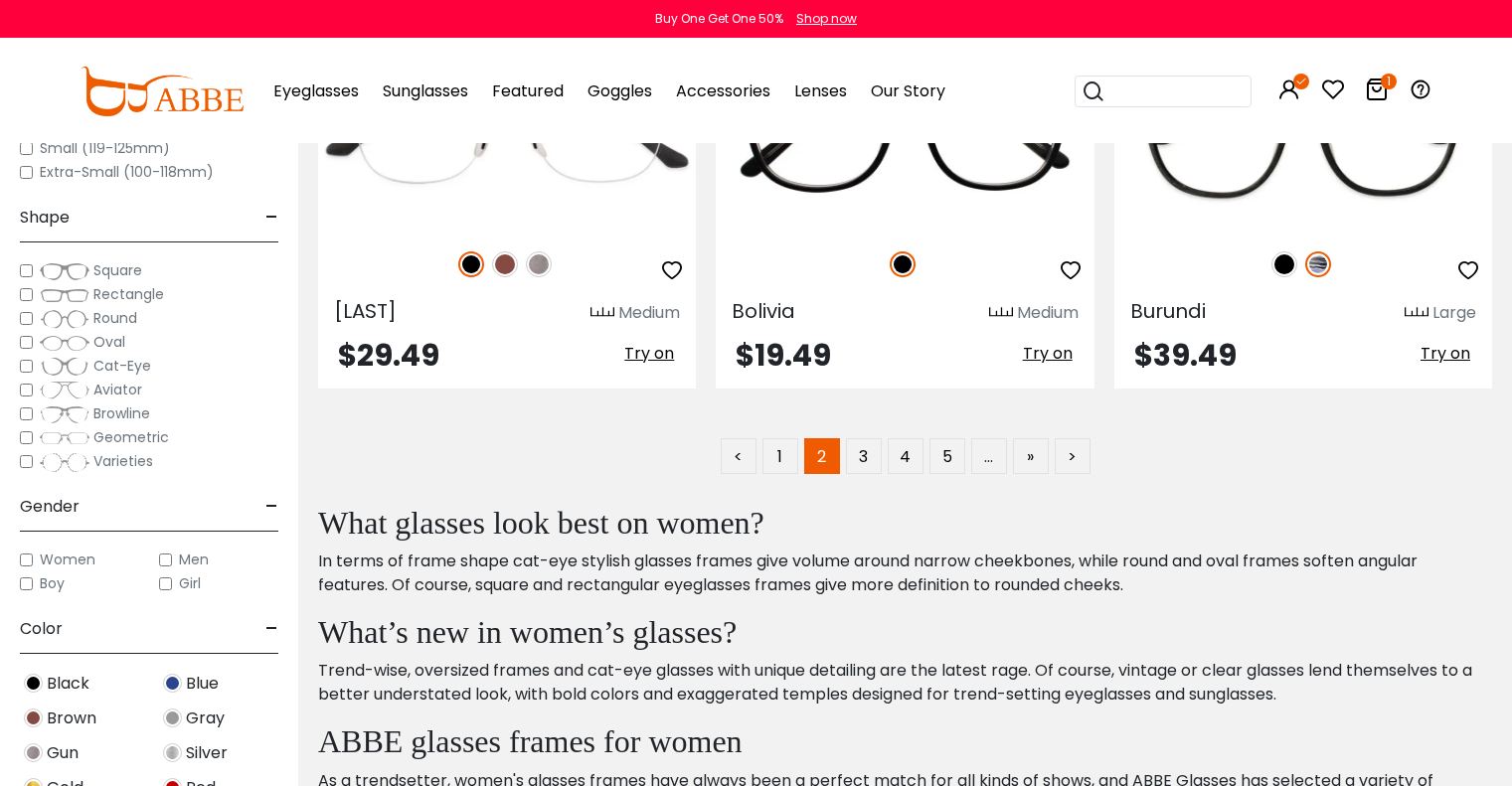 click on ">" at bounding box center (1073, 456) 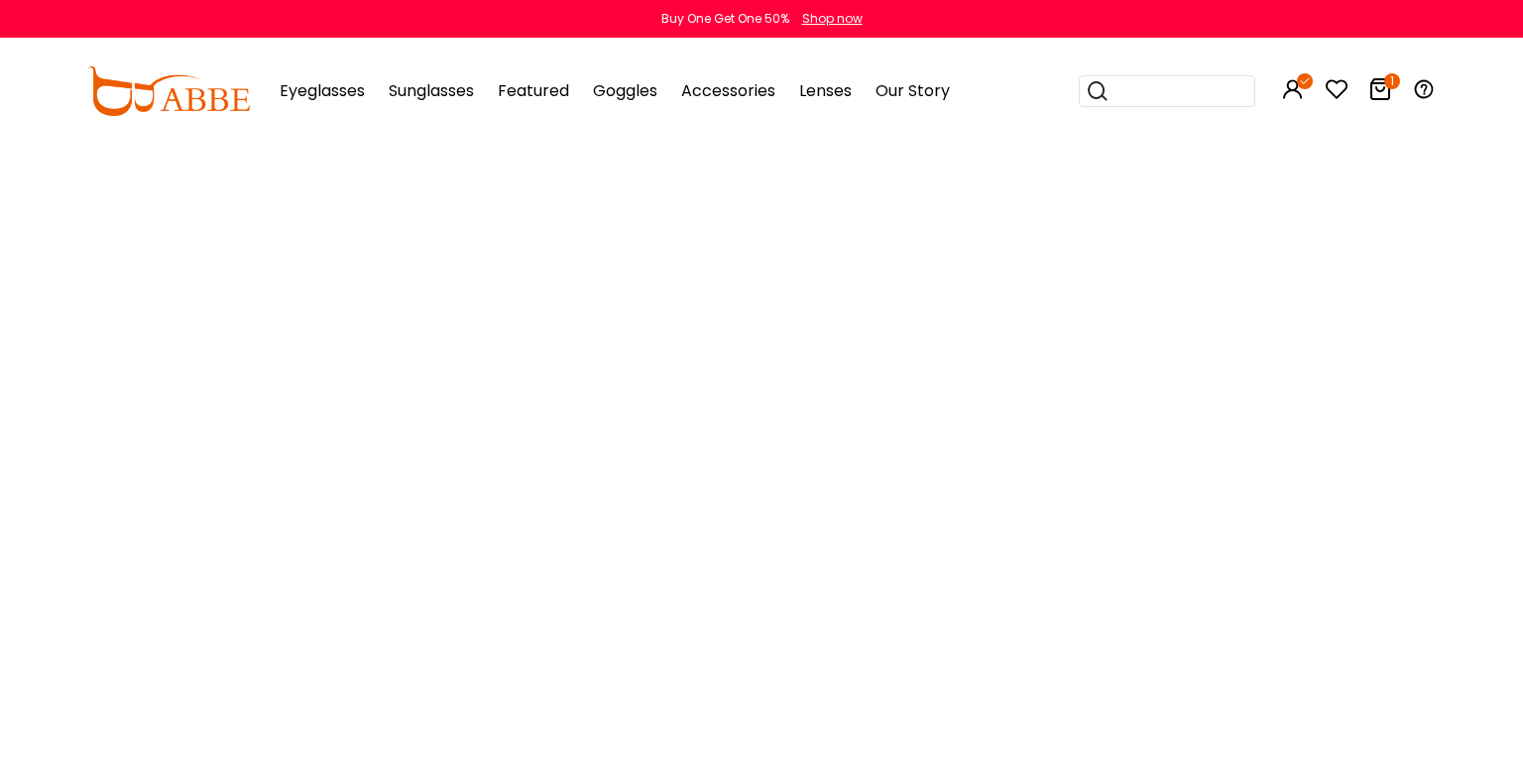 scroll, scrollTop: 0, scrollLeft: 0, axis: both 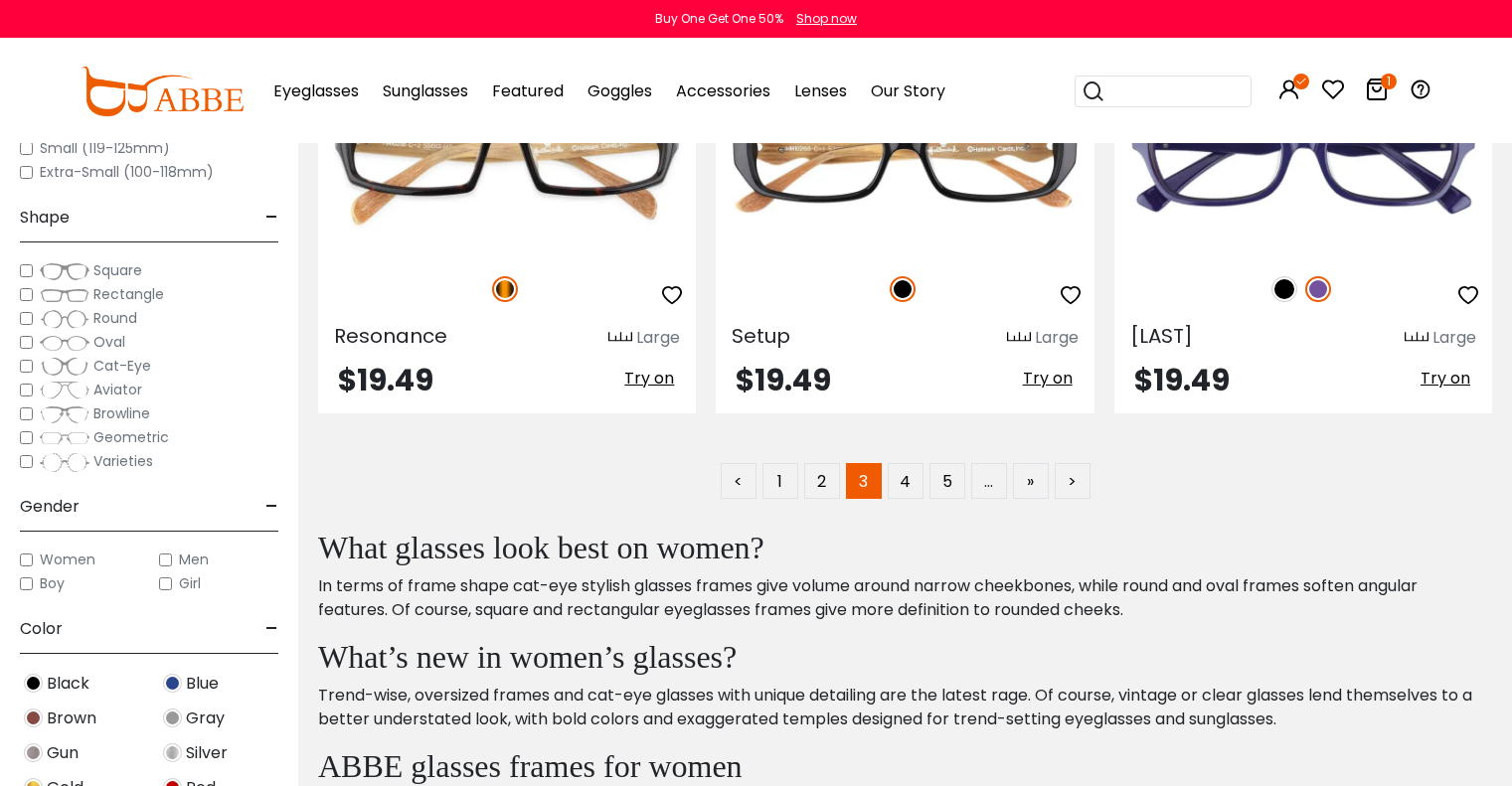 click on ">" at bounding box center [1073, 481] 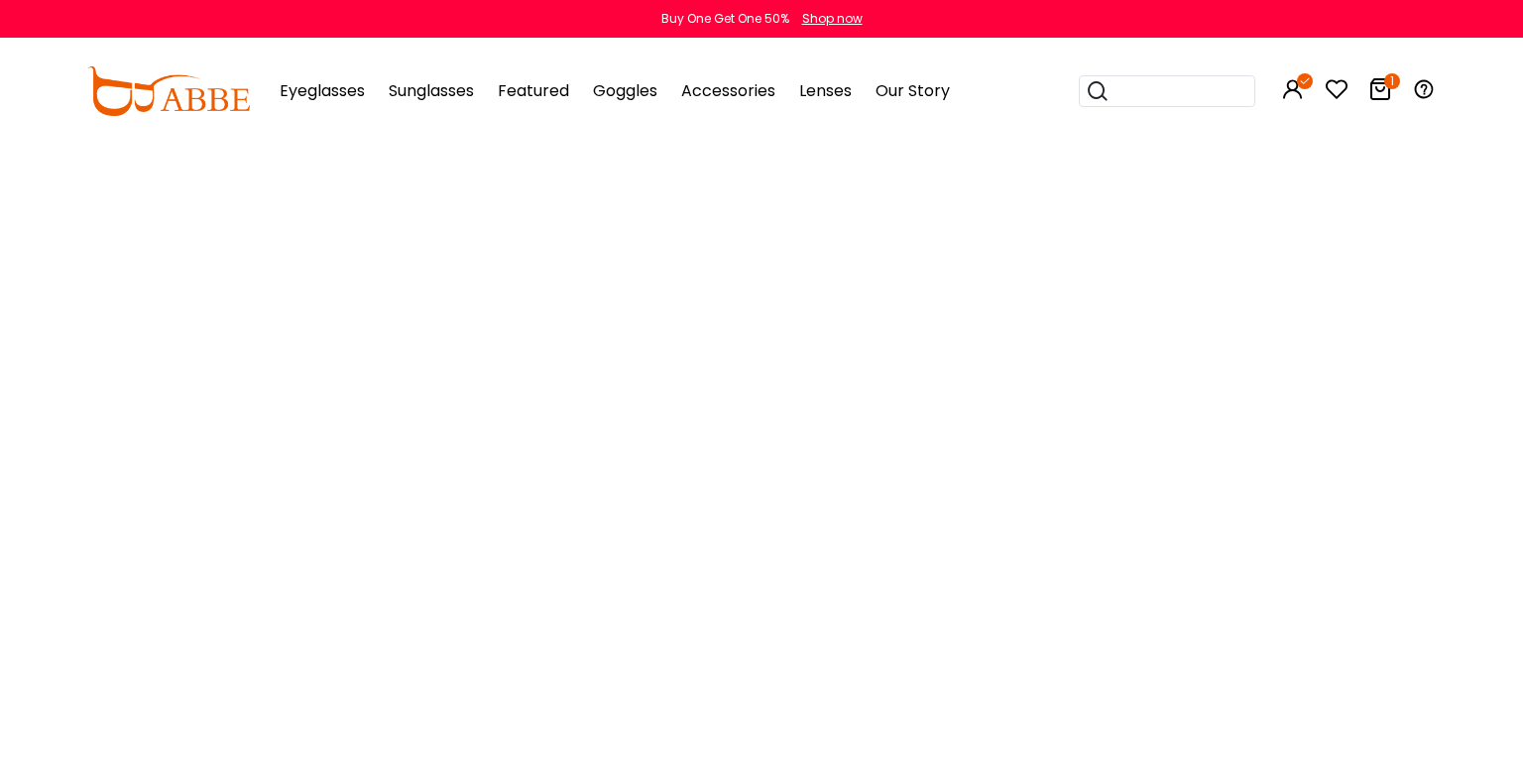 scroll, scrollTop: 0, scrollLeft: 0, axis: both 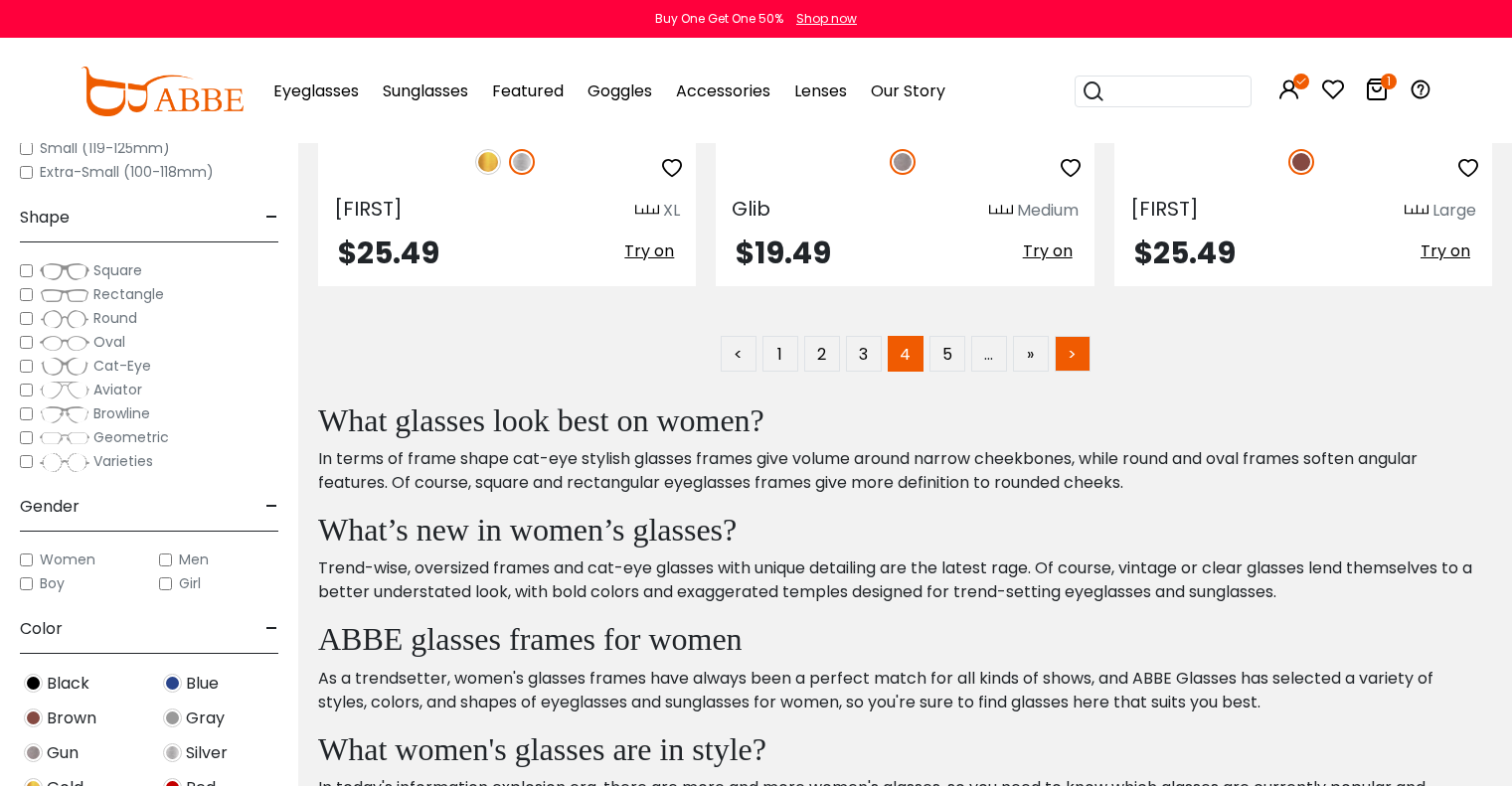 click on ">" at bounding box center [1073, 354] 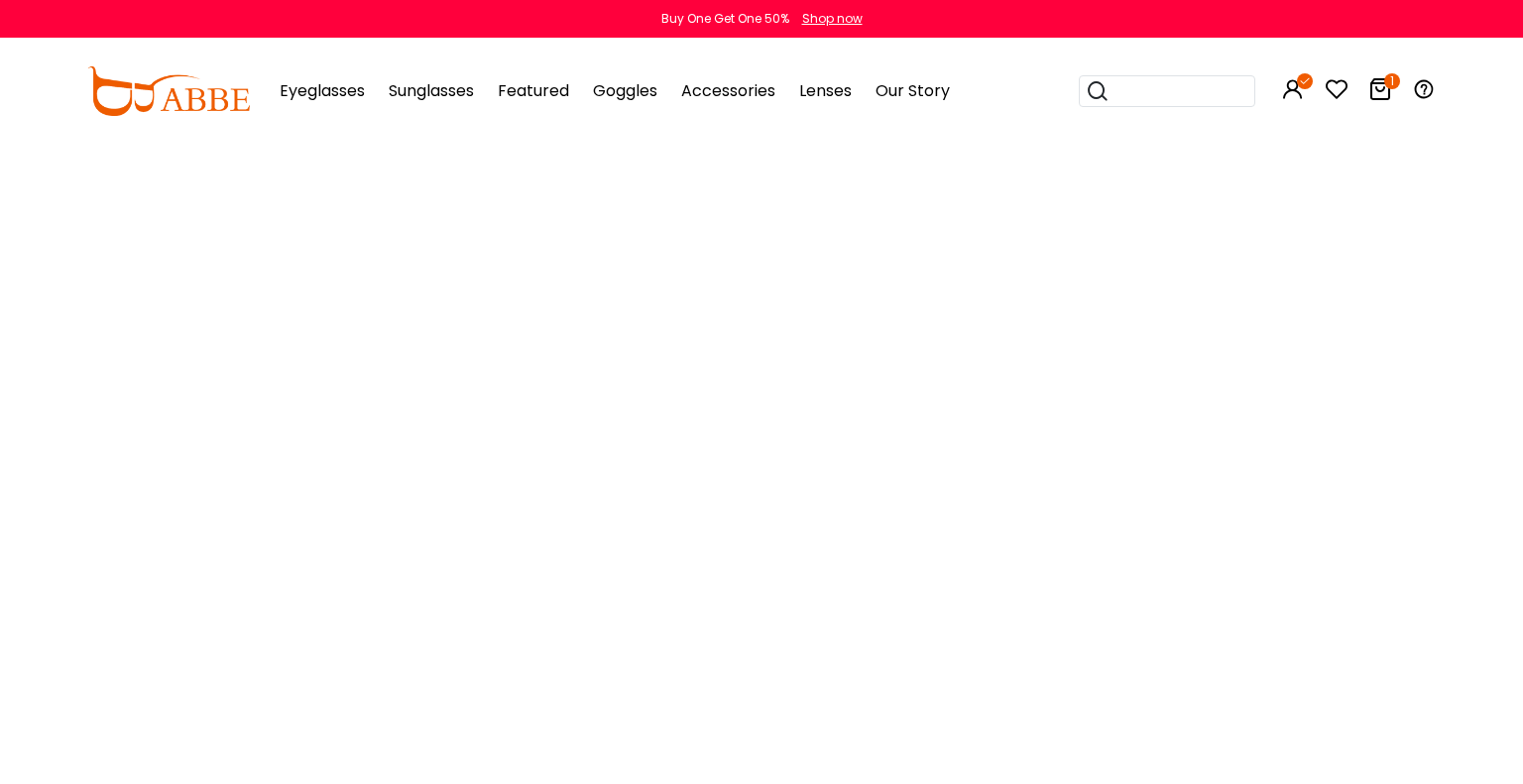 scroll, scrollTop: 0, scrollLeft: 0, axis: both 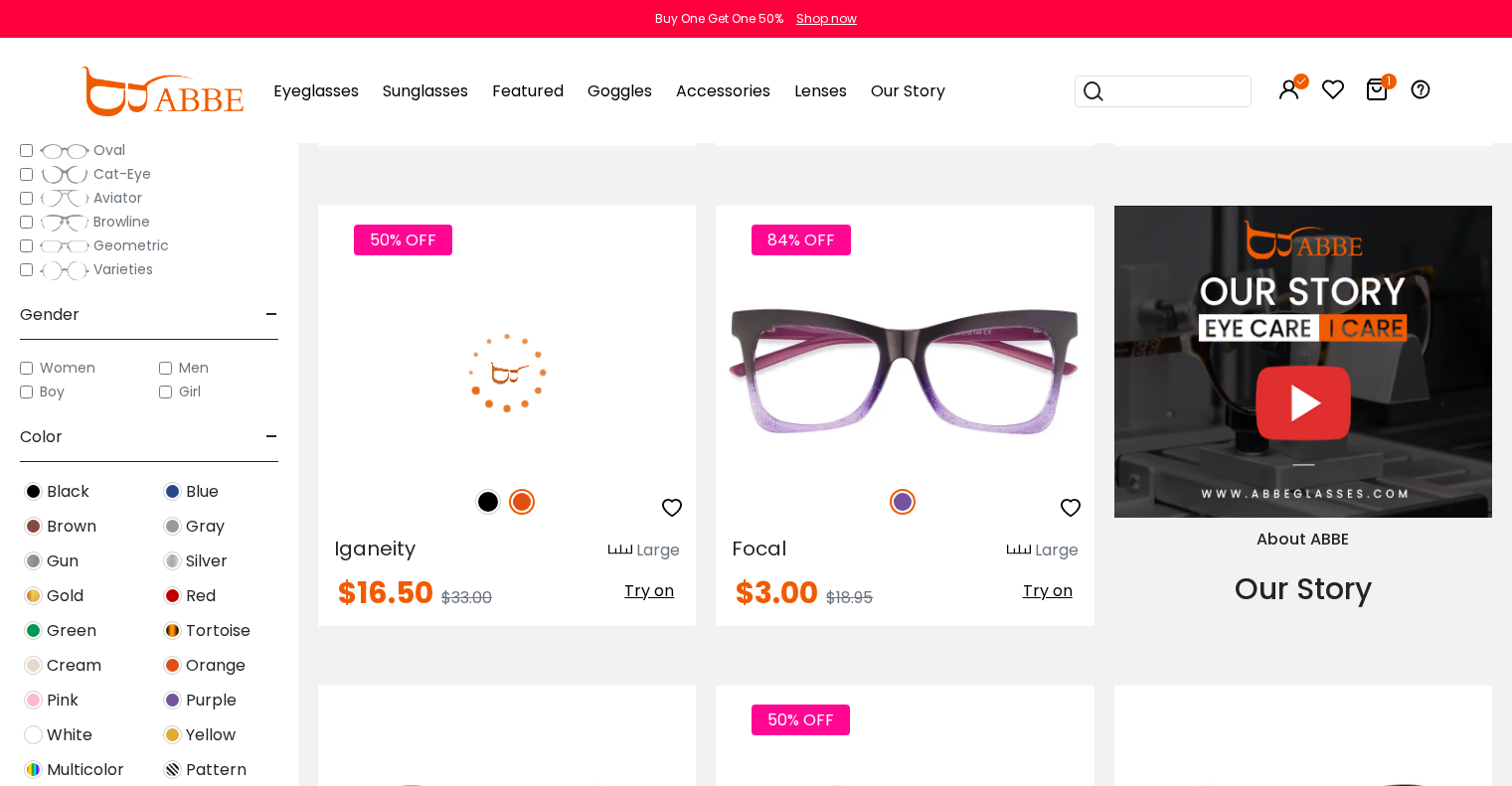 click at bounding box center (507, 372) 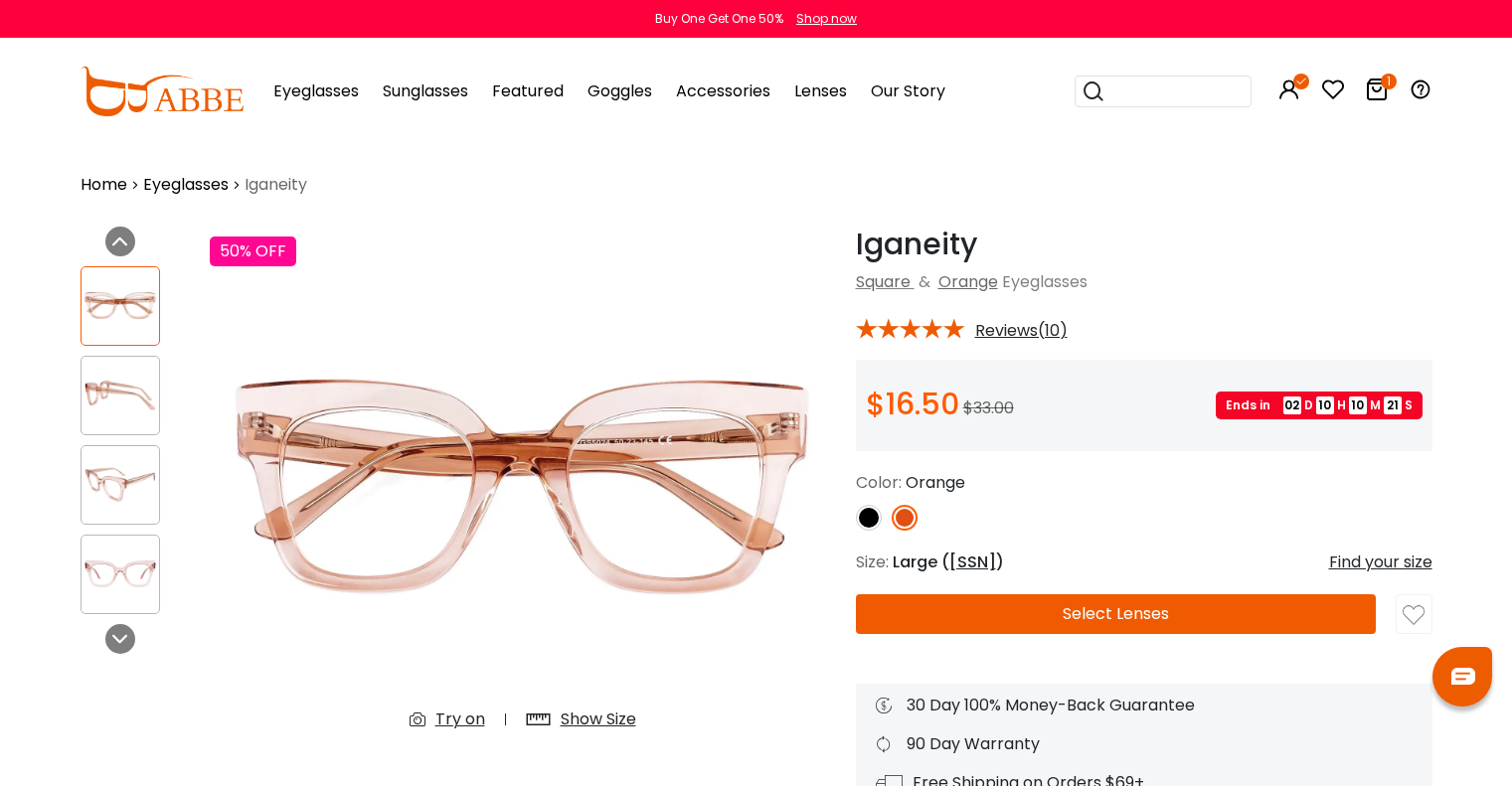 scroll, scrollTop: 0, scrollLeft: 0, axis: both 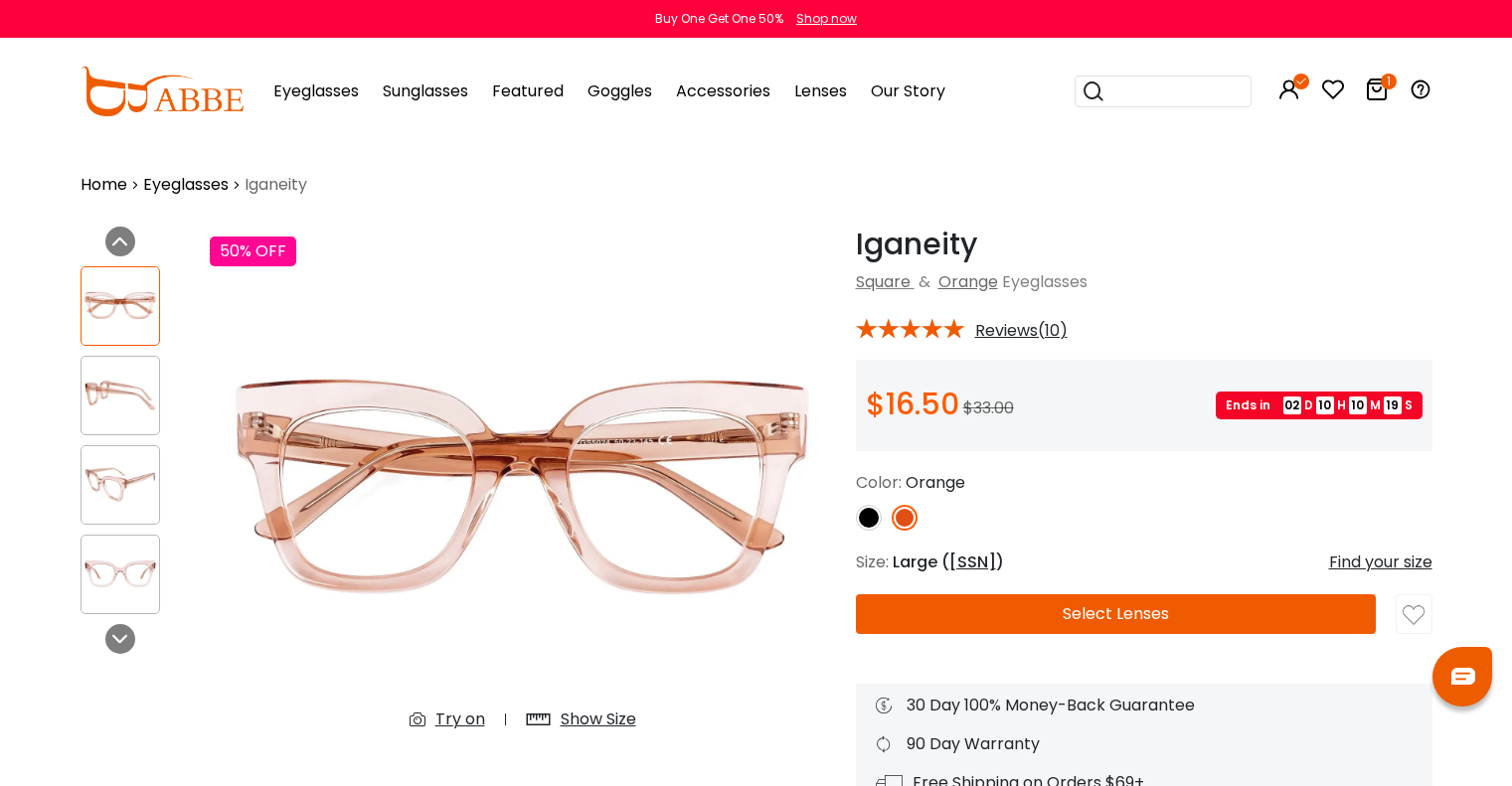click at bounding box center (869, 518) 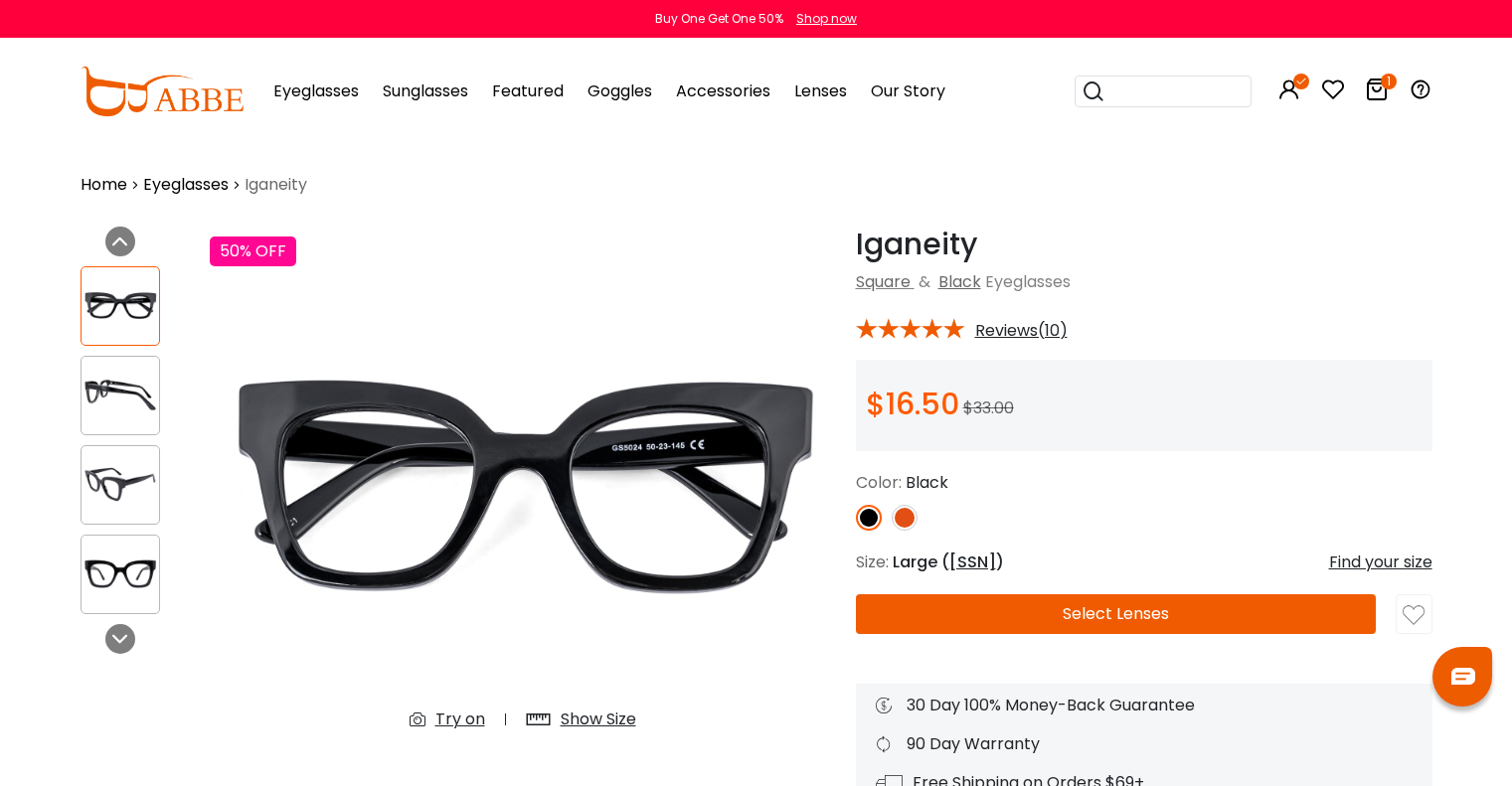 click at bounding box center [905, 518] 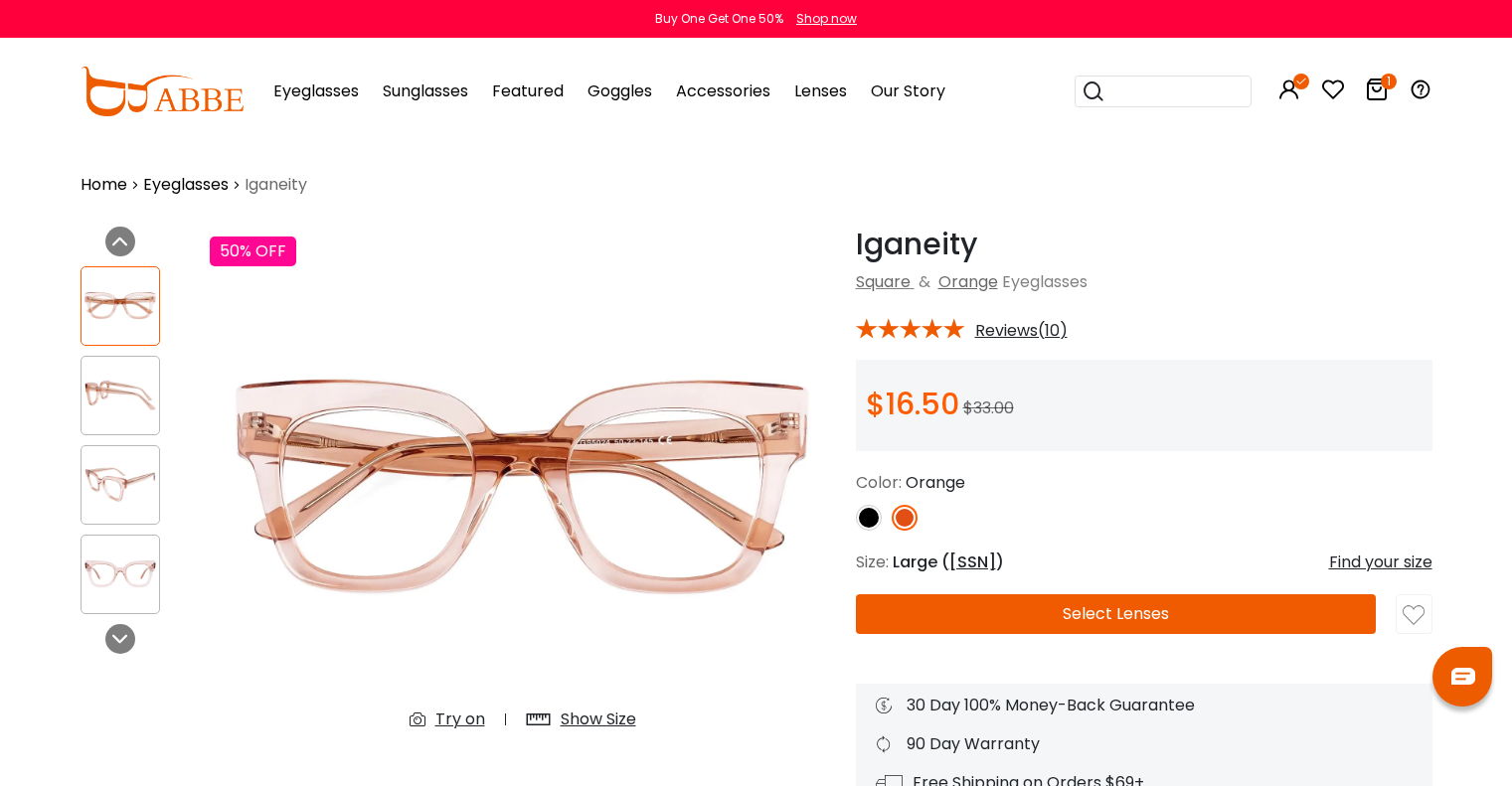 click on "Select Lenses" at bounding box center (1116, 614) 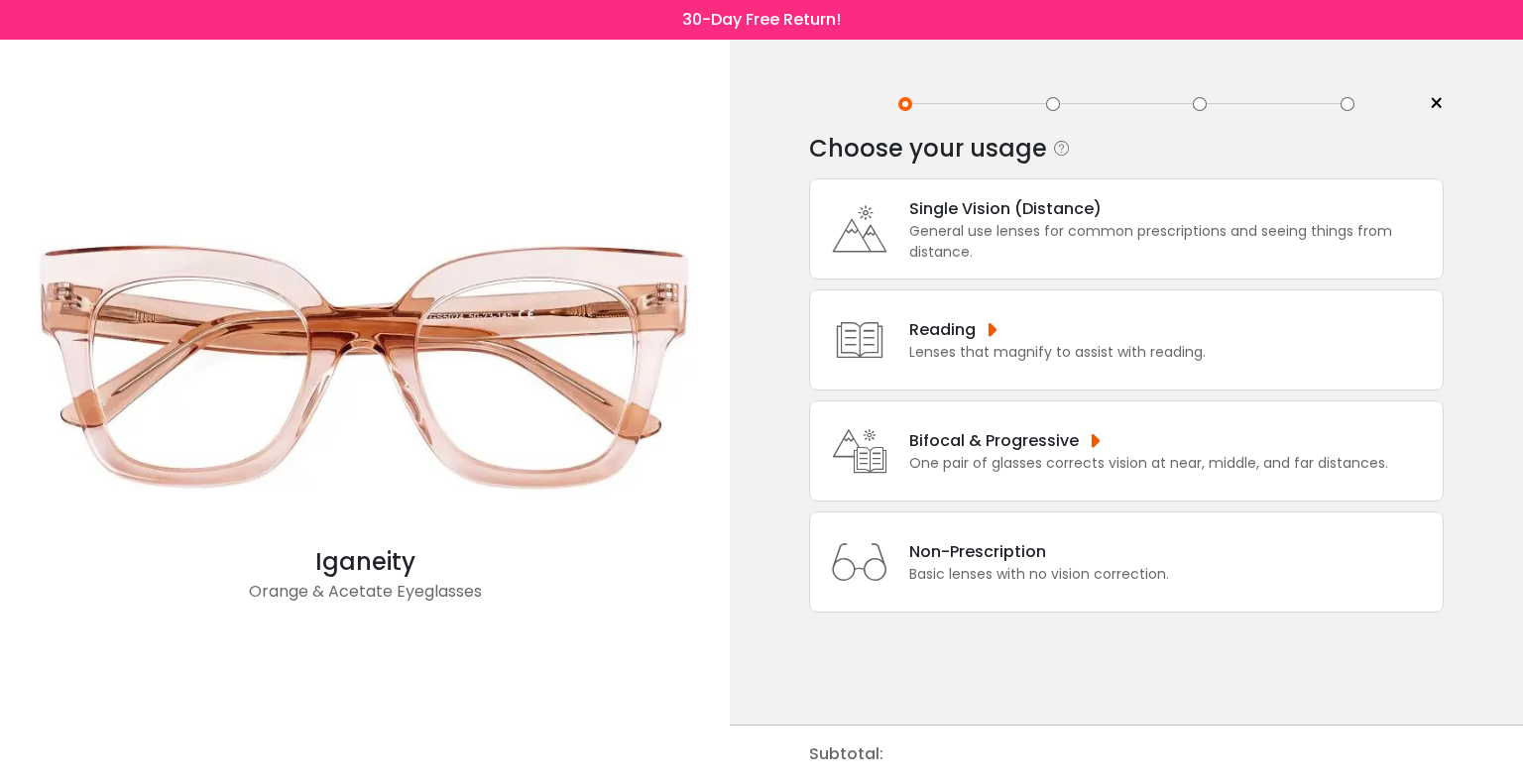 scroll, scrollTop: 0, scrollLeft: 0, axis: both 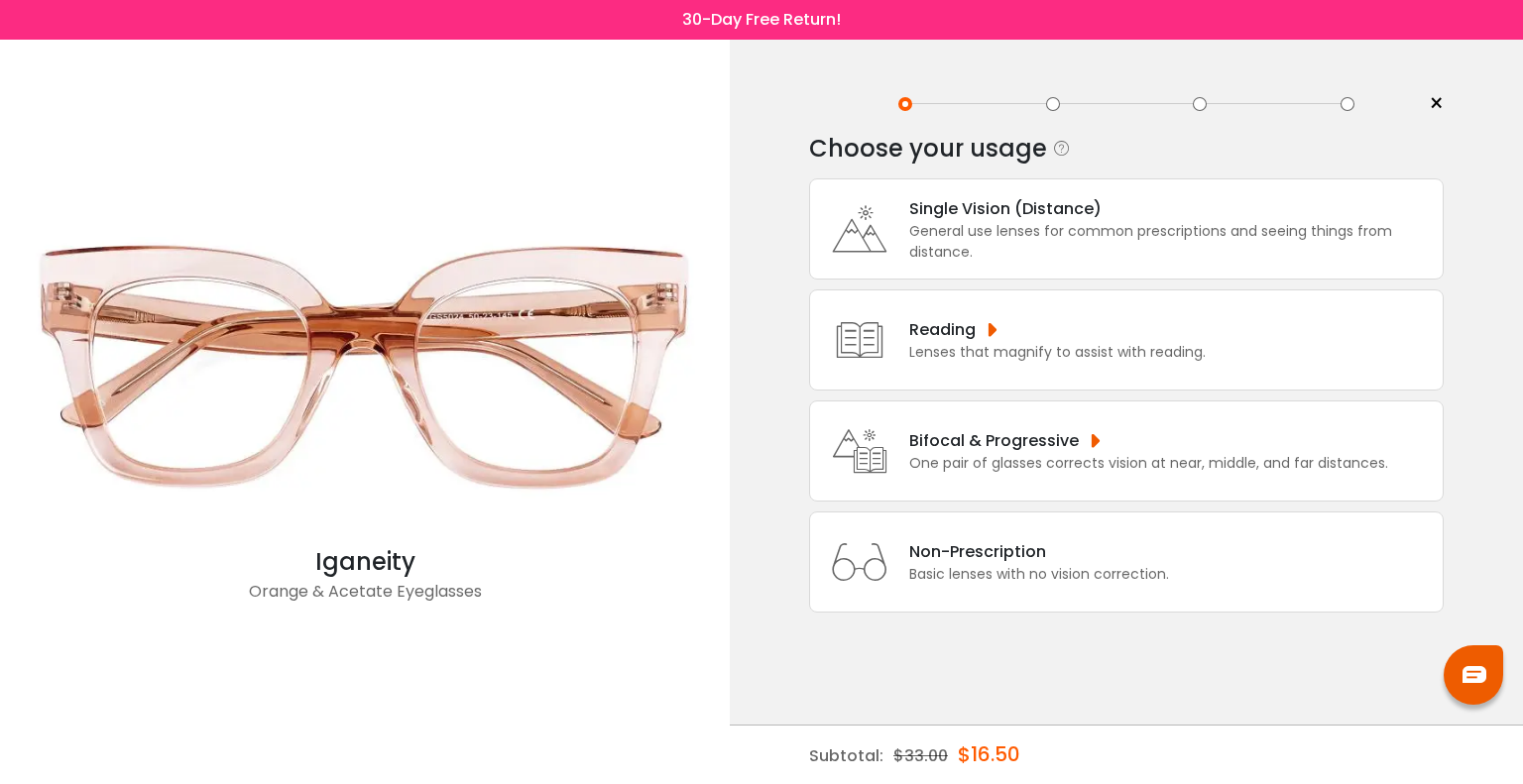 click on "Non-Prescription" at bounding box center [1039, 551] 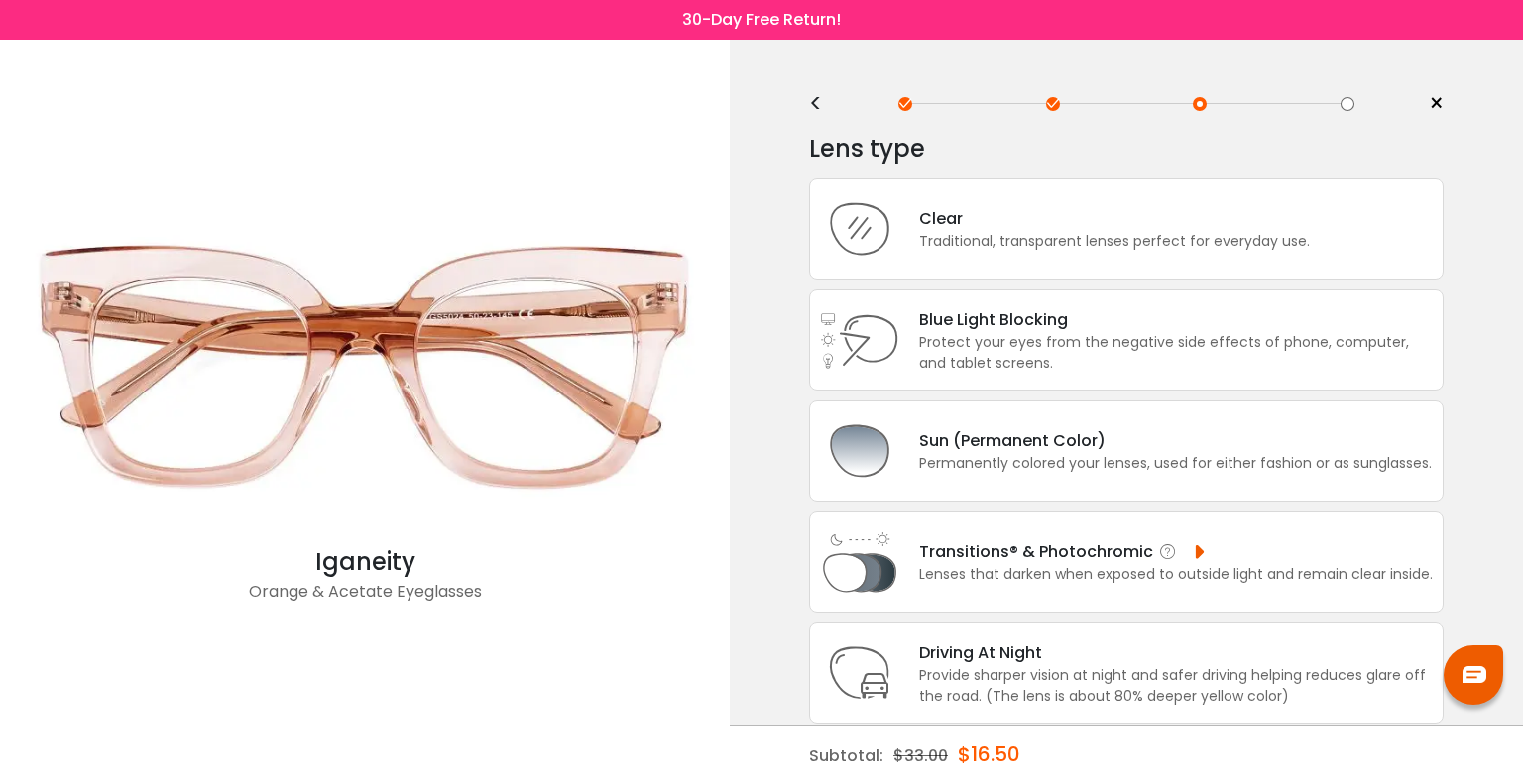 click on "Lenses that darken when exposed to outside light and remain clear inside." at bounding box center [1176, 574] 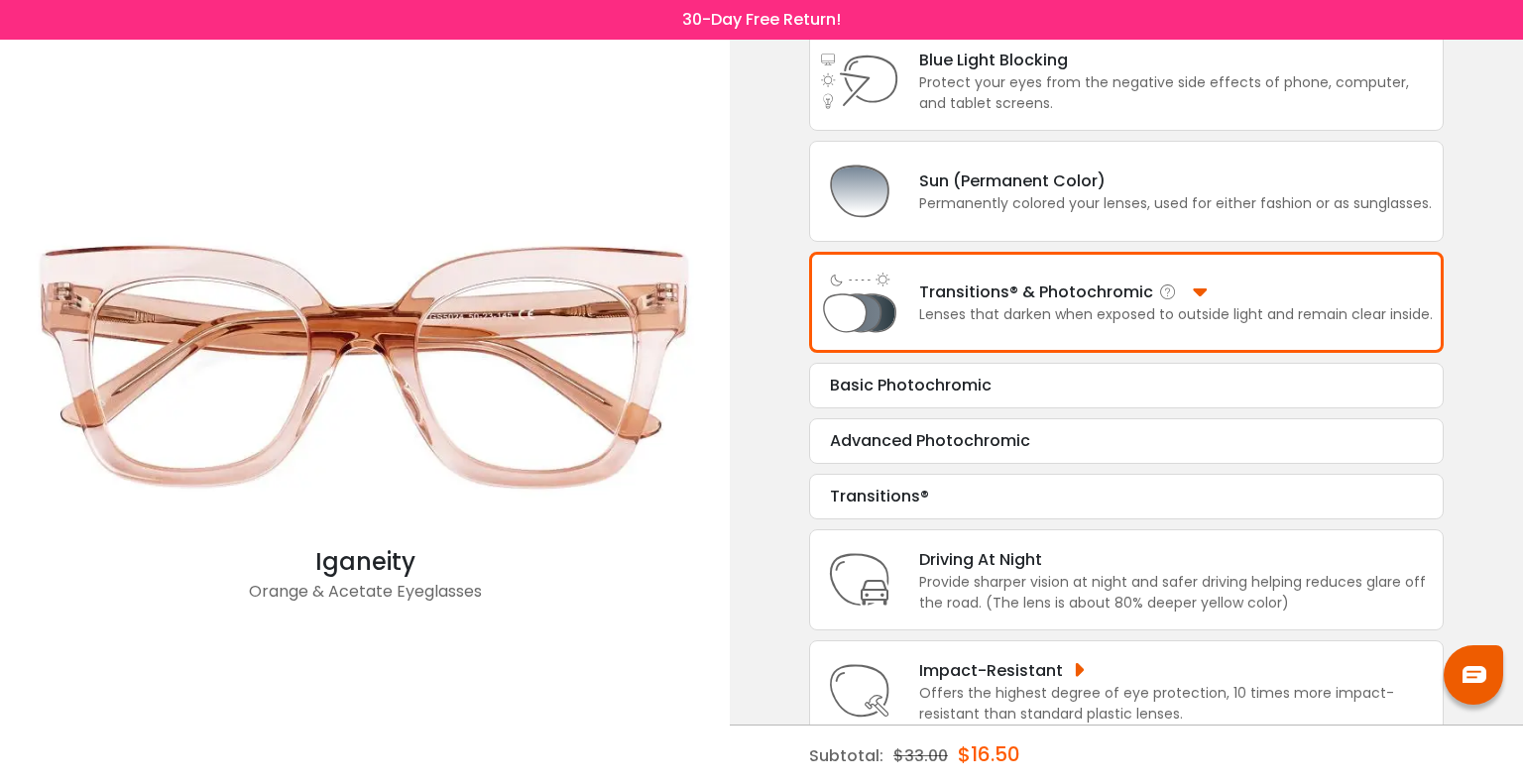 scroll, scrollTop: 260, scrollLeft: 0, axis: vertical 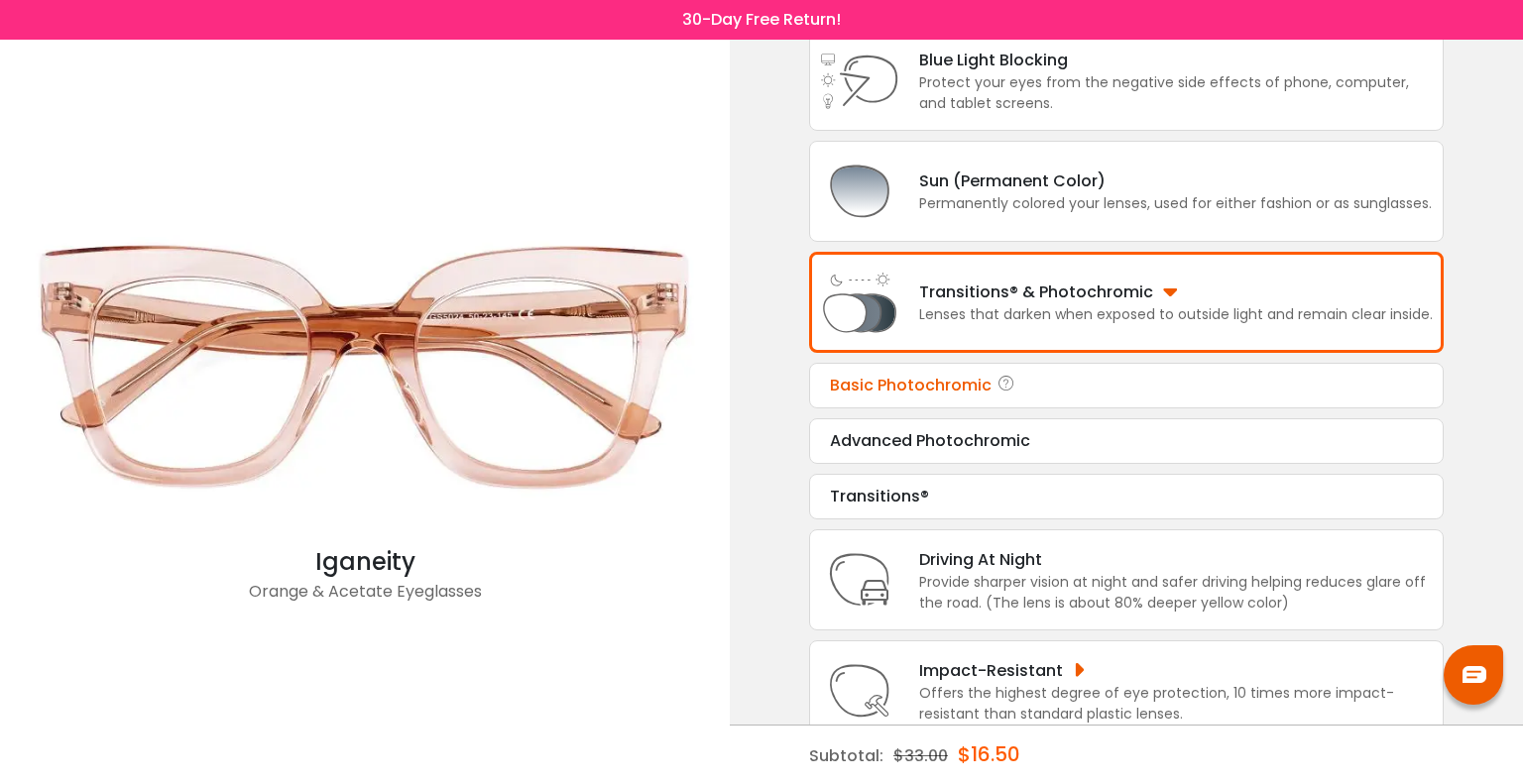 click on "Basic Photochromic
Tint Color:
Choose & Continue" at bounding box center (1126, 386) 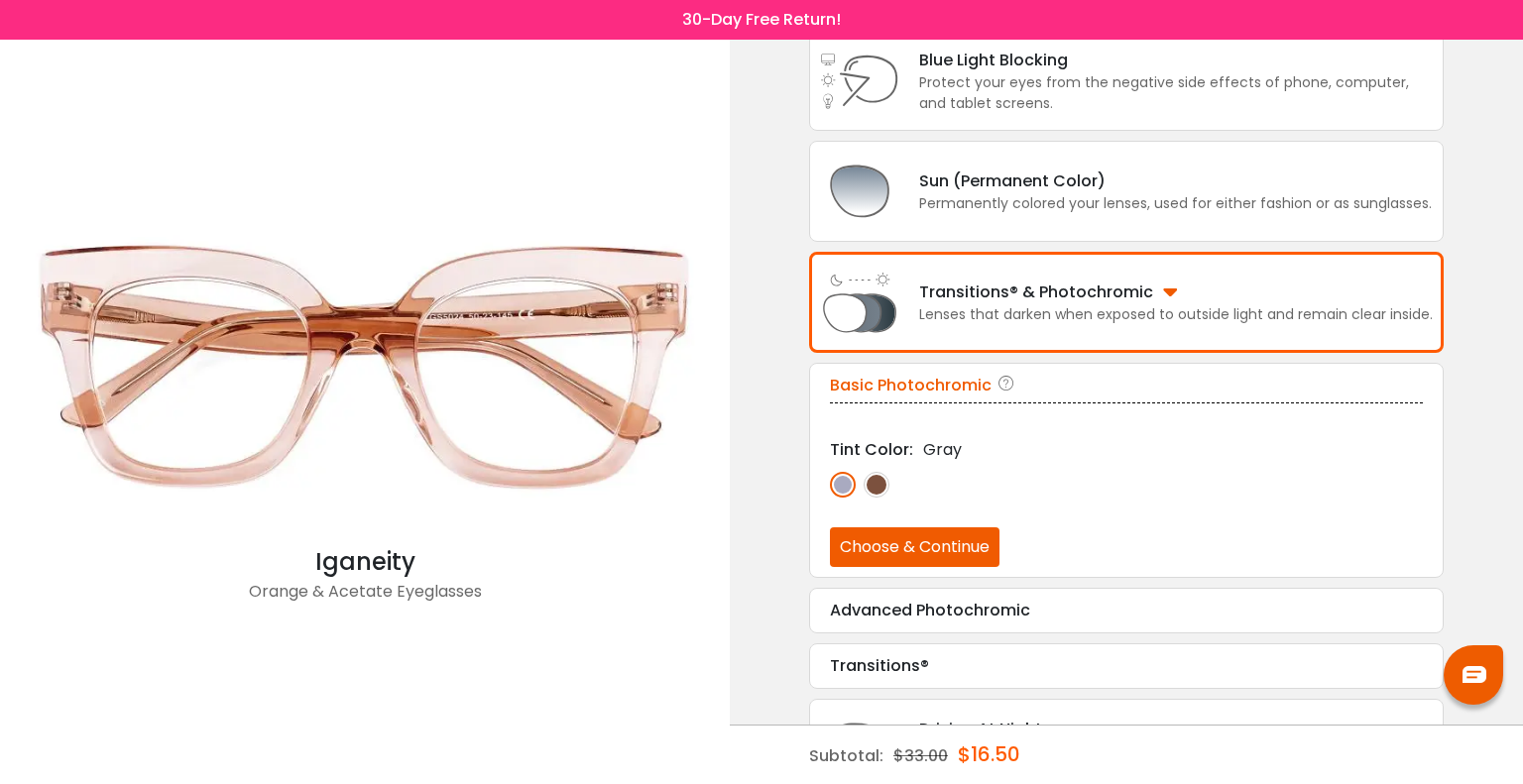 click at bounding box center (877, 485) 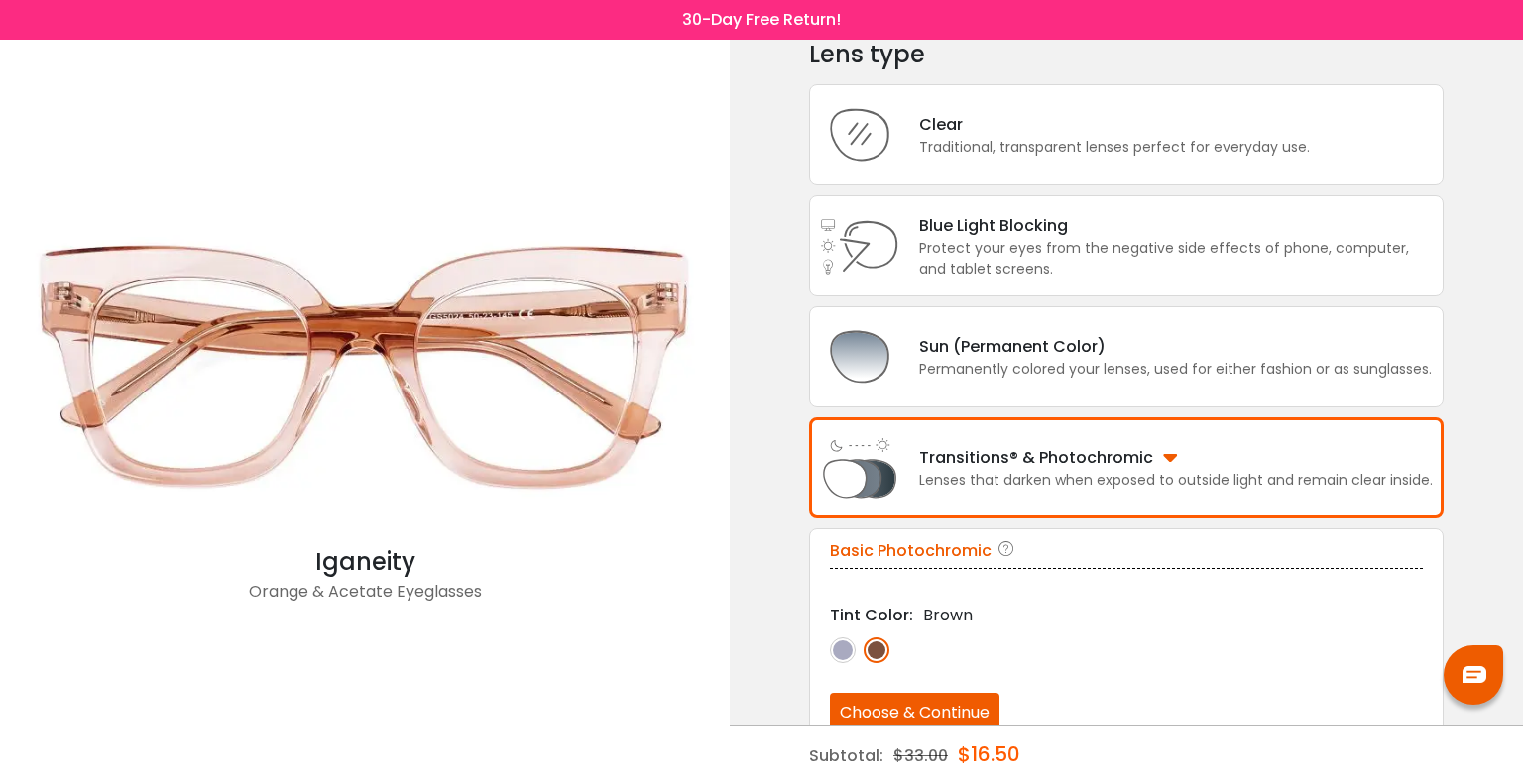 scroll, scrollTop: 87, scrollLeft: 0, axis: vertical 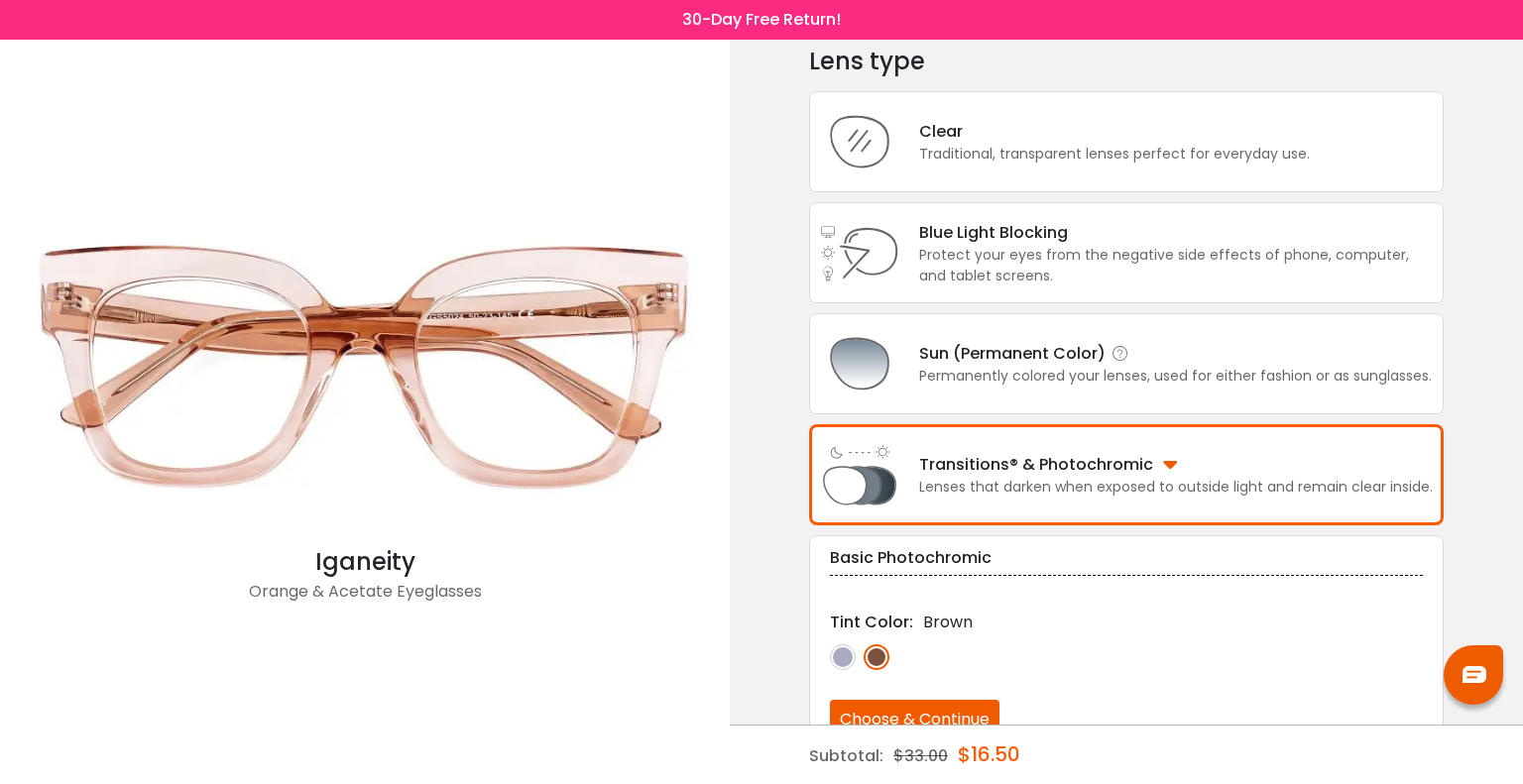 click at bounding box center [860, 364] 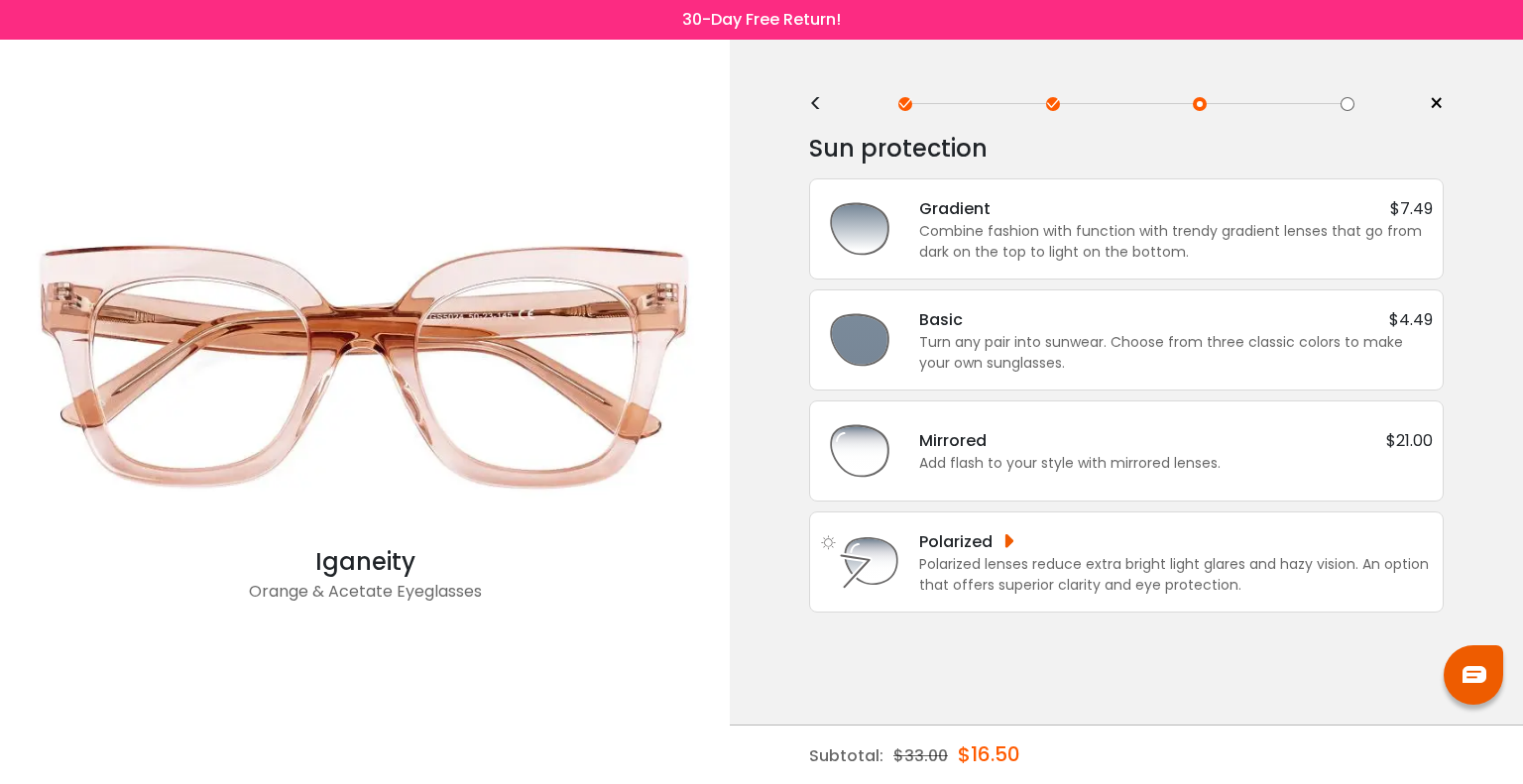 scroll, scrollTop: 0, scrollLeft: 0, axis: both 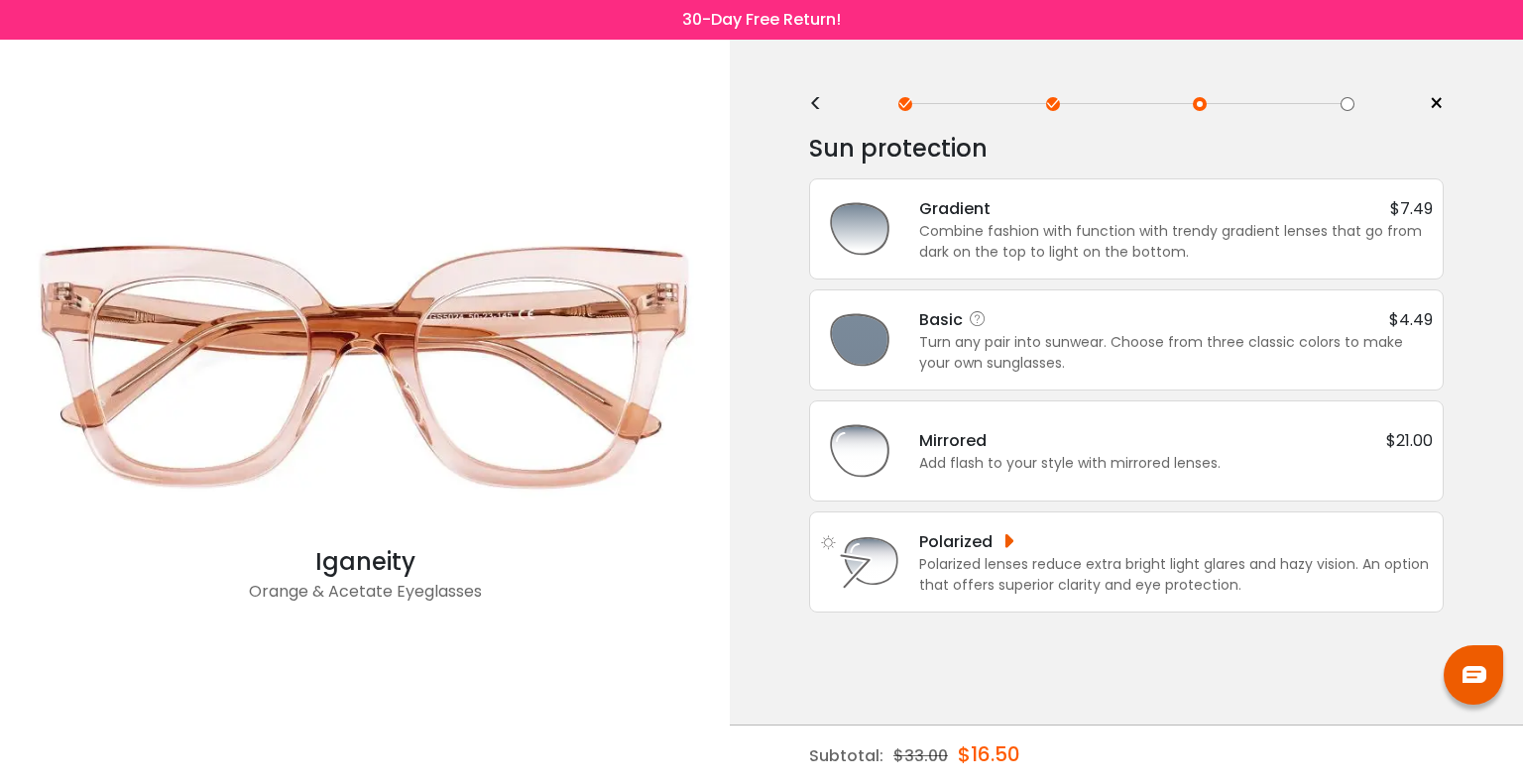 click on "Turn any pair into sunwear. Choose from three classic colors to make your own sunglasses." at bounding box center (1176, 353) 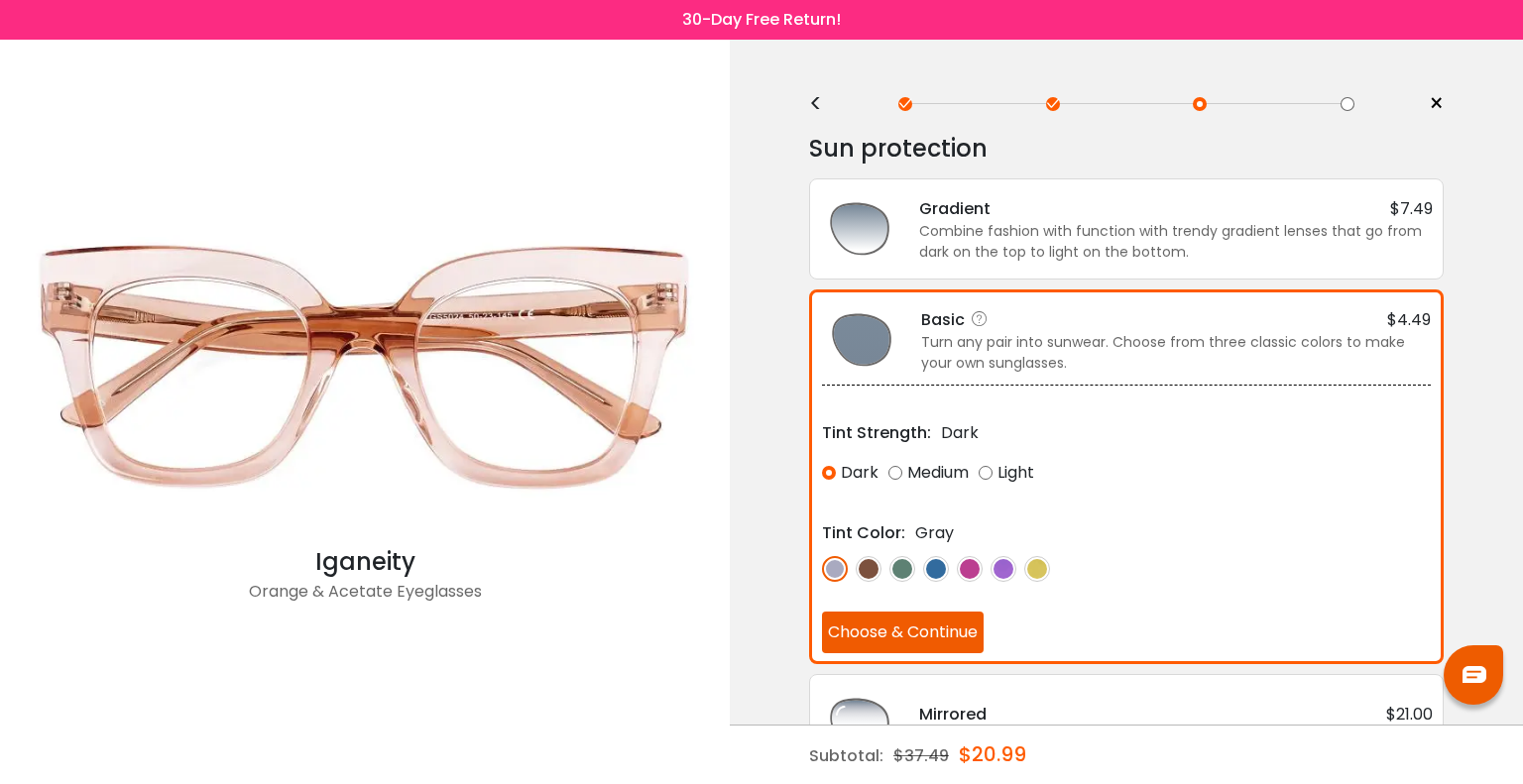 click at bounding box center [869, 569] 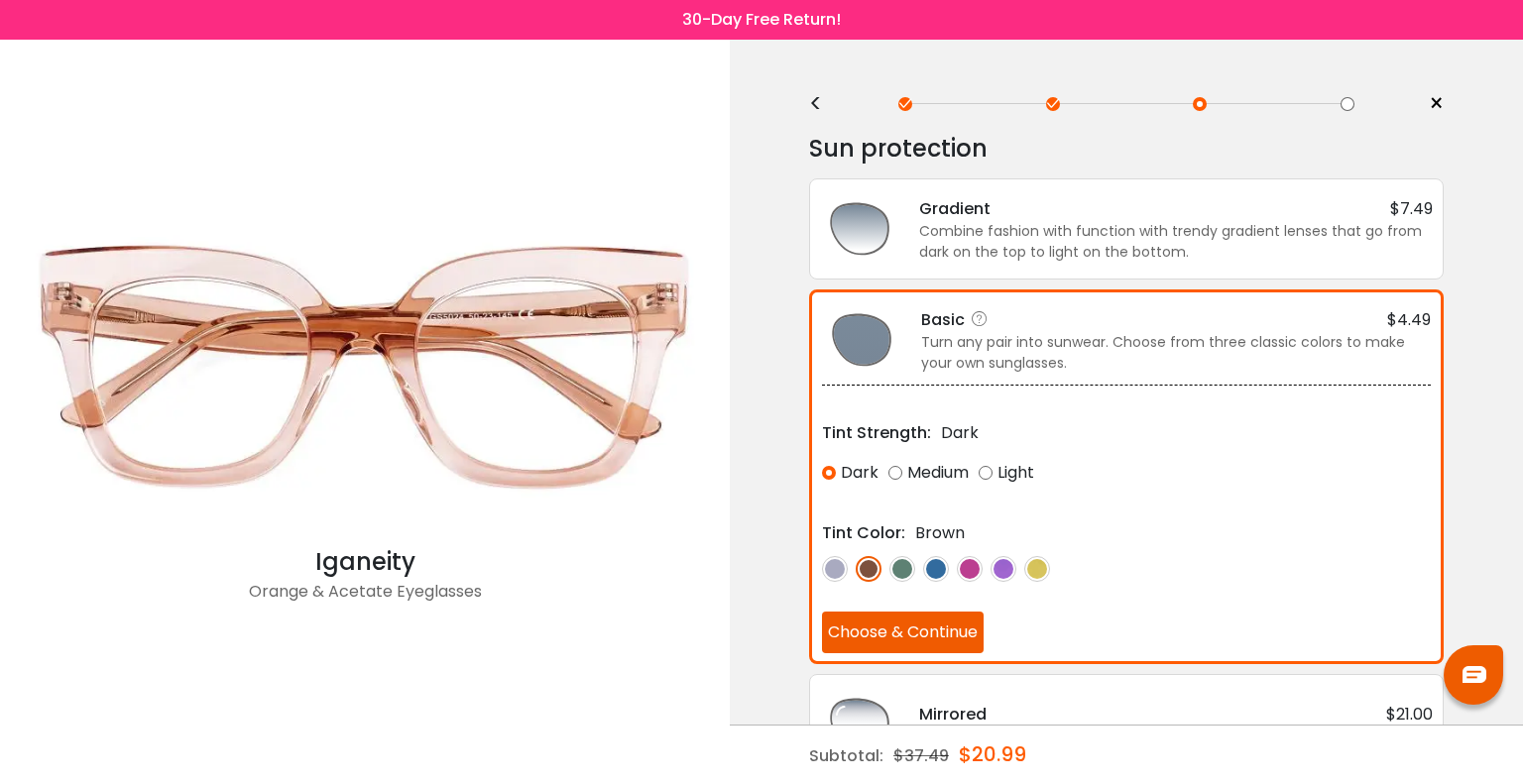 click at bounding box center (902, 569) 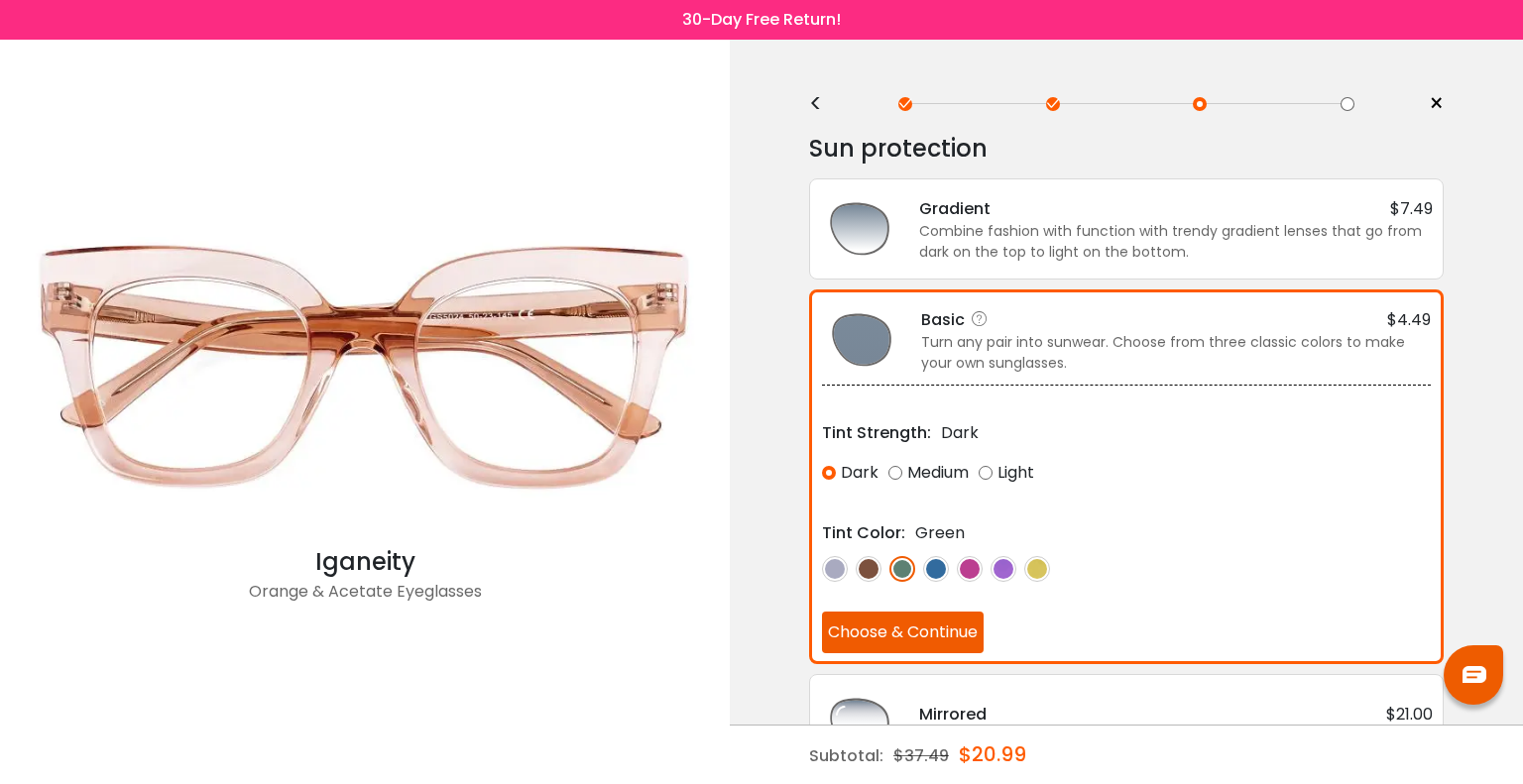 click at bounding box center [1126, 568] 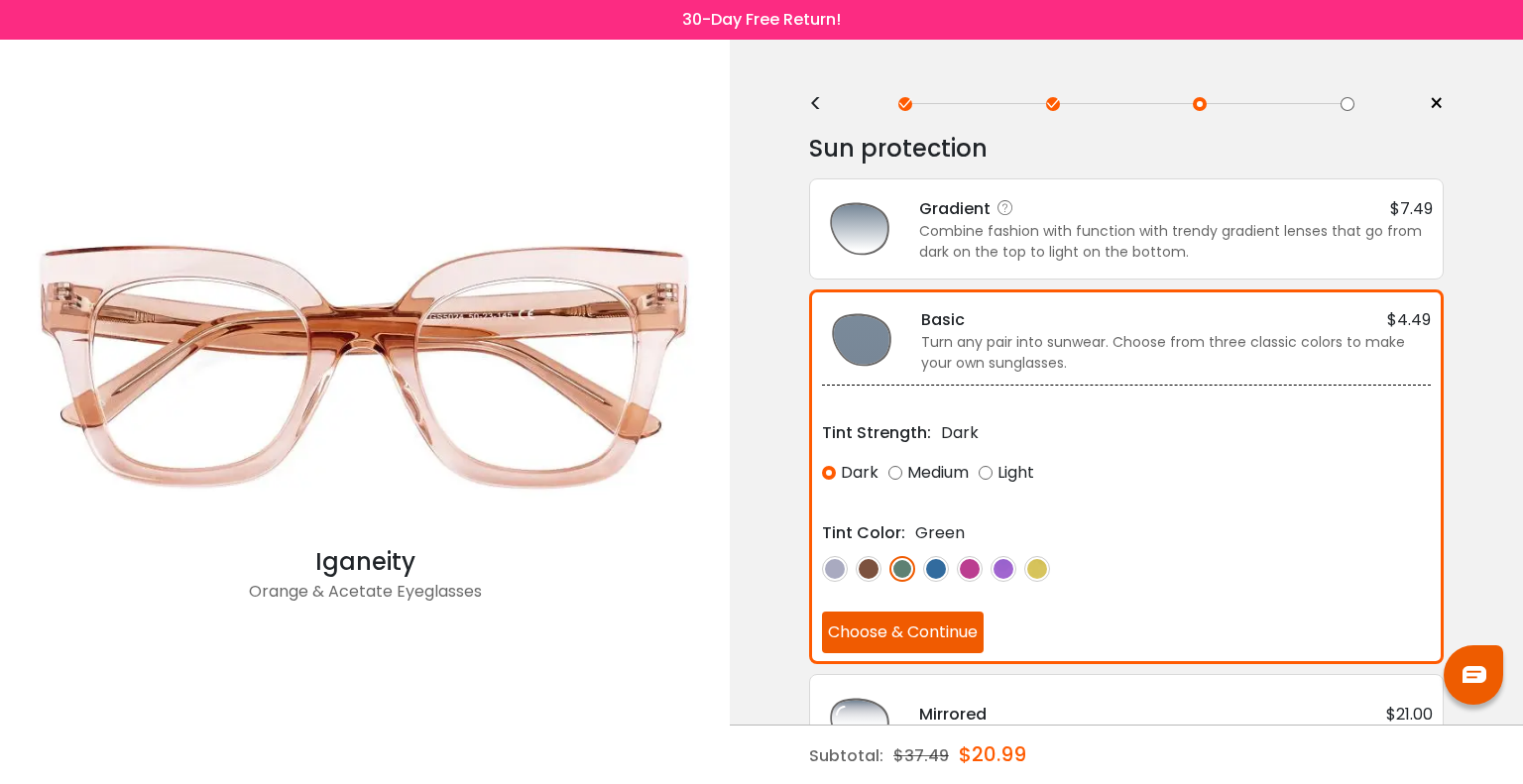 click on "Gradient
$7.49
Combine fashion with function with trendy gradient lenses that go from dark on the top to light on the bottom." at bounding box center (1166, 229) 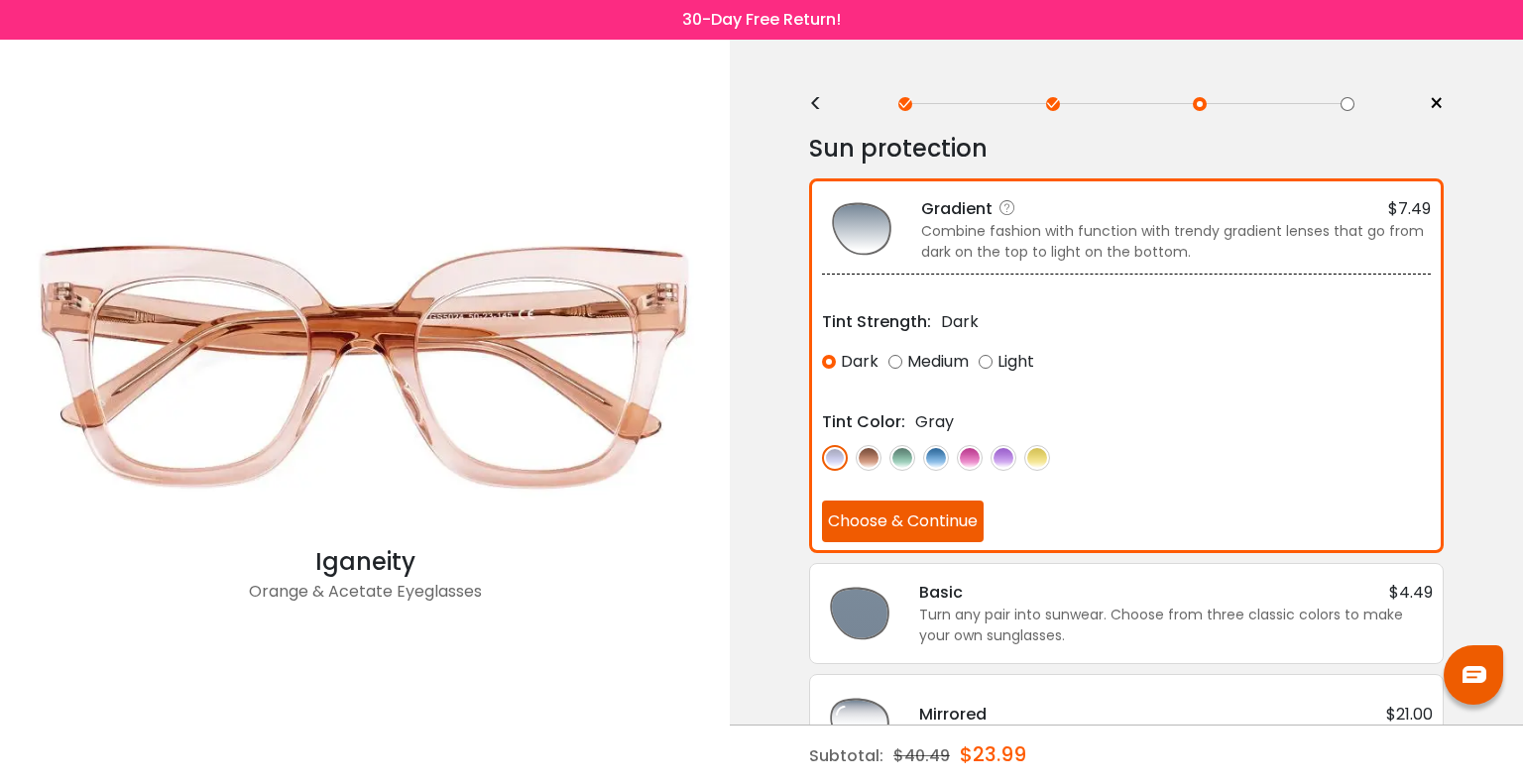 click at bounding box center (869, 458) 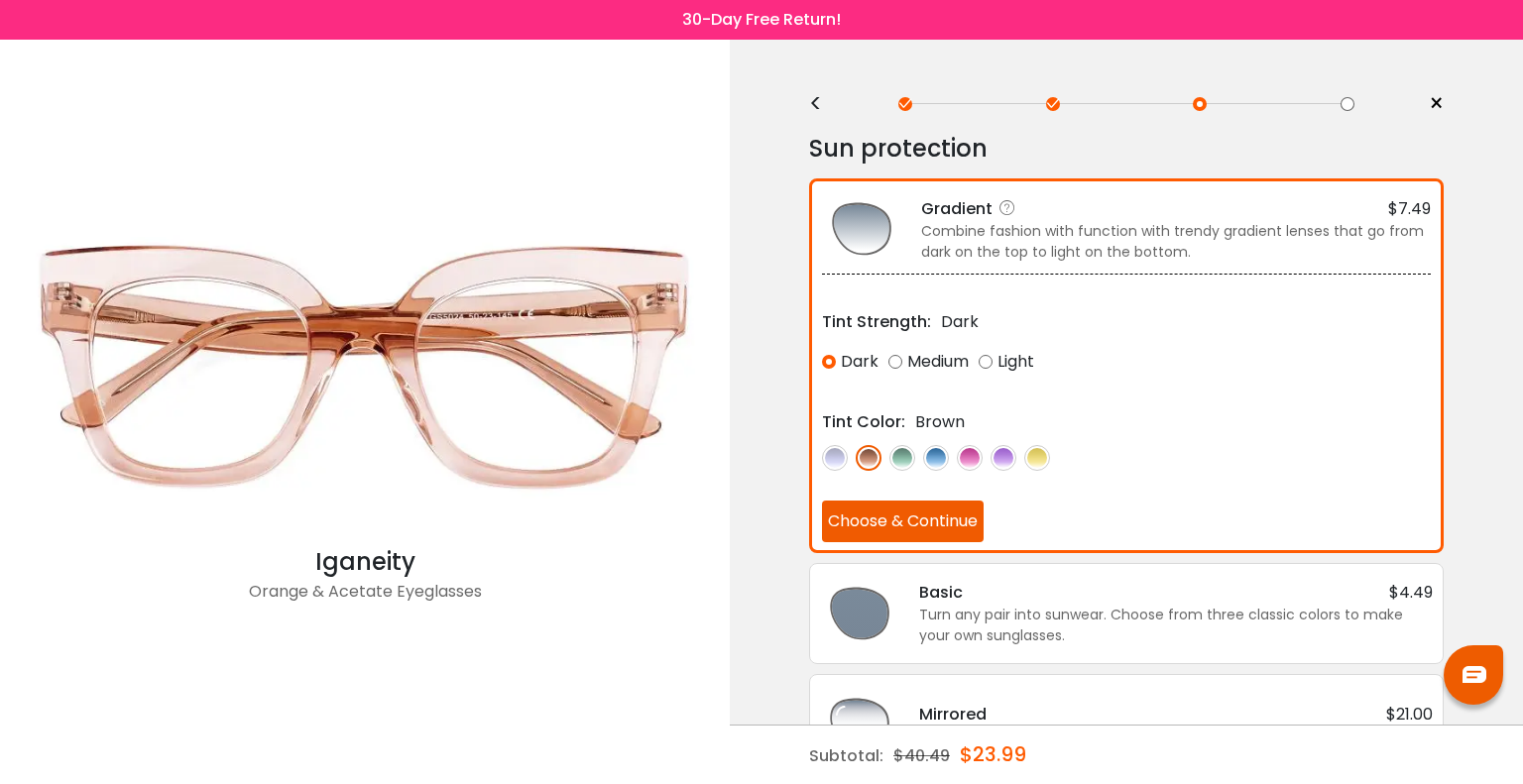 click at bounding box center (902, 458) 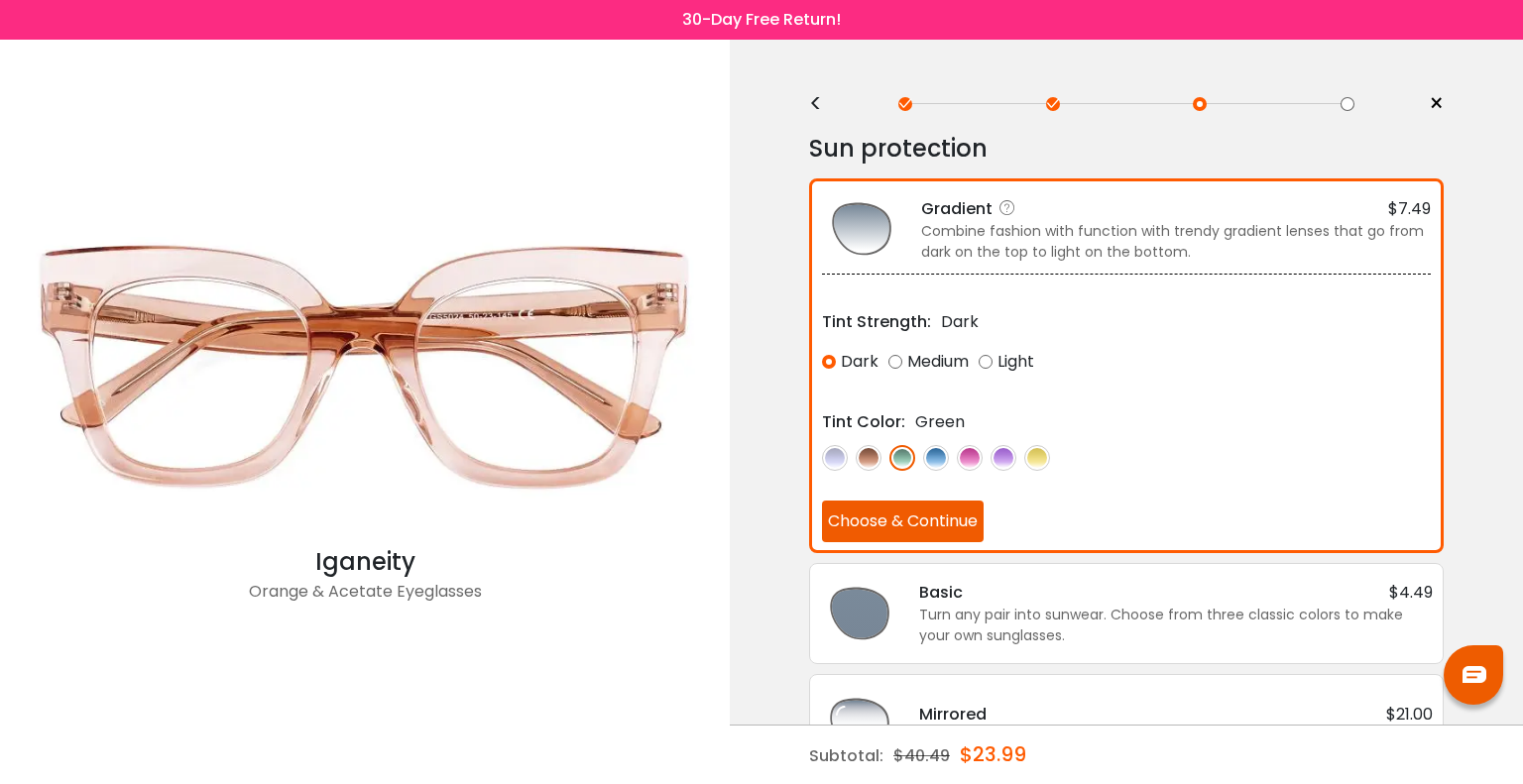 click at bounding box center [835, 458] 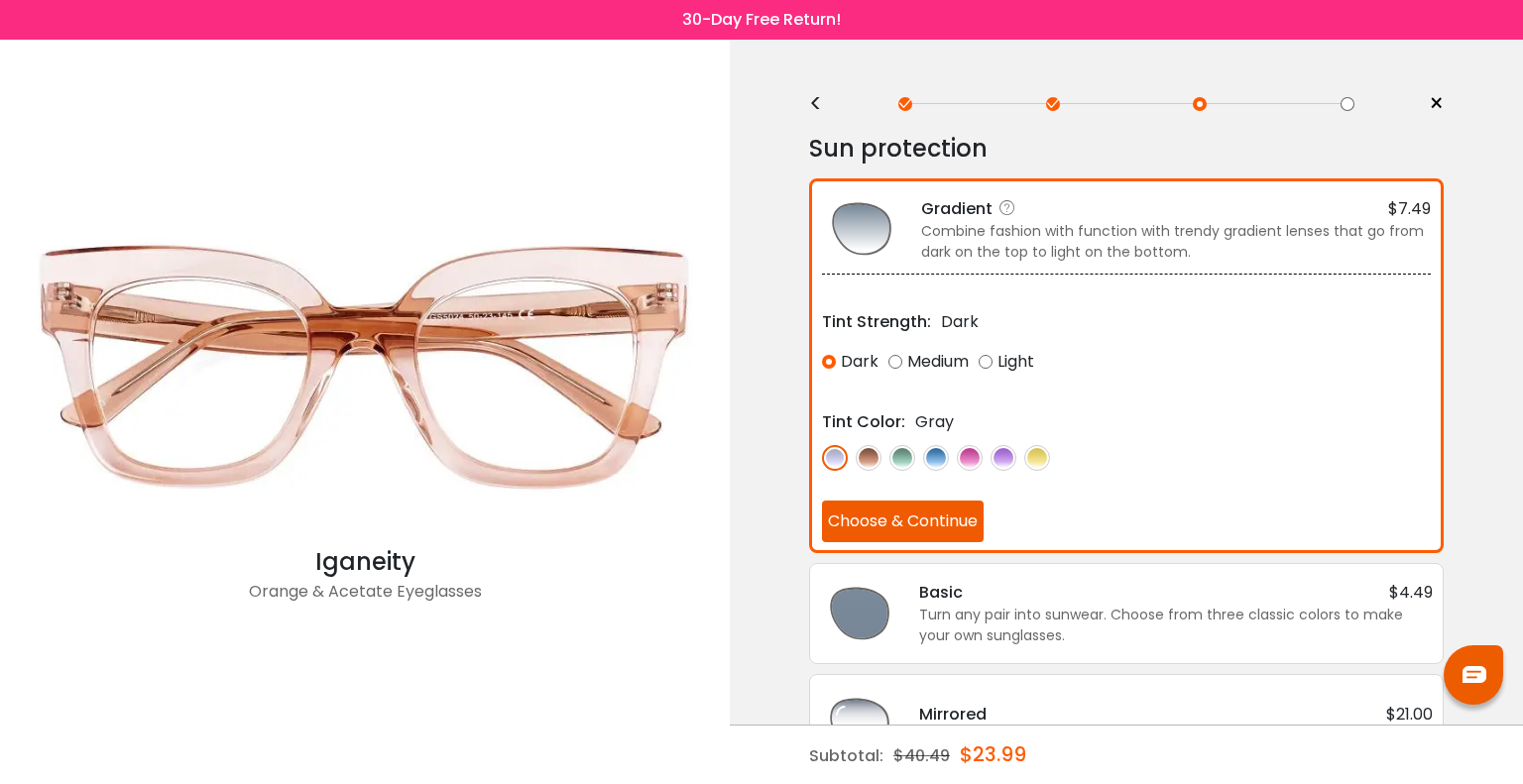 click at bounding box center [869, 458] 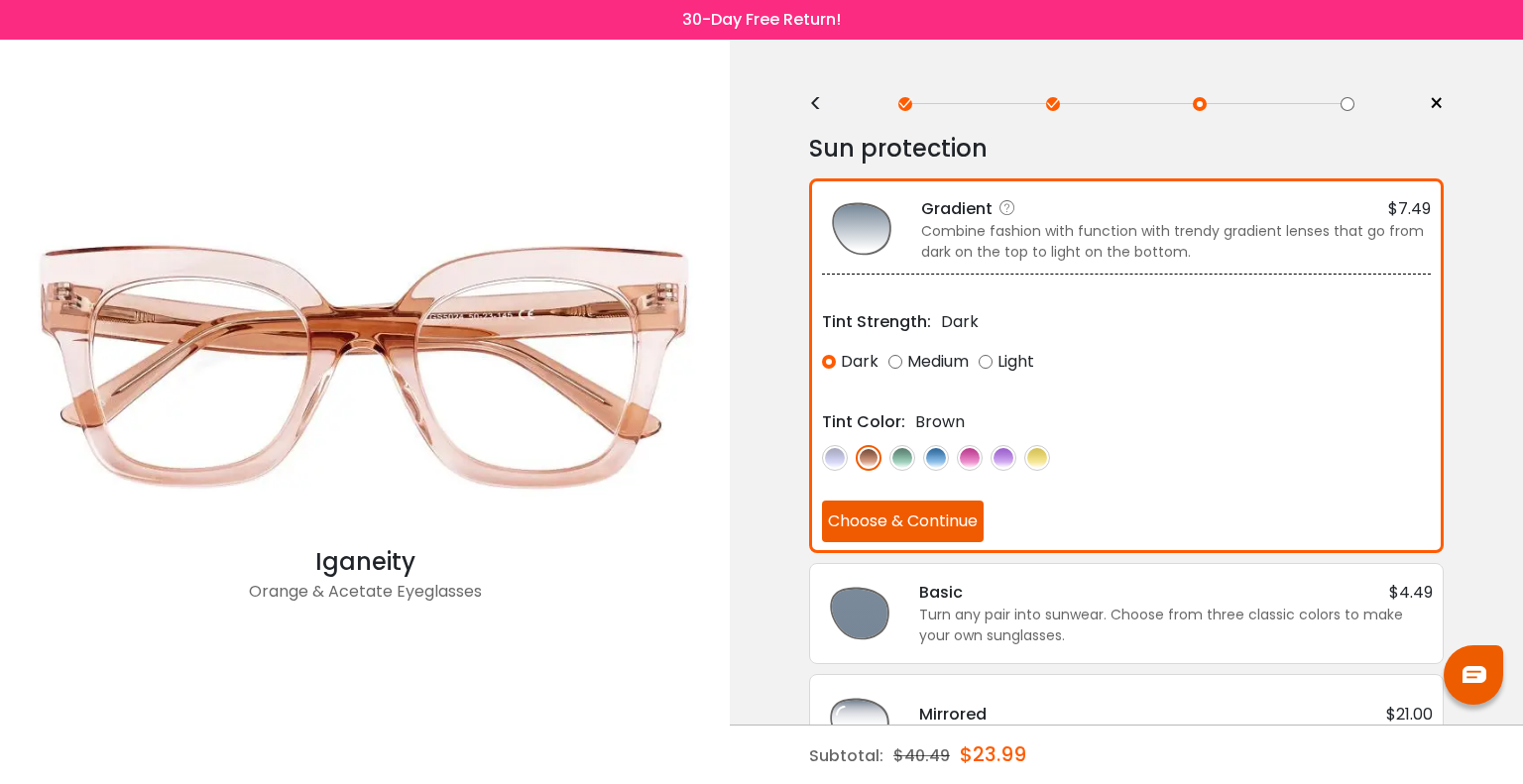 click at bounding box center [902, 458] 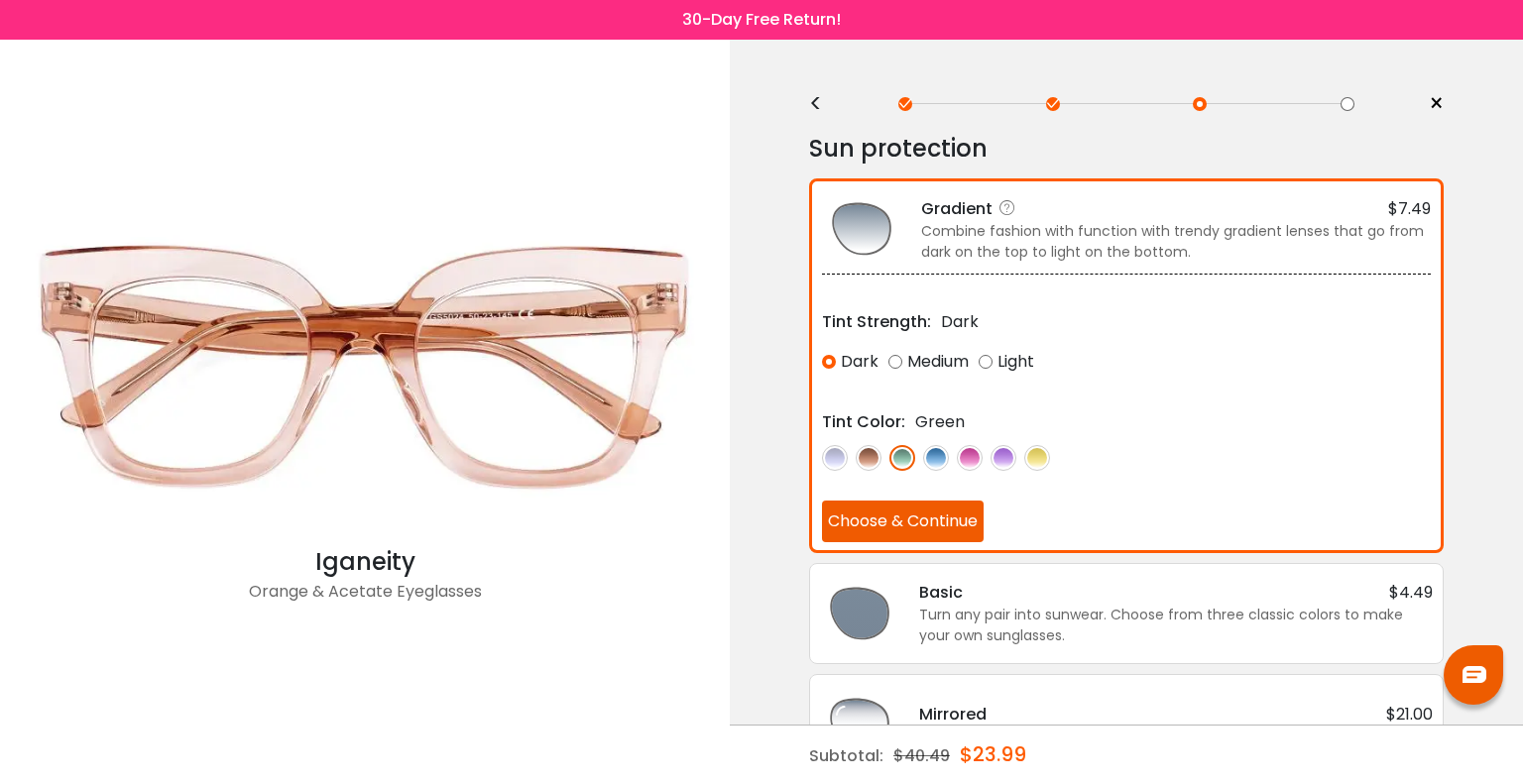 click at bounding box center (936, 458) 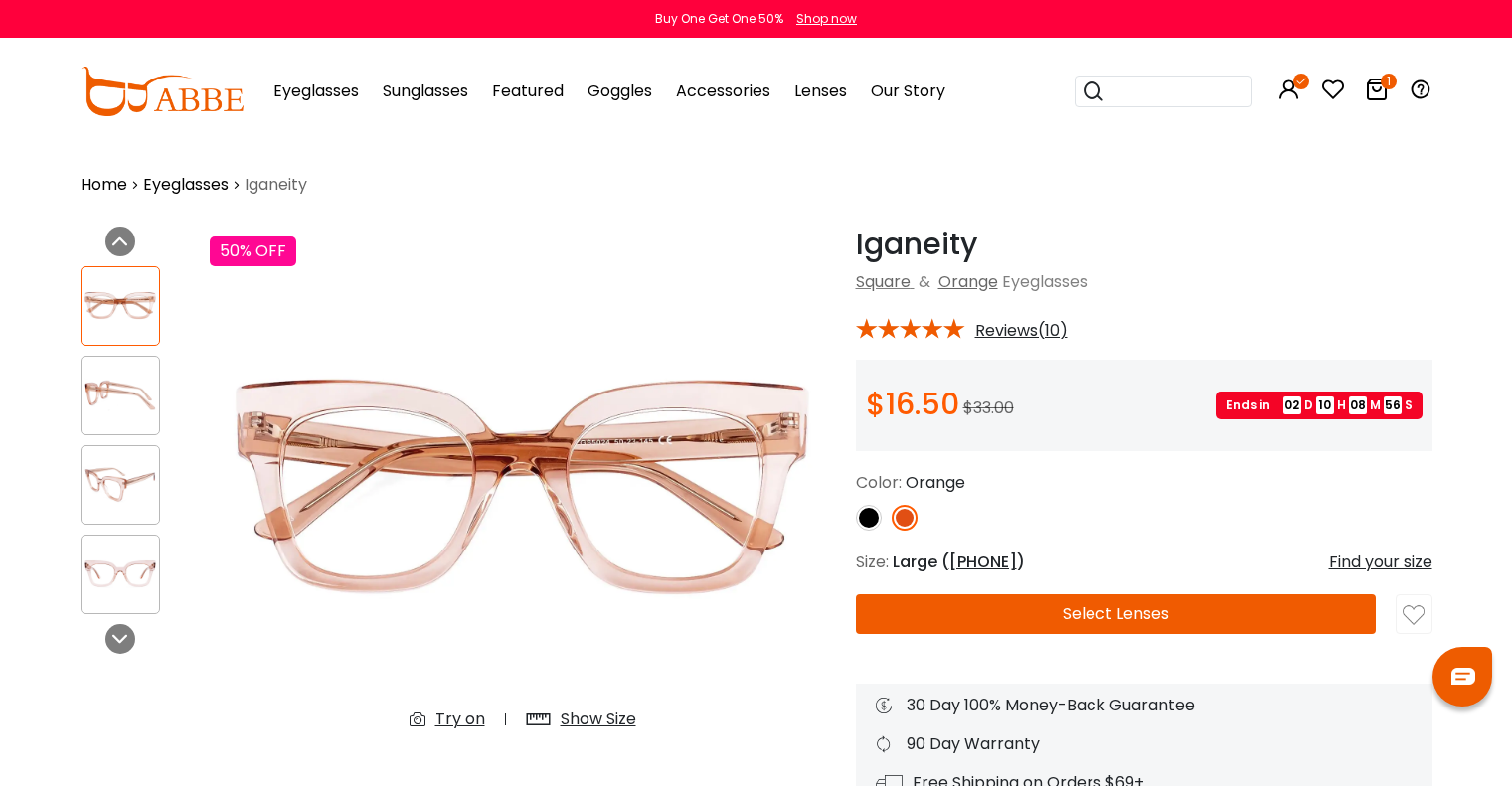 scroll, scrollTop: 0, scrollLeft: 0, axis: both 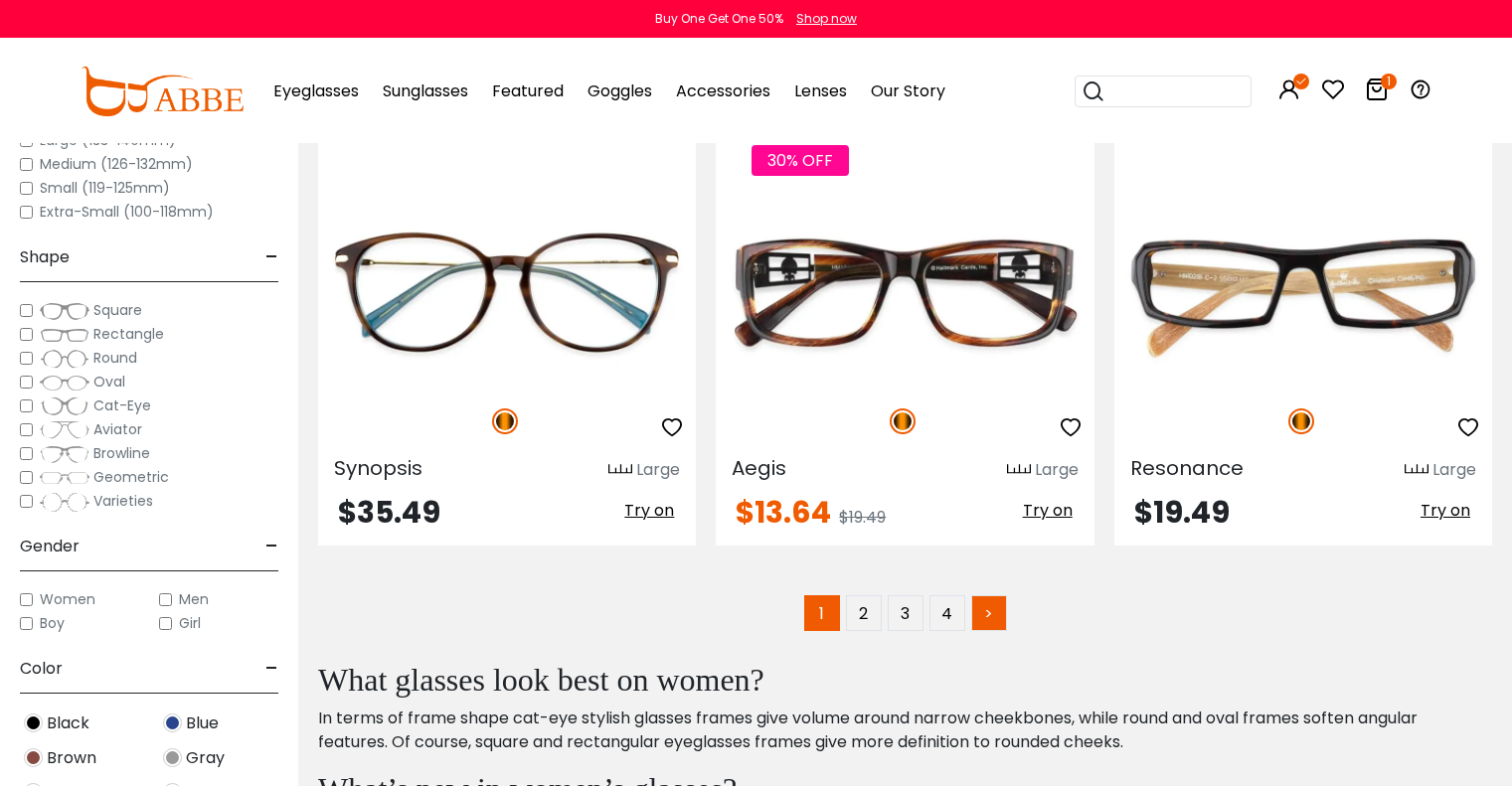 click on ">" at bounding box center [989, 613] 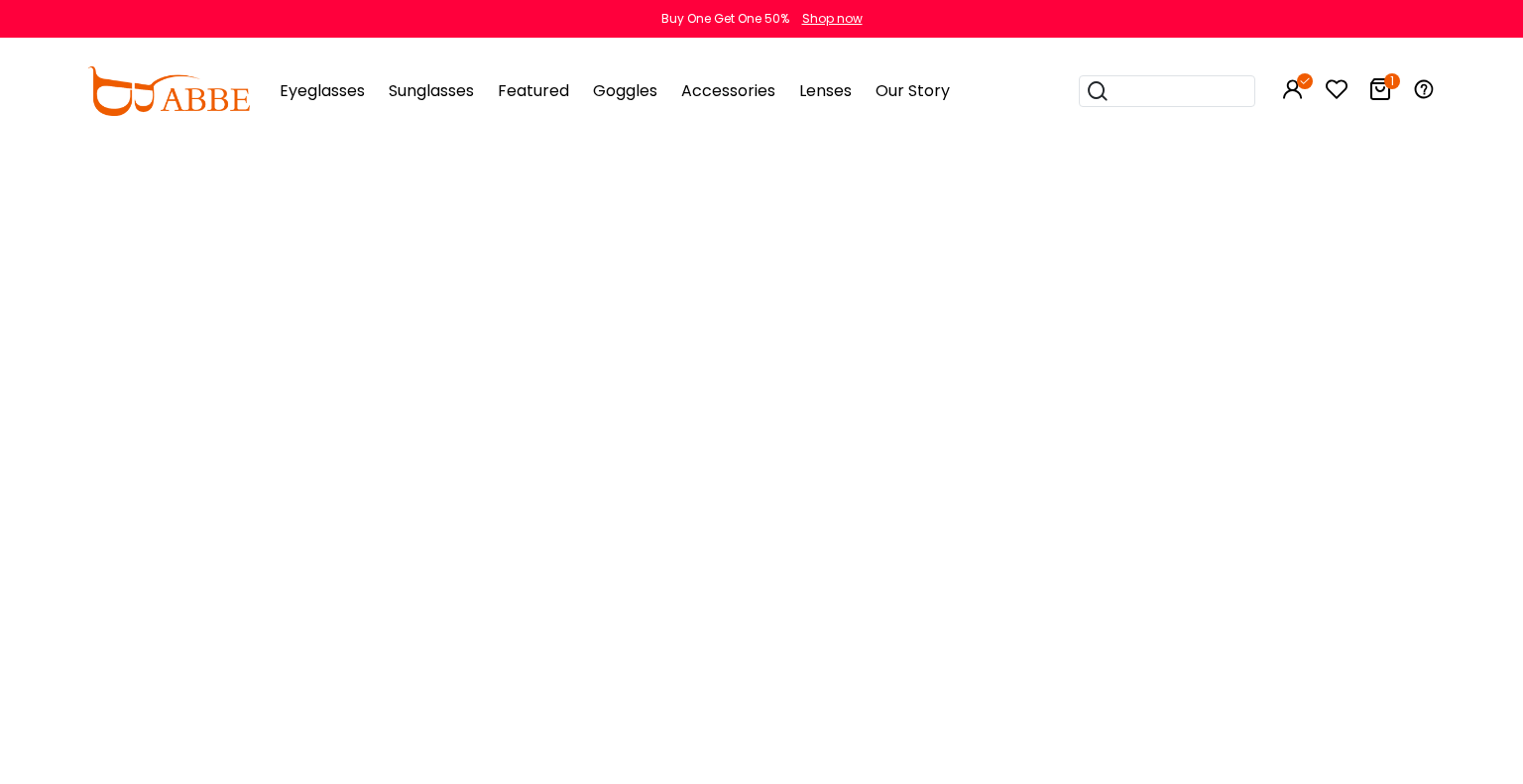 scroll, scrollTop: 0, scrollLeft: 0, axis: both 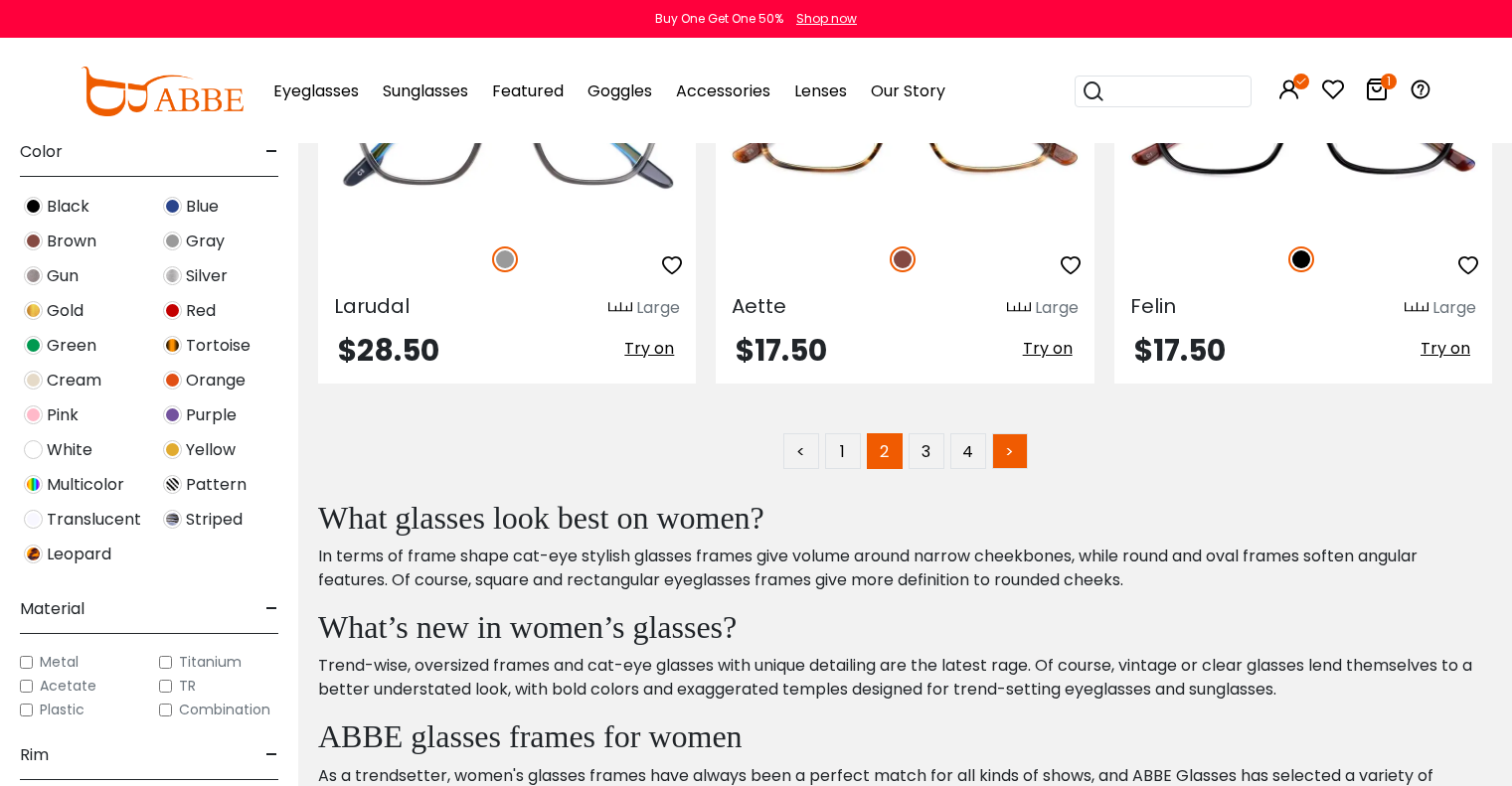 click on ">" at bounding box center [1010, 451] 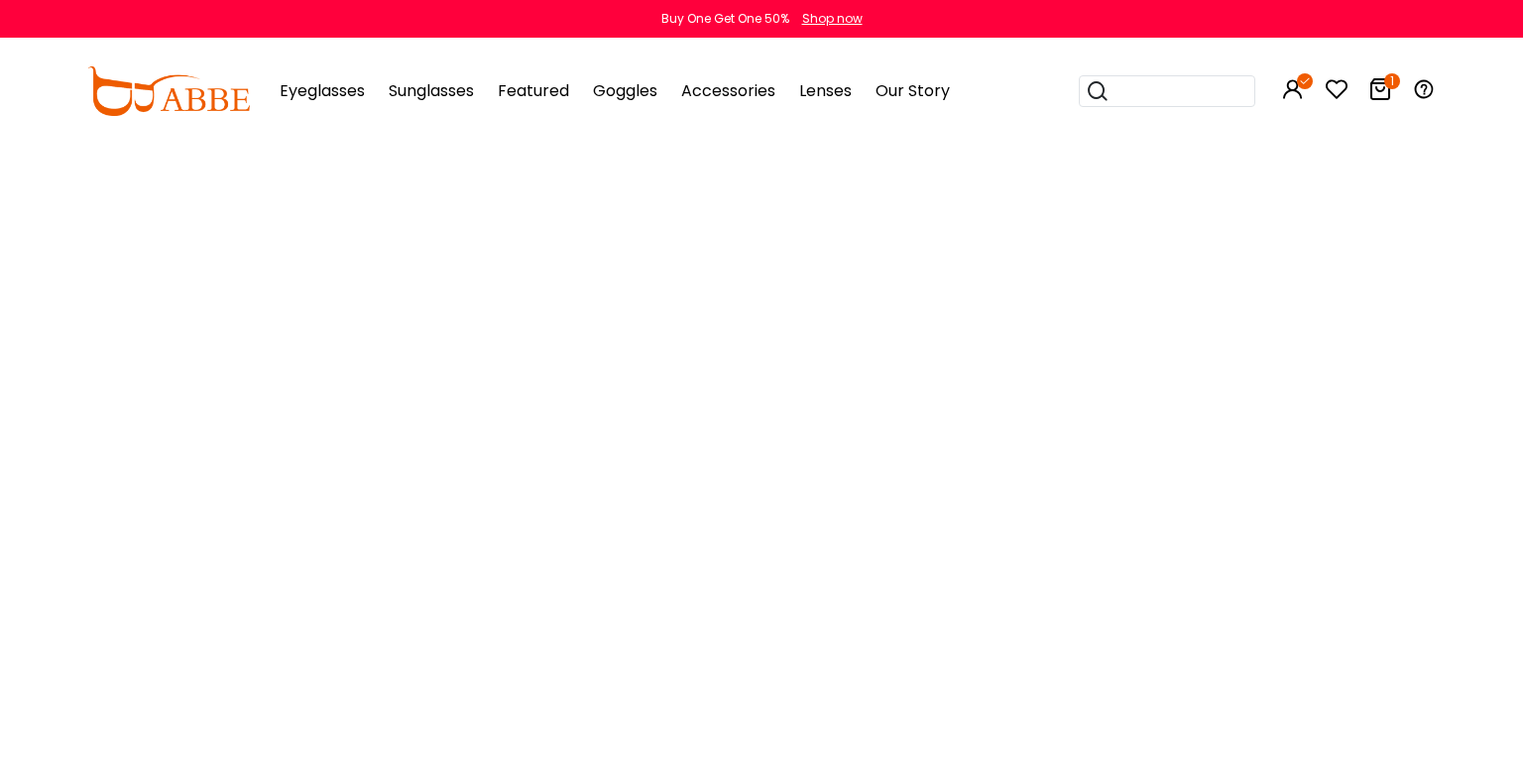 scroll, scrollTop: 0, scrollLeft: 0, axis: both 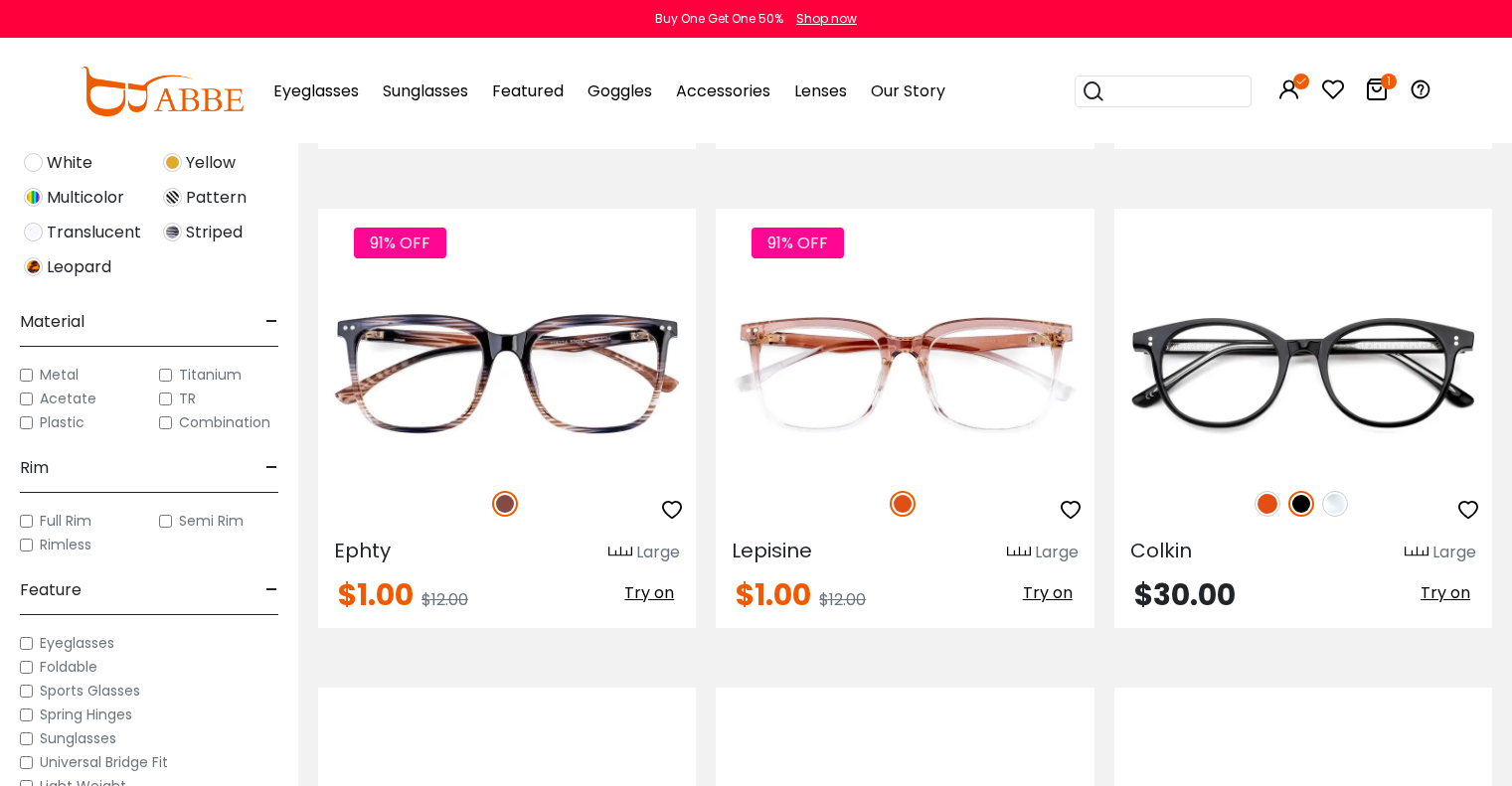 click on "1" at bounding box center (1389, 81) 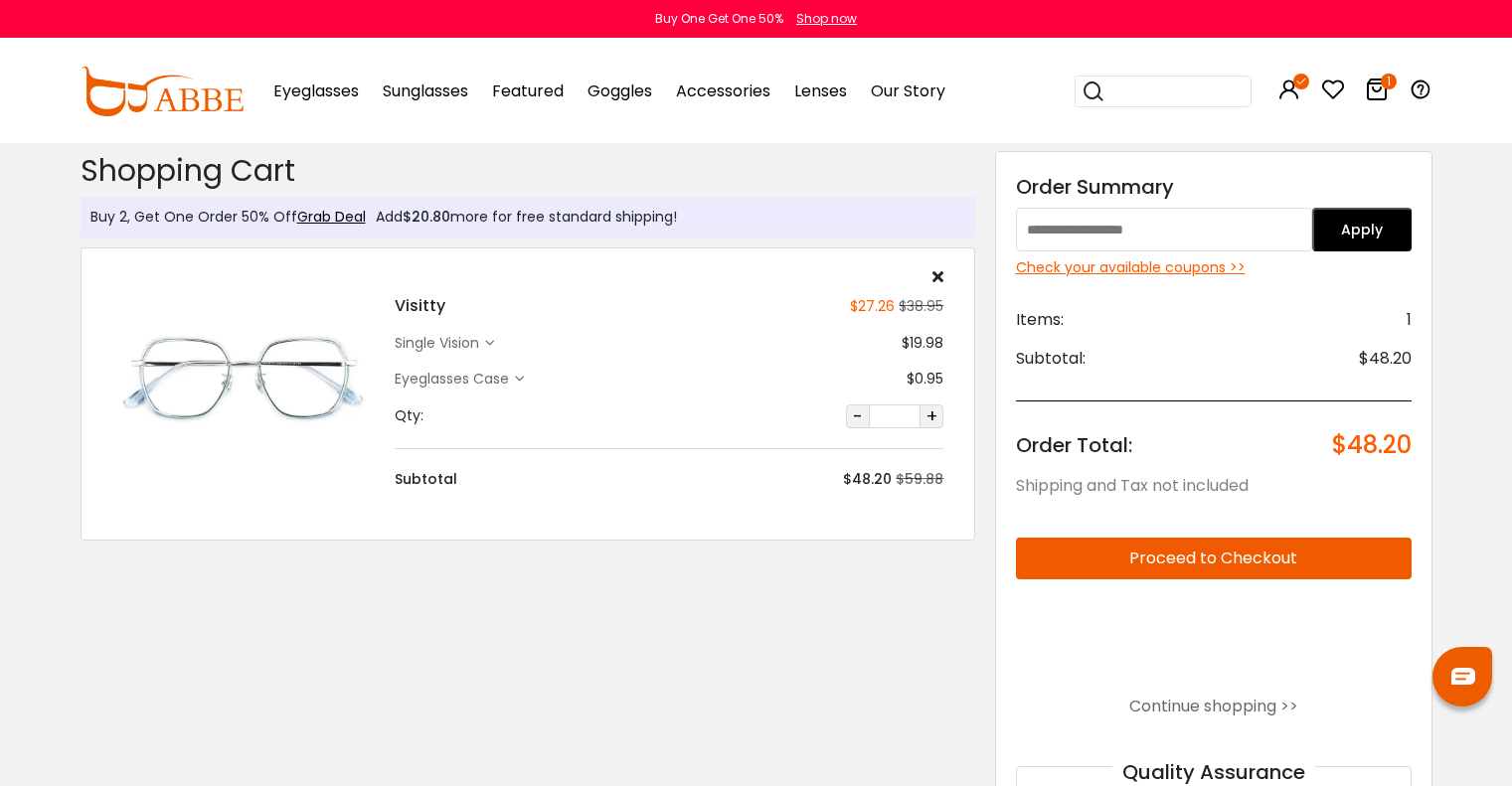 scroll, scrollTop: 0, scrollLeft: 0, axis: both 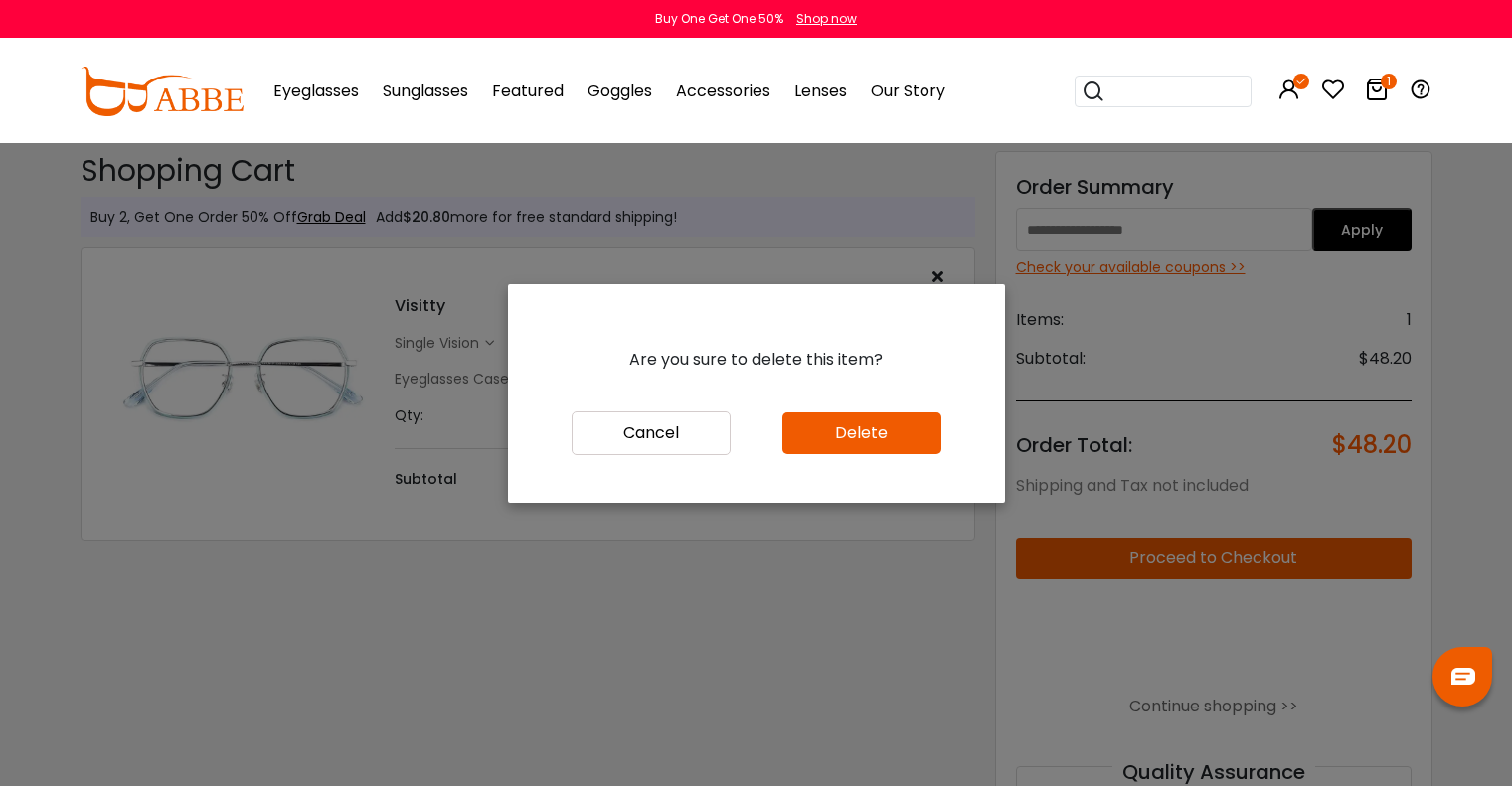 click on "Delete" at bounding box center [862, 433] 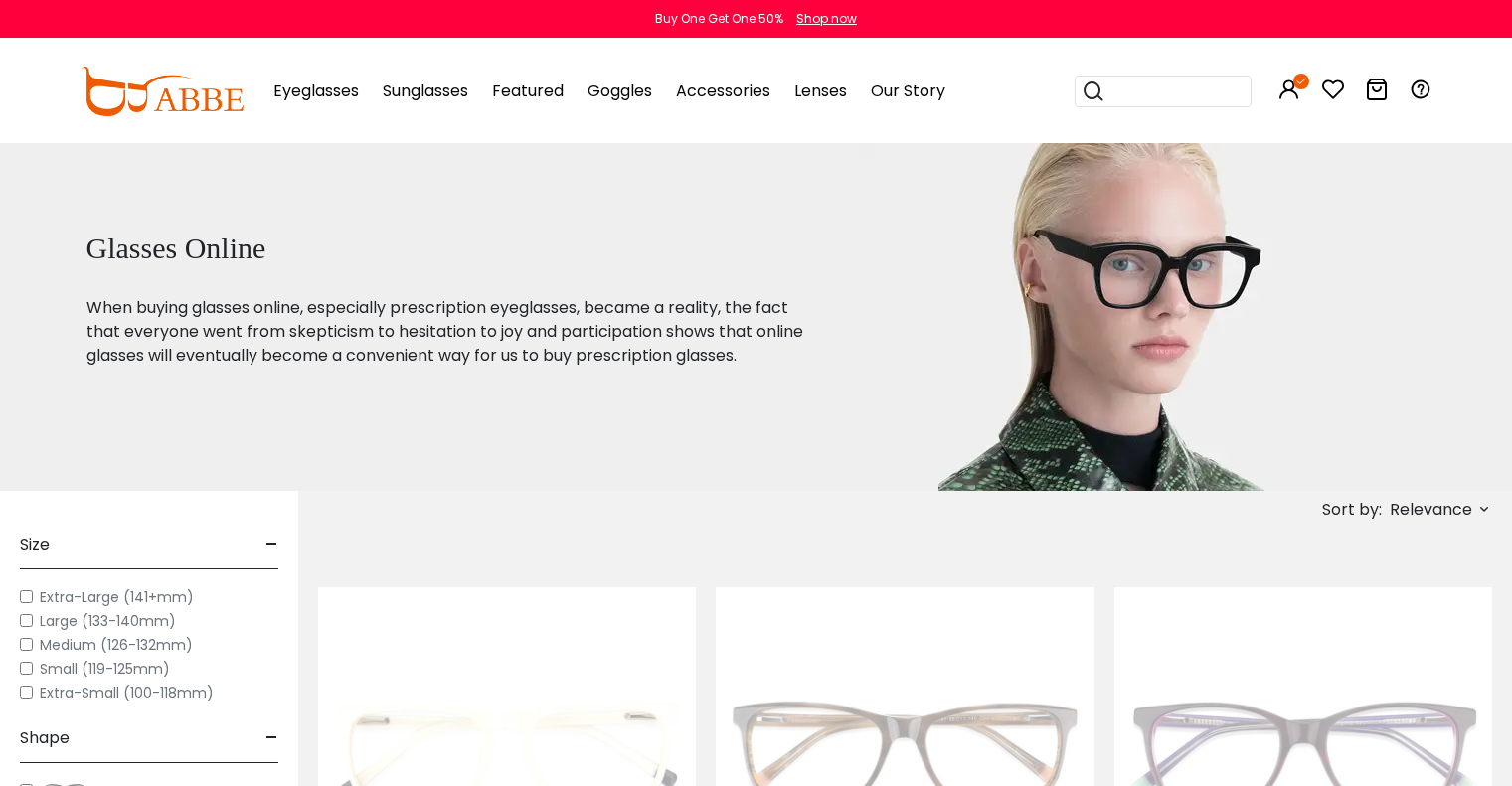 scroll, scrollTop: 0, scrollLeft: 0, axis: both 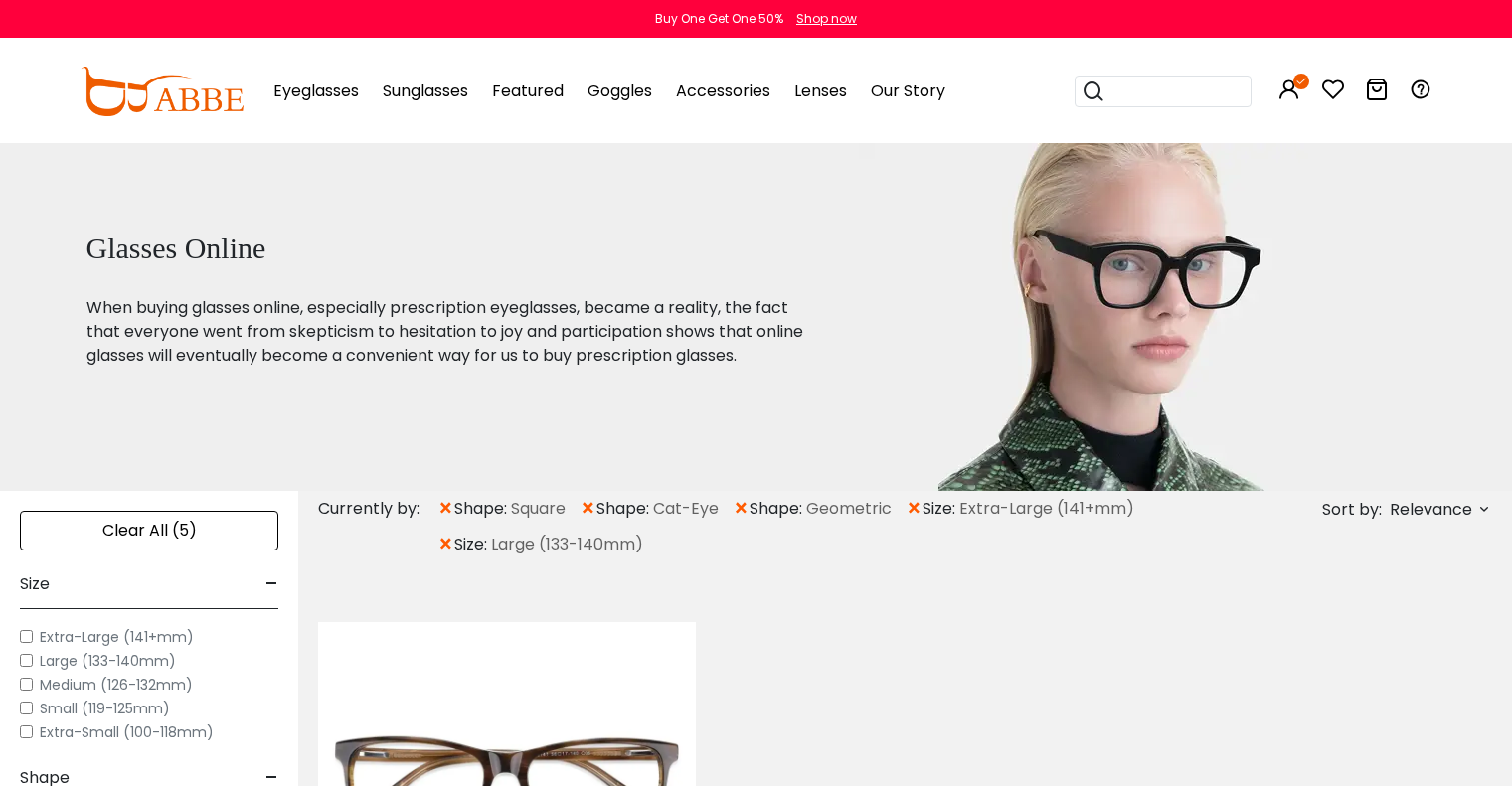 click on "Eyeglasses" at bounding box center (316, 90) 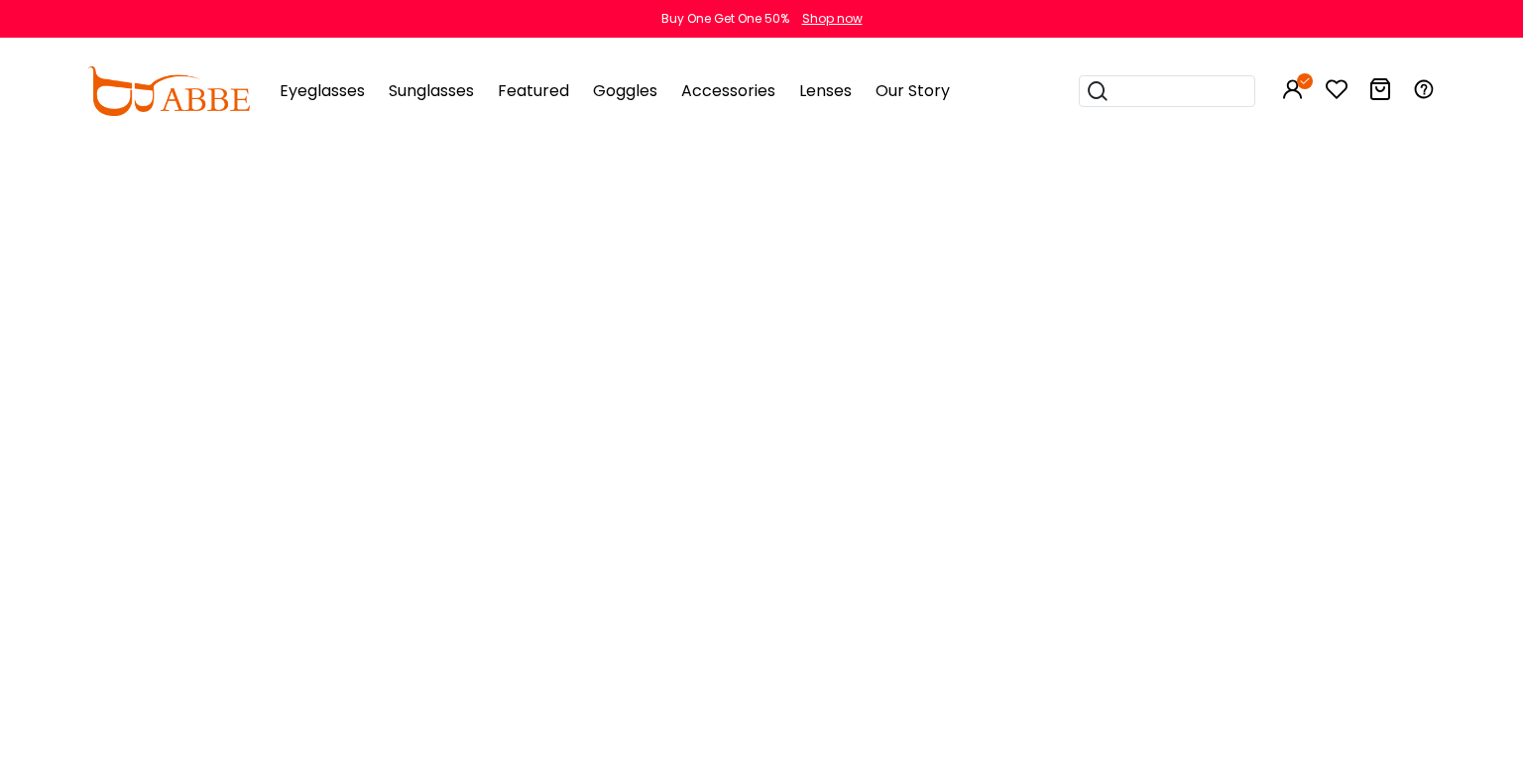 scroll, scrollTop: 0, scrollLeft: 0, axis: both 